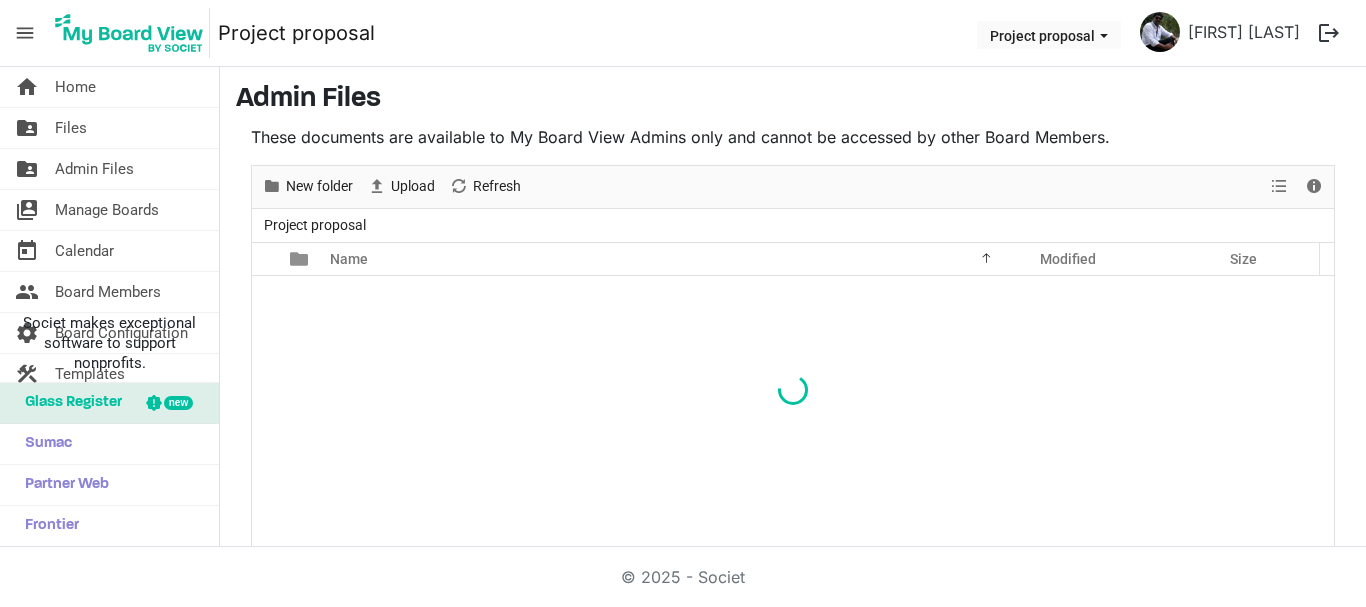 scroll, scrollTop: 0, scrollLeft: 0, axis: both 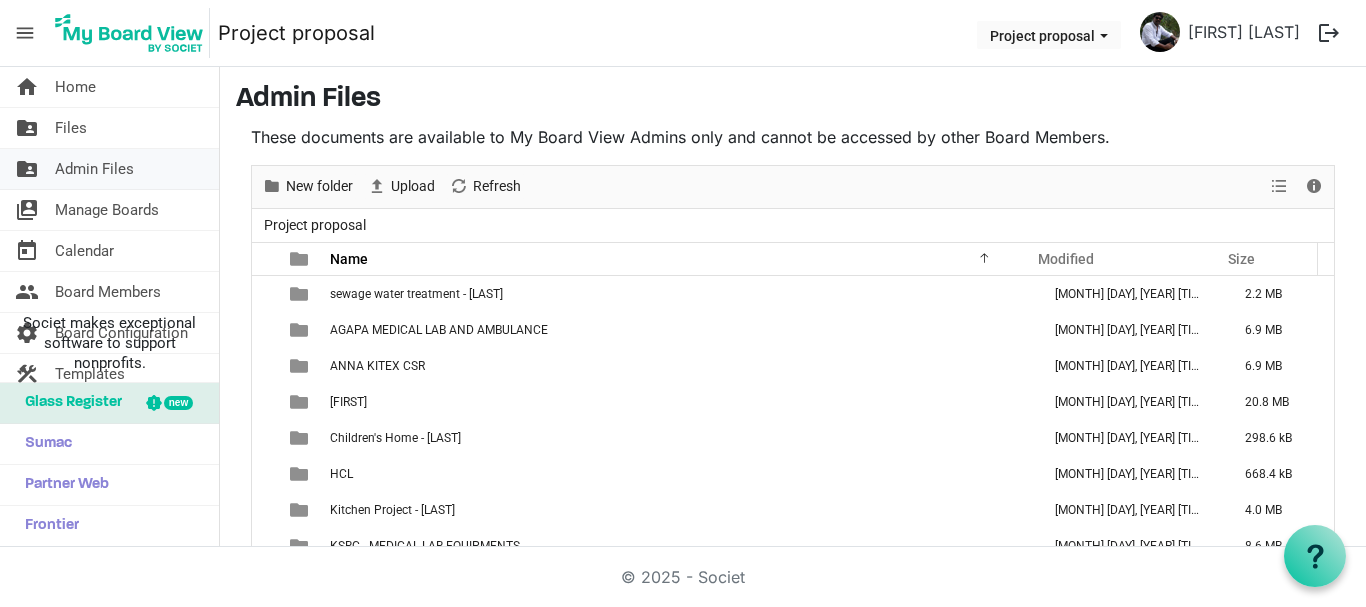click on "Admin Files" at bounding box center [94, 169] 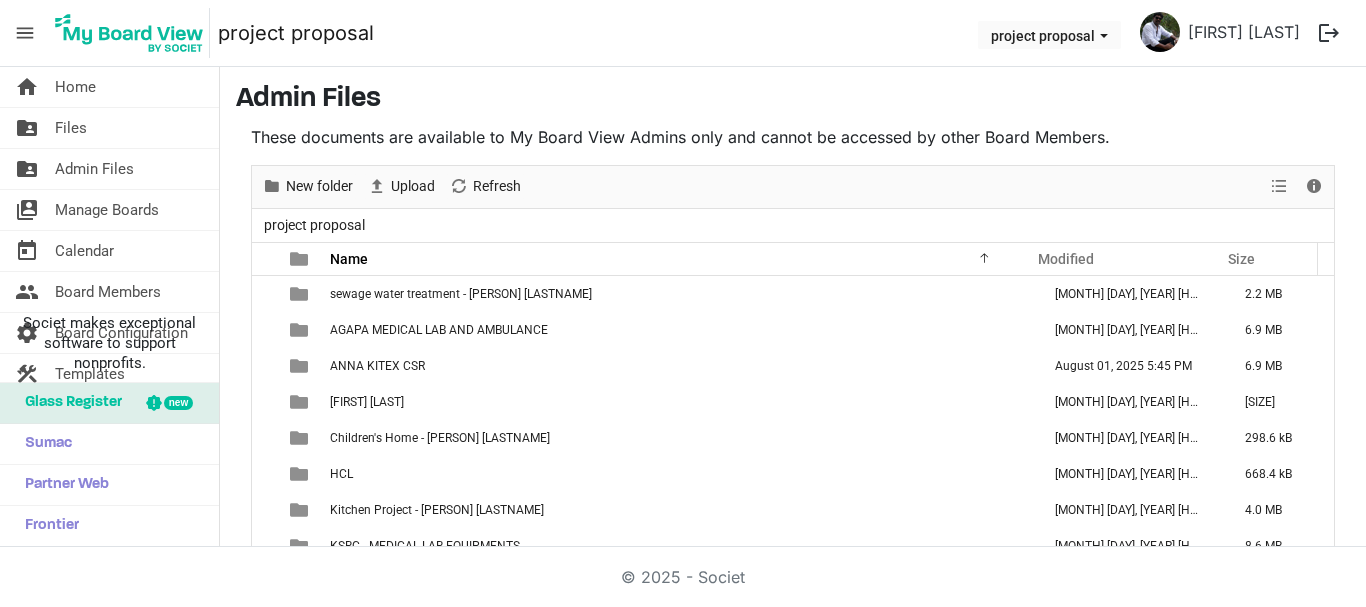 scroll, scrollTop: 0, scrollLeft: 0, axis: both 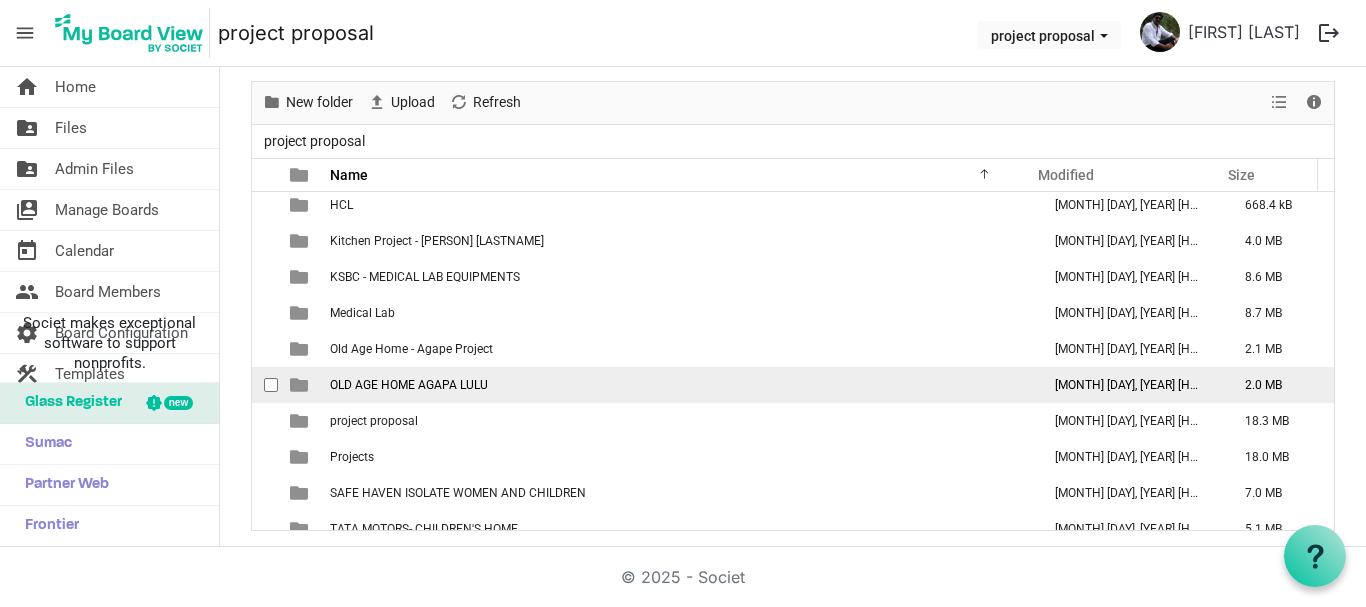 click on "OLD AGE HOME AGAPA LULU" at bounding box center [409, 385] 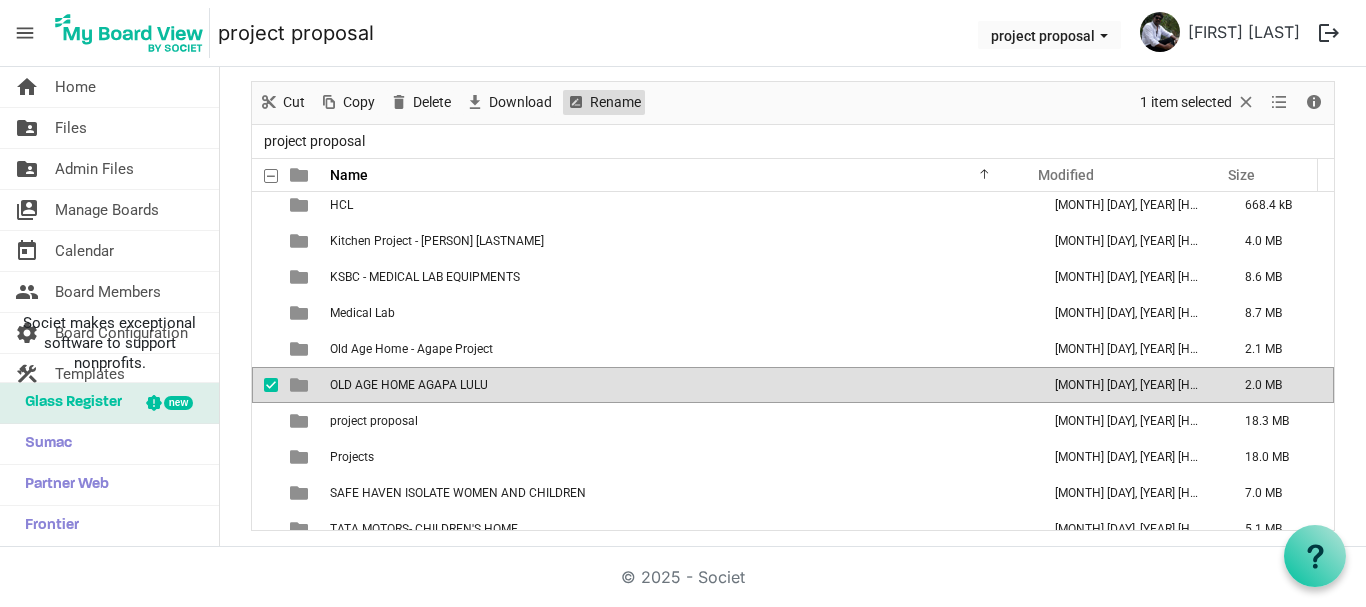 click on "Rename" at bounding box center (615, 102) 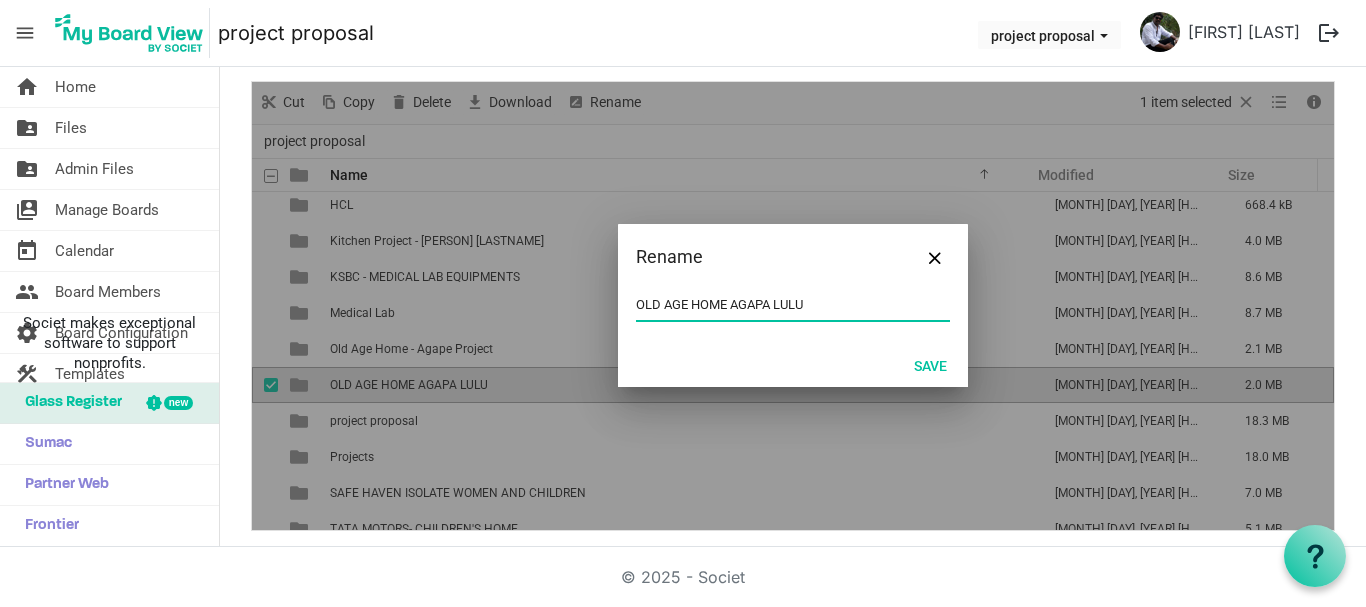 click on "OLD AGE HOME AGAPA LULU" at bounding box center (793, 305) 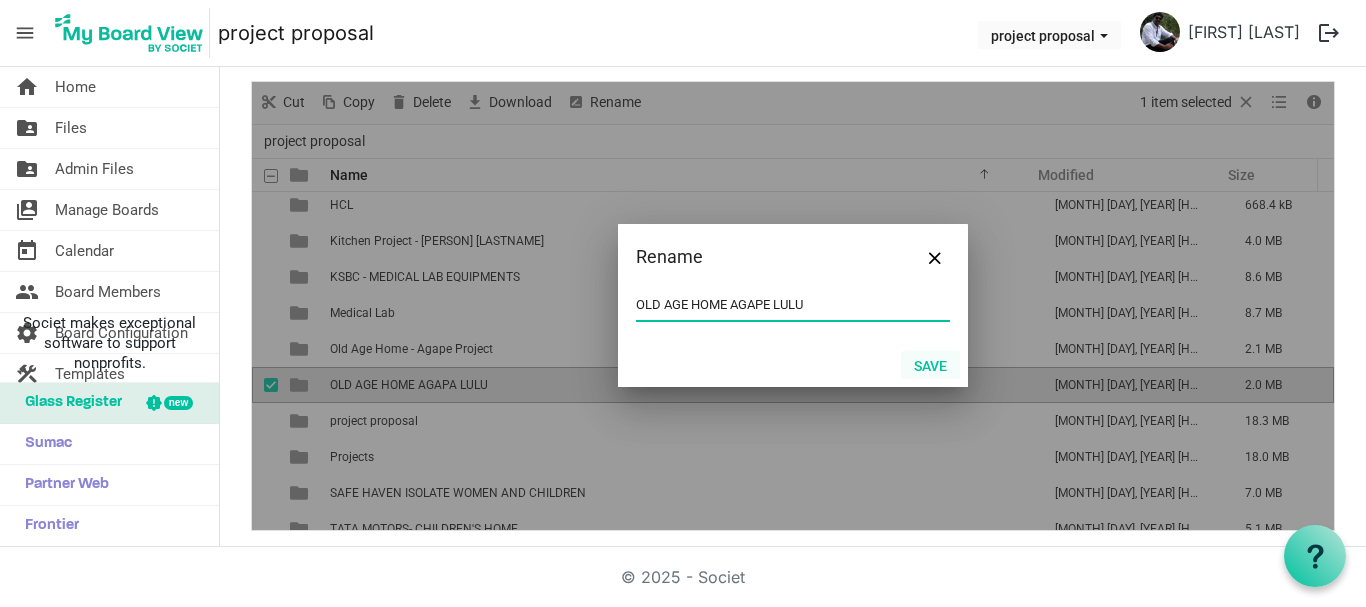 type on "OLD AGE HOME AGAPE LULU" 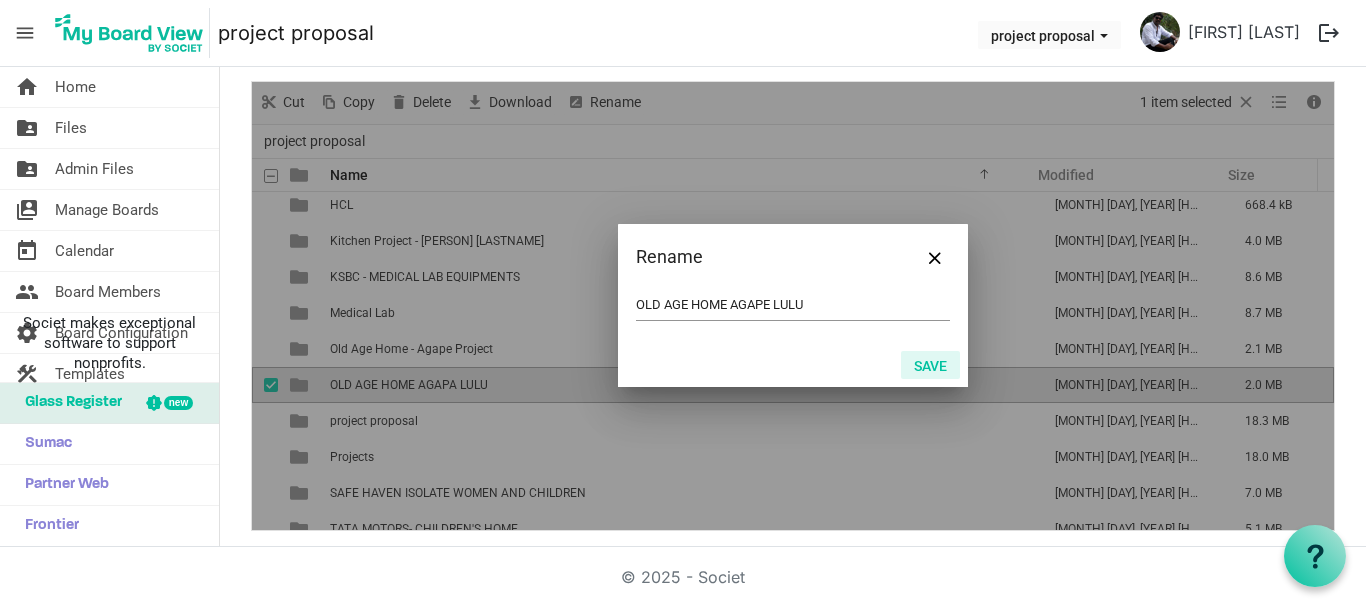 click on "Save" at bounding box center (930, 365) 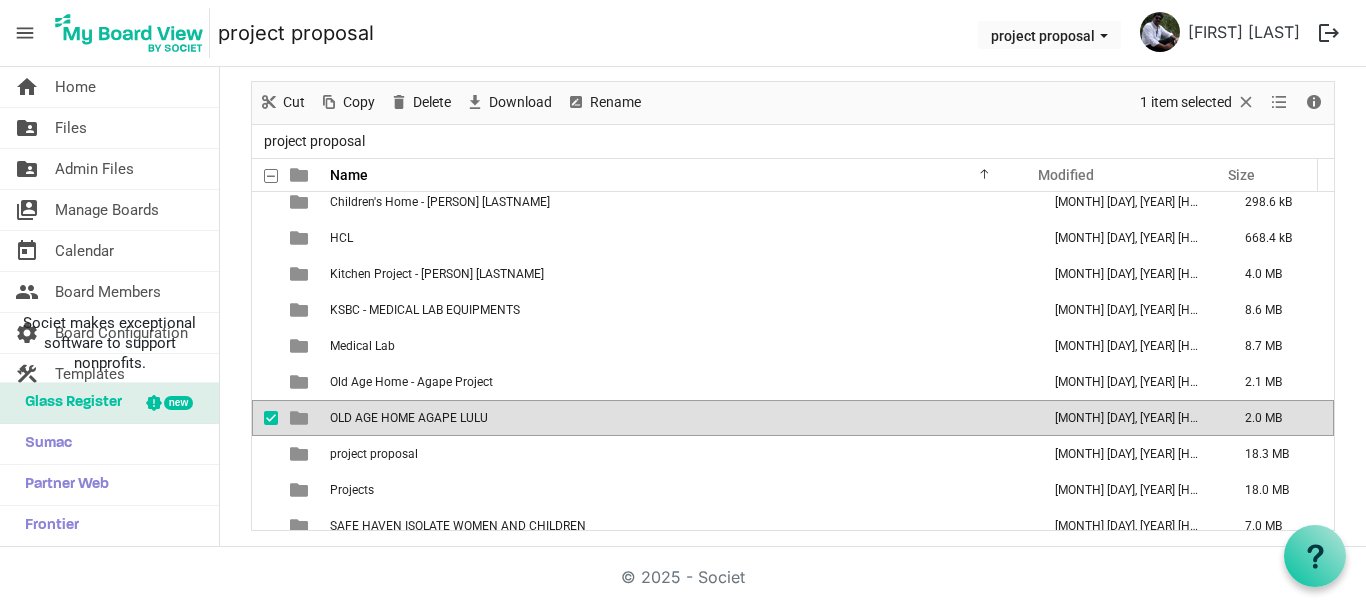 scroll, scrollTop: 144, scrollLeft: 0, axis: vertical 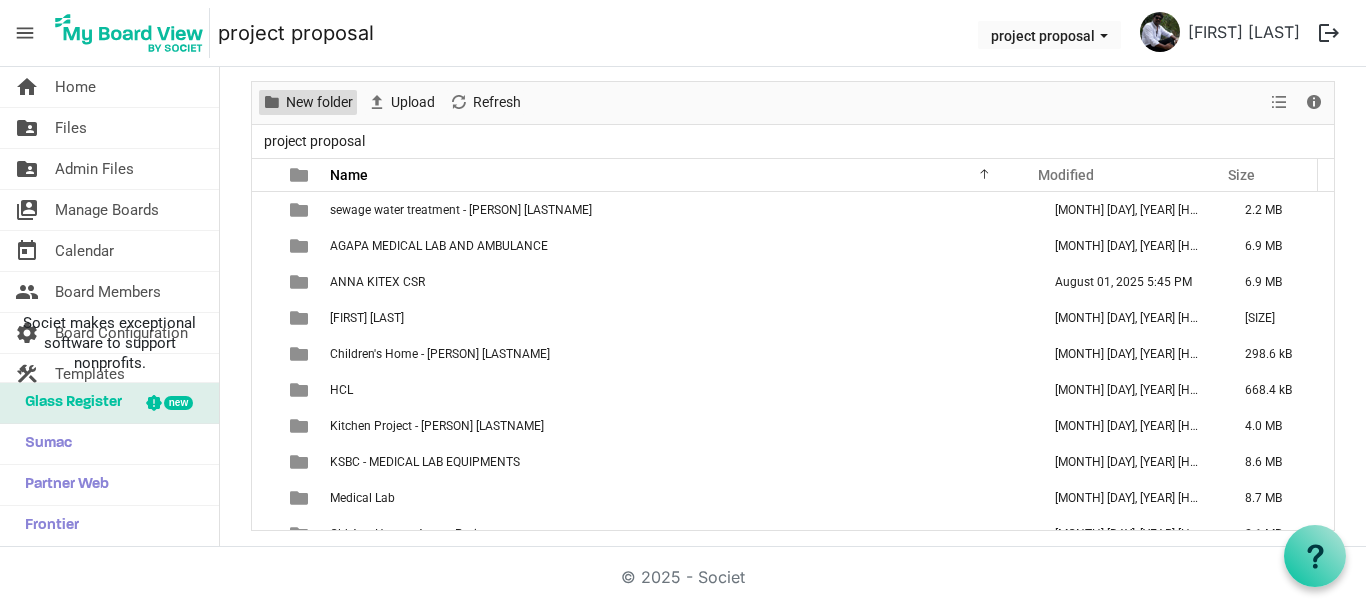 click on "New folder" at bounding box center [319, 102] 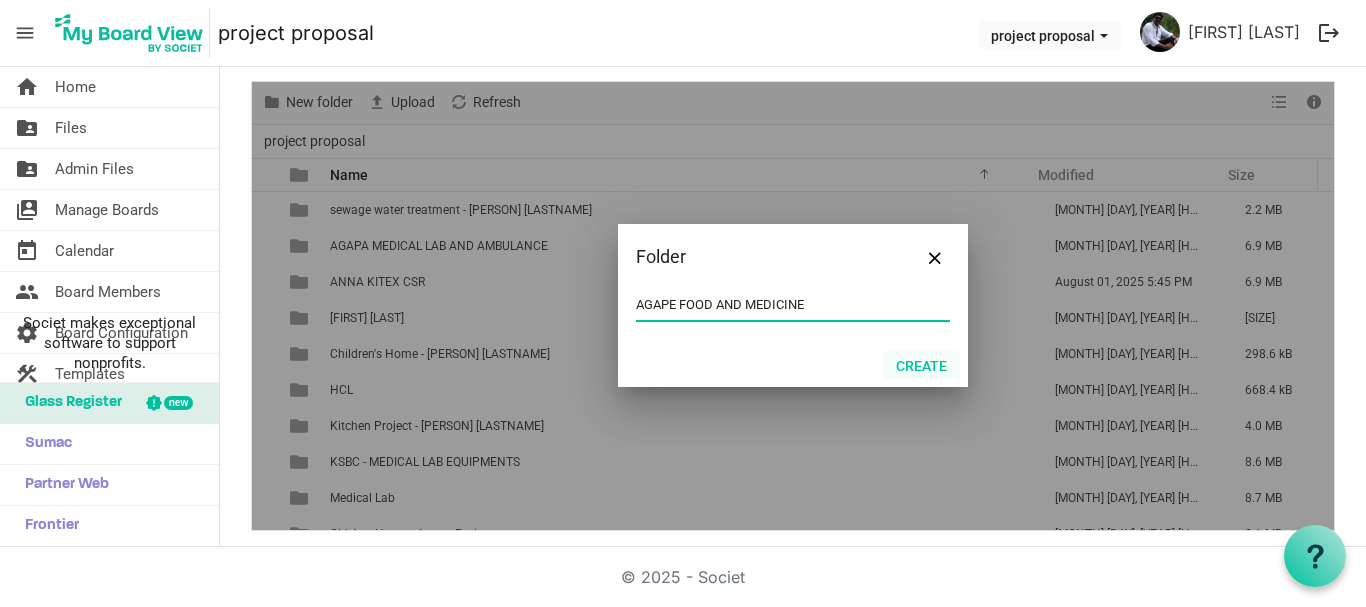 type on "AGAPE FOOD AND MEDICINE" 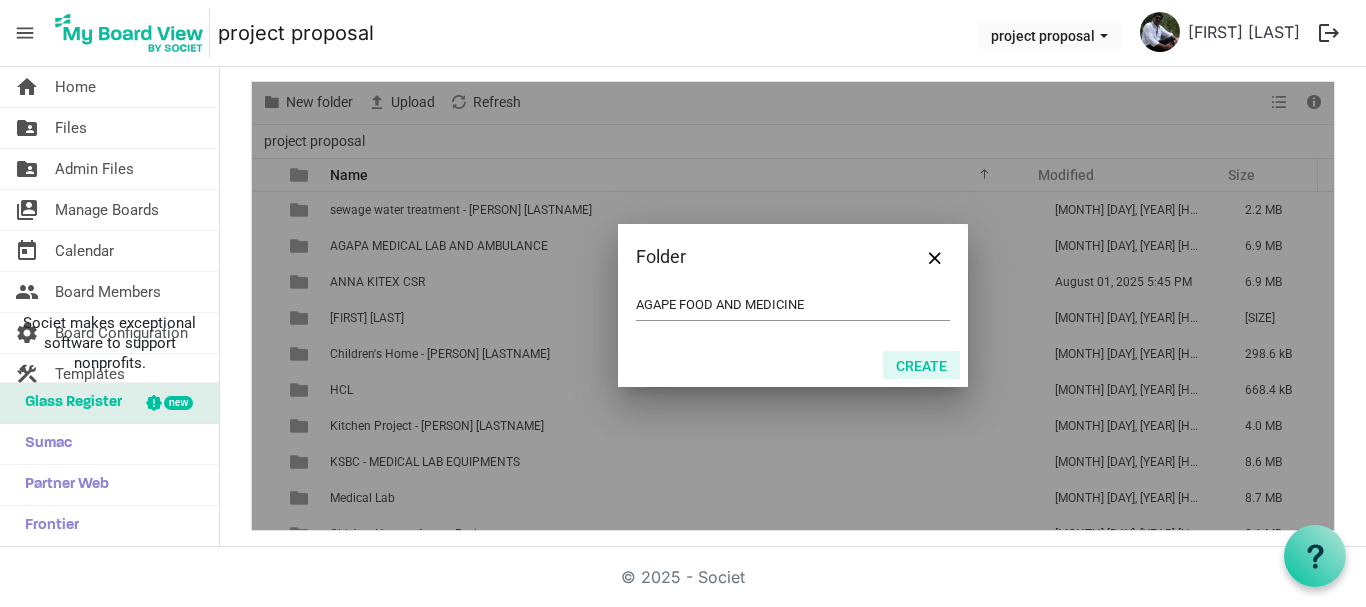 click on "Create" at bounding box center [921, 365] 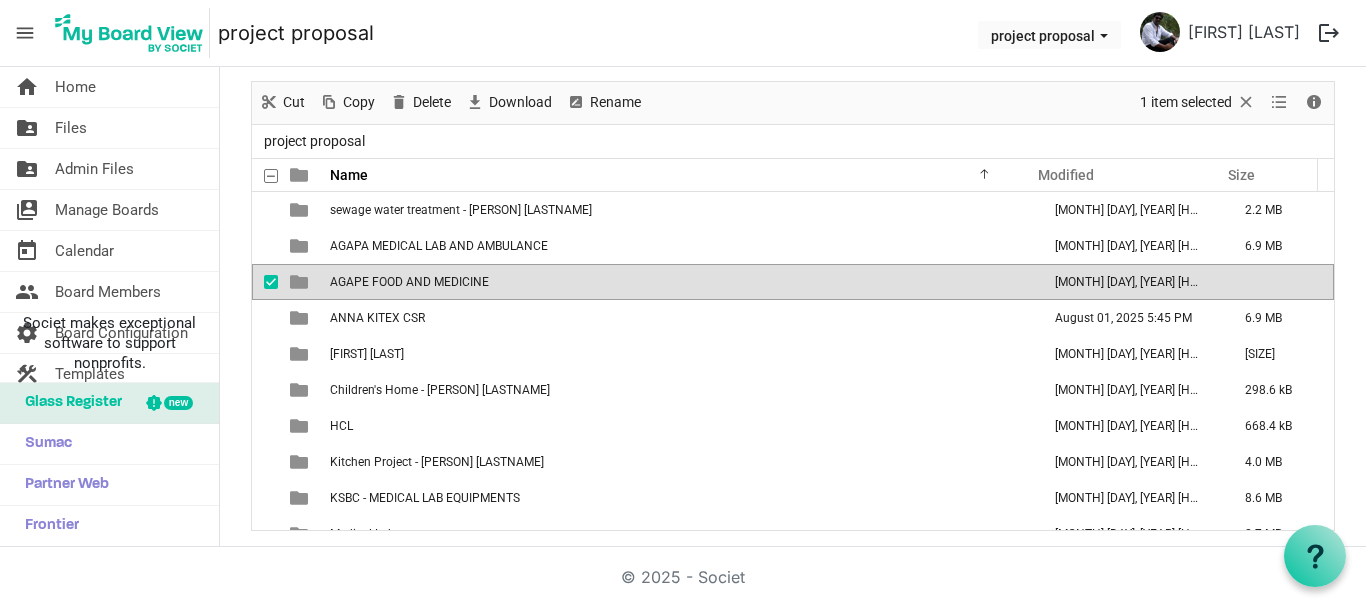 click on "AGAPE FOOD AND MEDICINE" at bounding box center (409, 282) 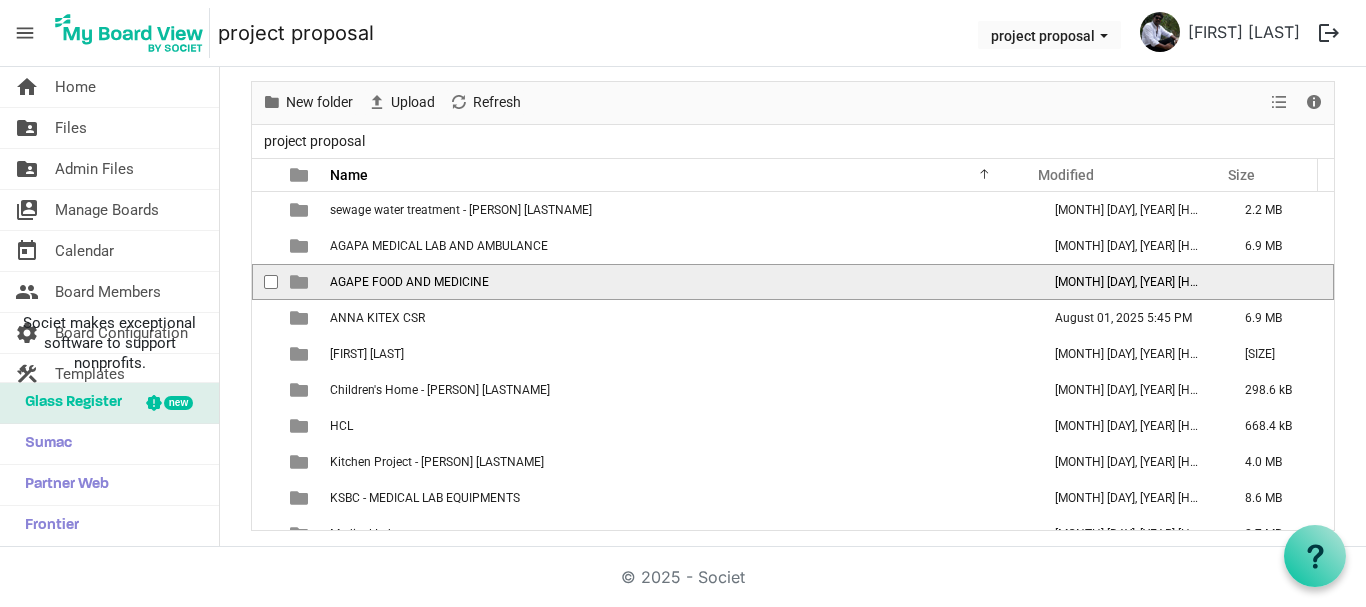 click on "AGAPE FOOD AND MEDICINE" at bounding box center (409, 282) 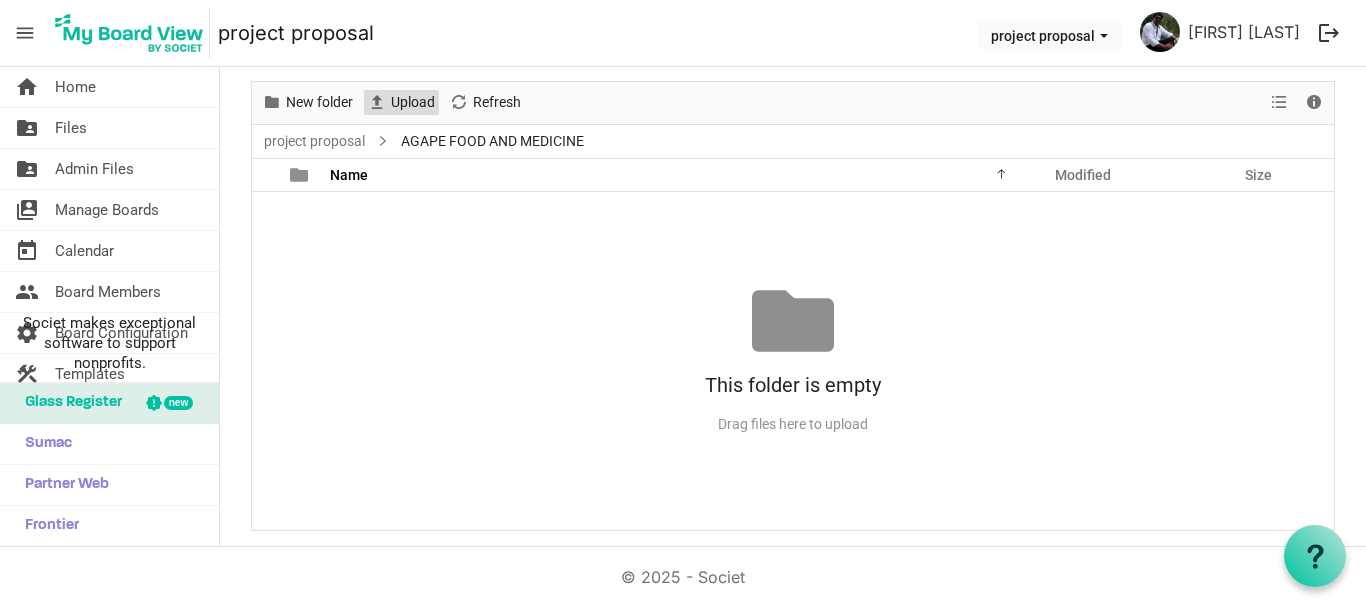click on "Upload" at bounding box center (413, 102) 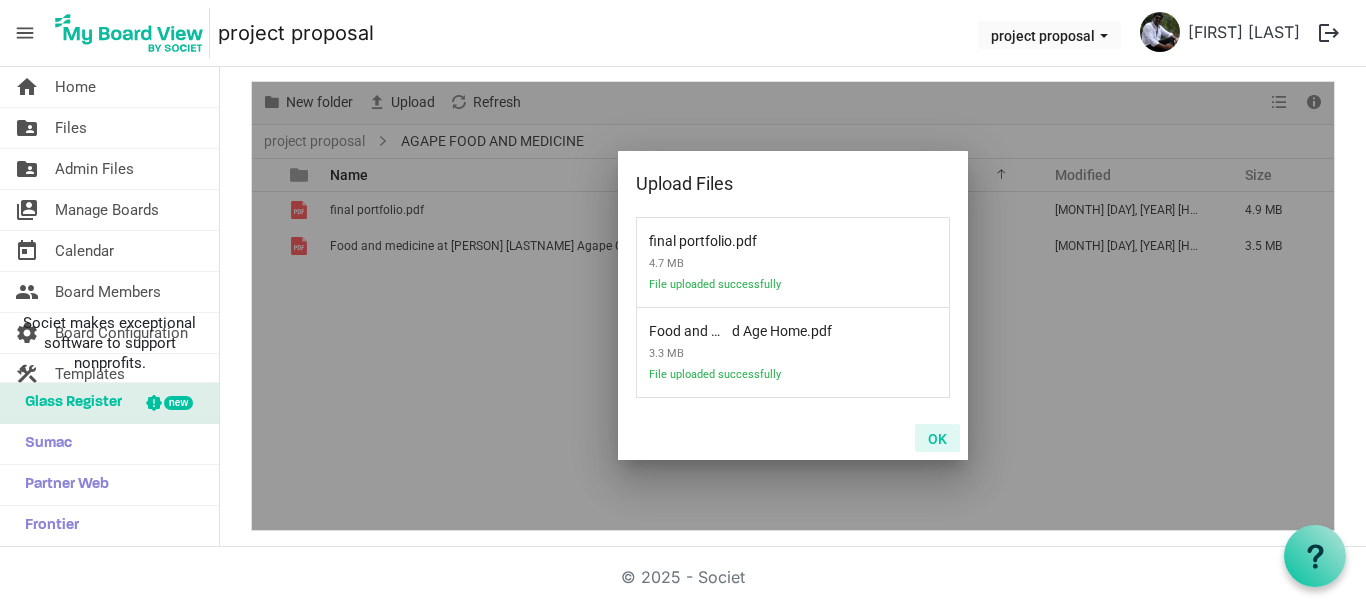 click on "OK" at bounding box center [937, 438] 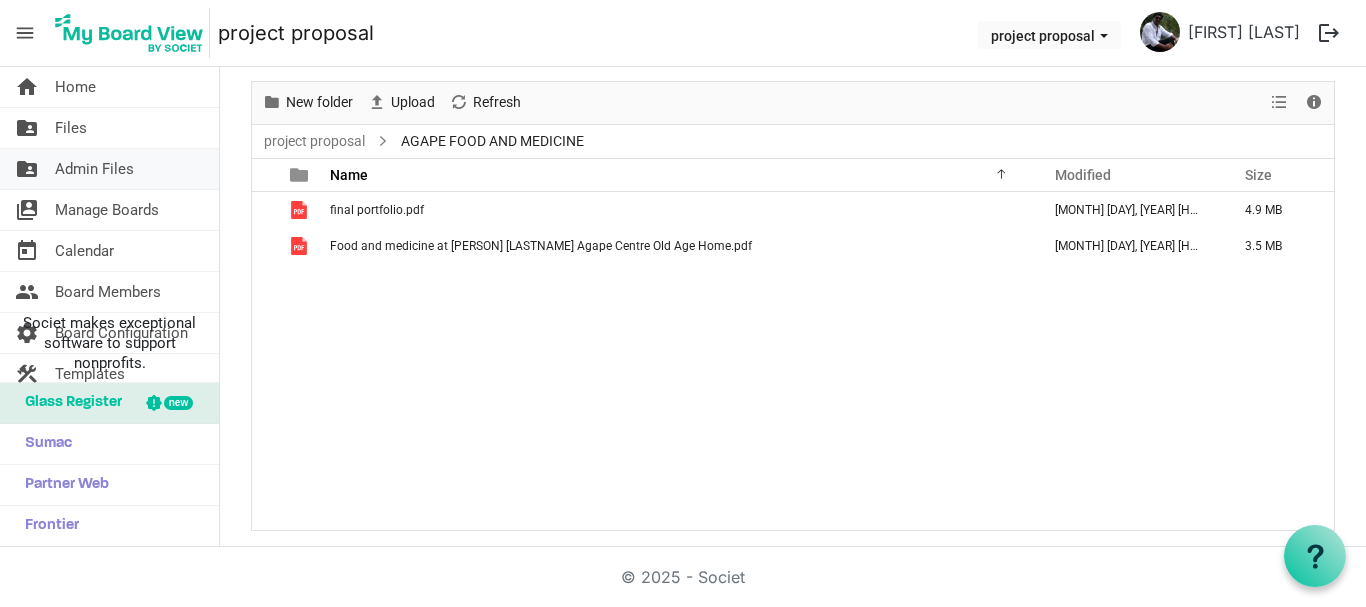 click on "Admin Files" at bounding box center (94, 169) 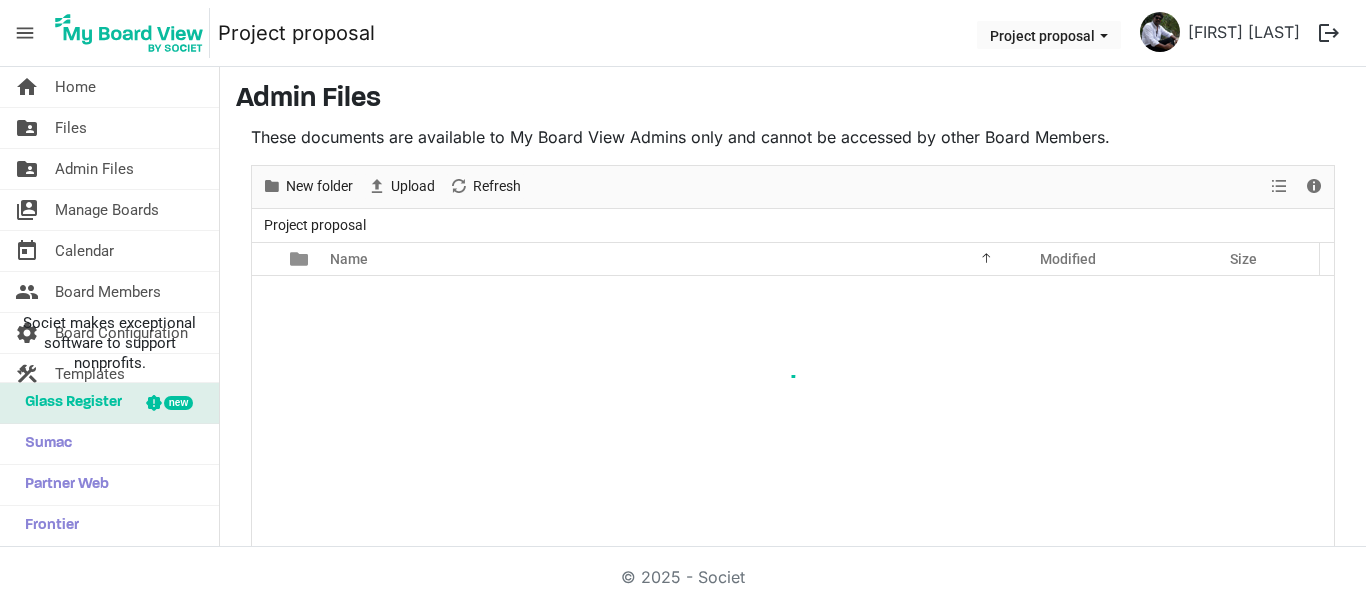 scroll, scrollTop: 0, scrollLeft: 0, axis: both 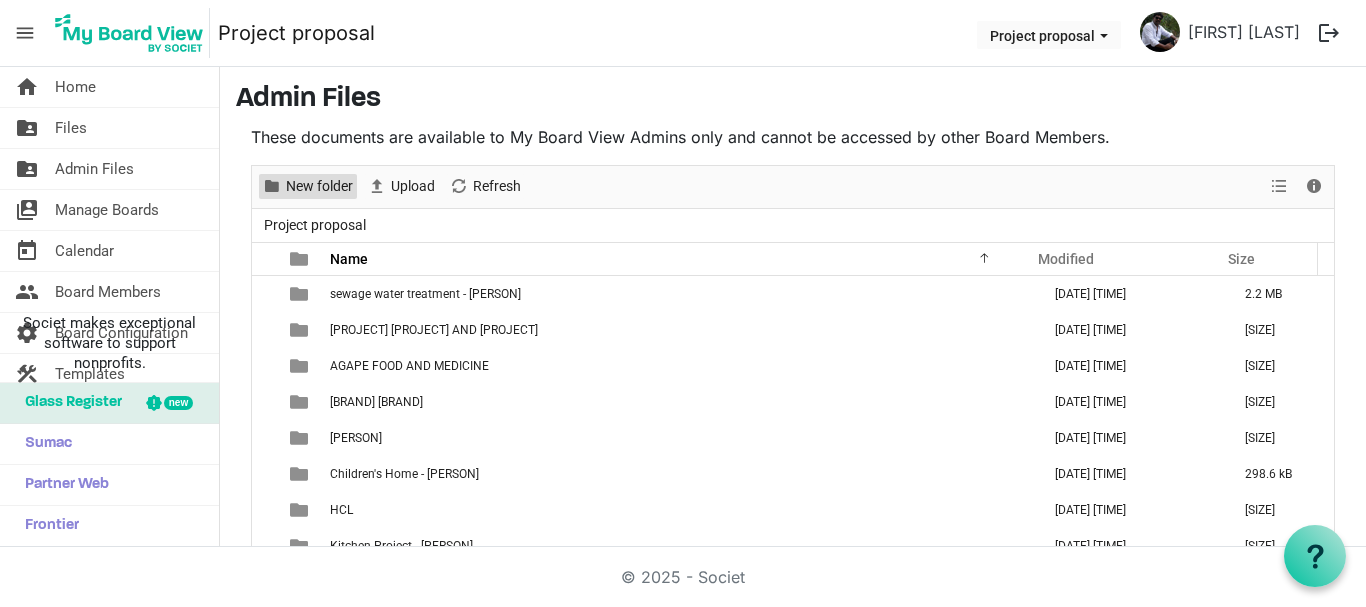 click on "New folder" at bounding box center (319, 186) 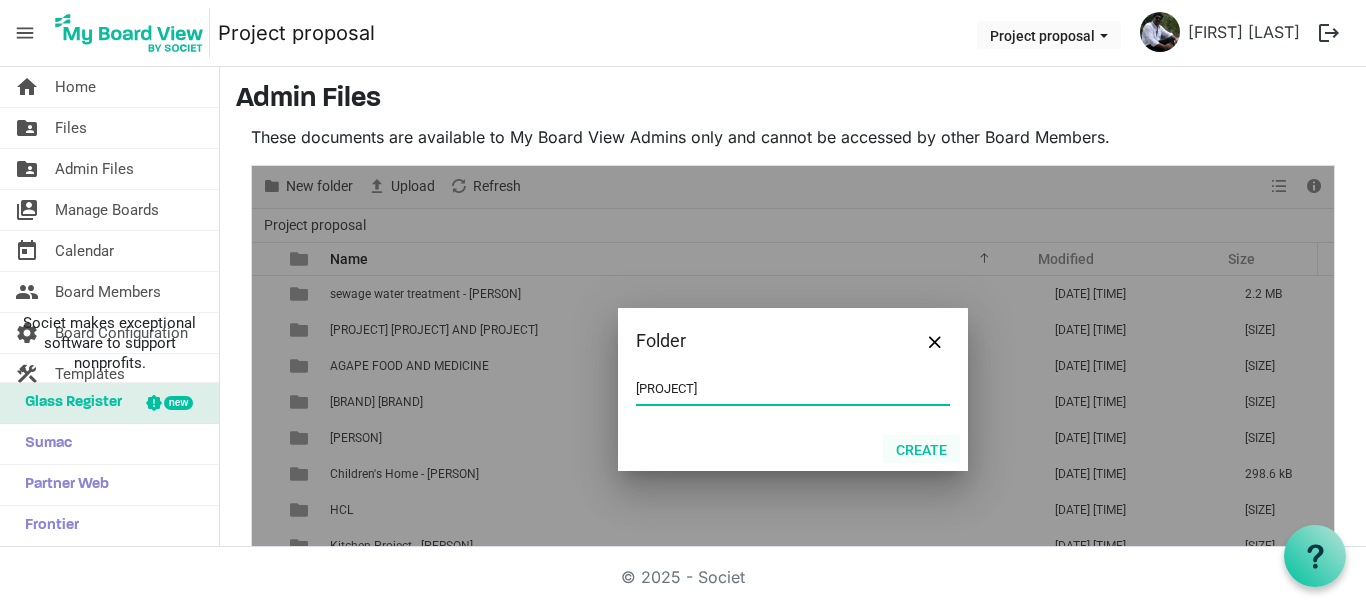 type on "[PROJECT]" 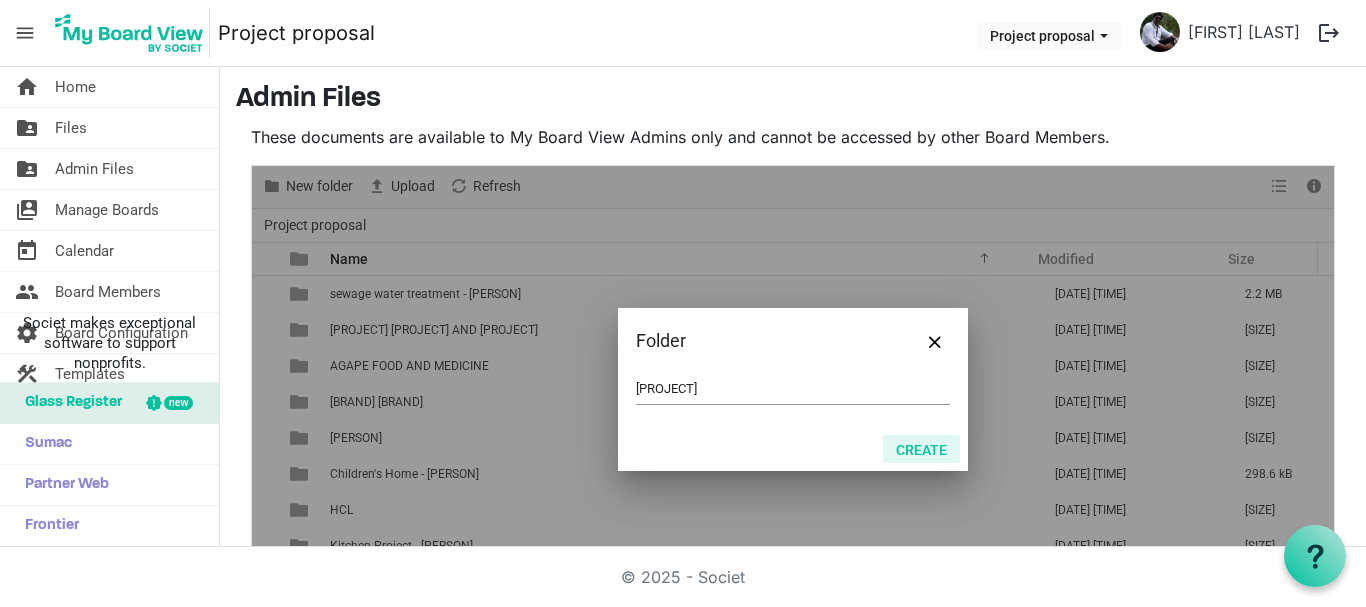 click on "Create" at bounding box center (921, 449) 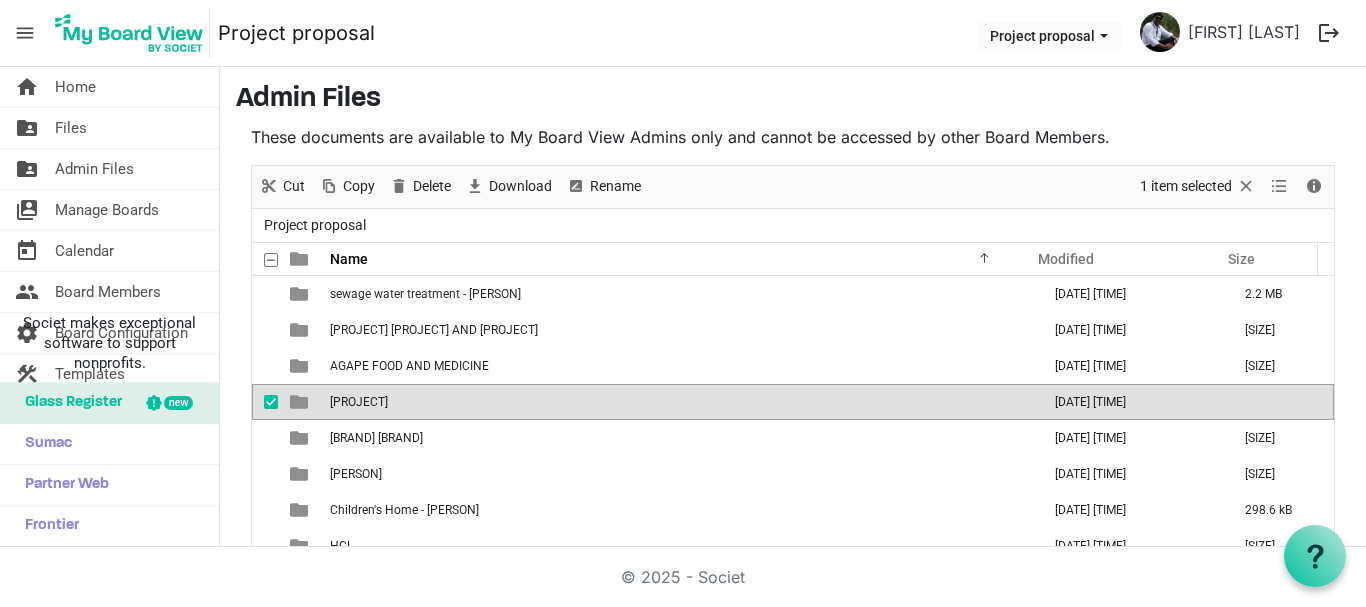 click on "AGAPE KITCHEN EQUIPMENTS" at bounding box center (359, 402) 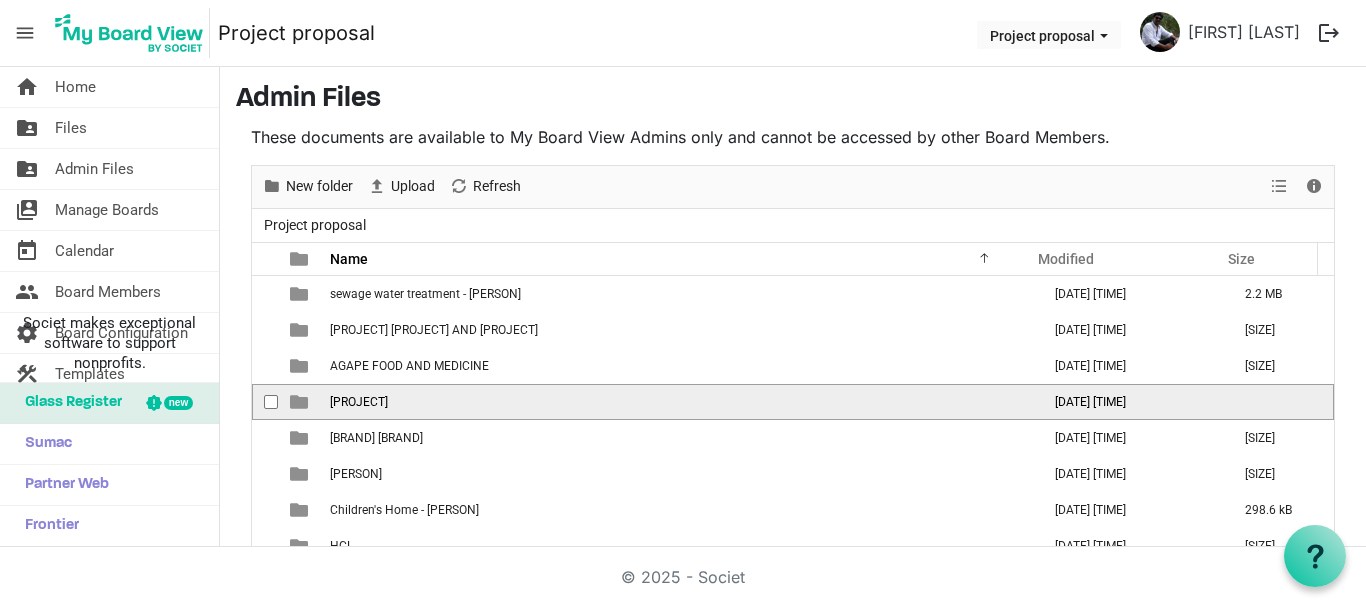 click on "AGAPE KITCHEN EQUIPMENTS" at bounding box center [359, 402] 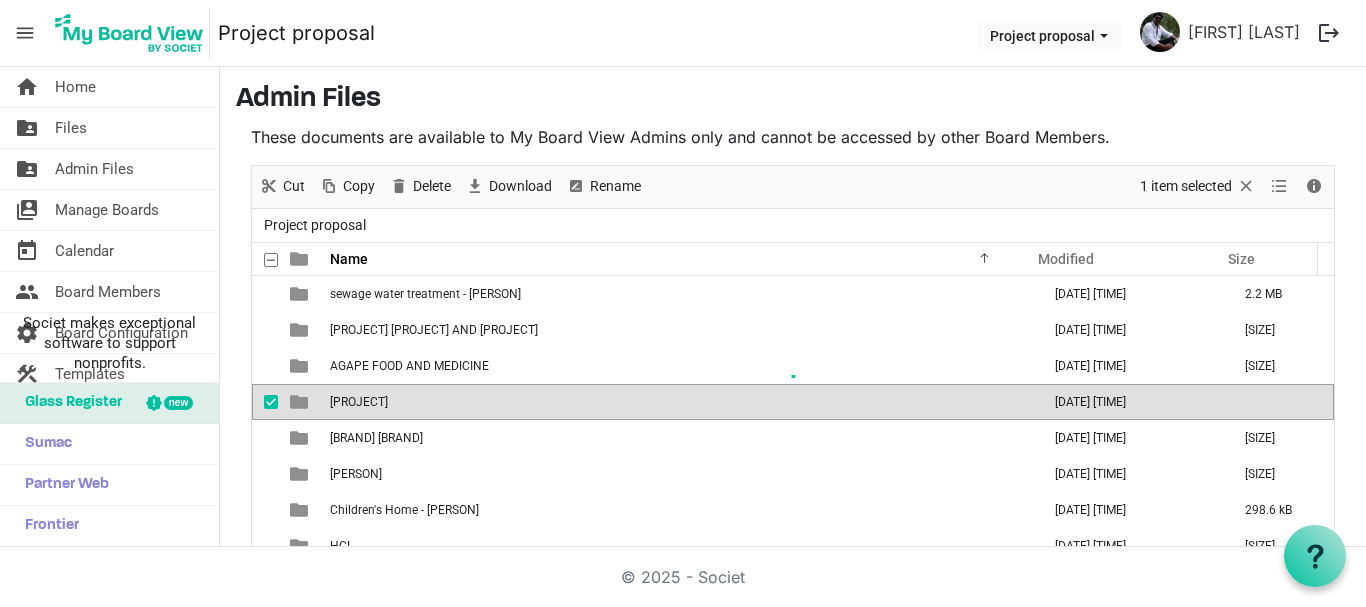 scroll, scrollTop: 67, scrollLeft: 0, axis: vertical 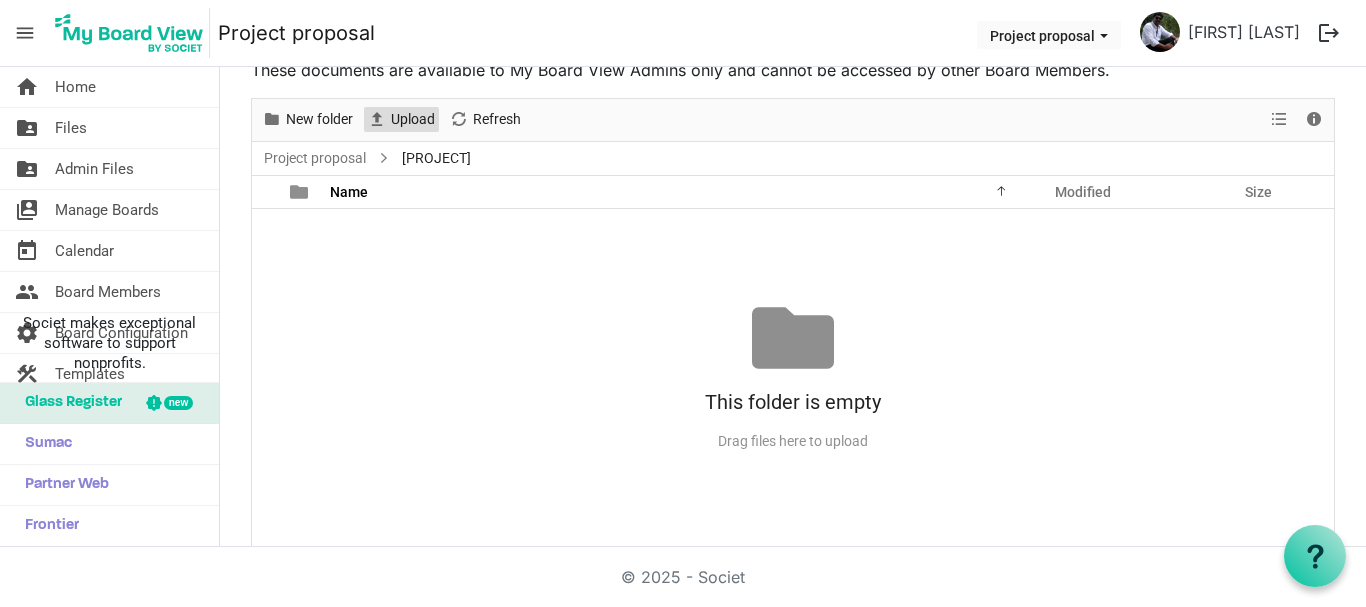 click on "Upload" at bounding box center (413, 119) 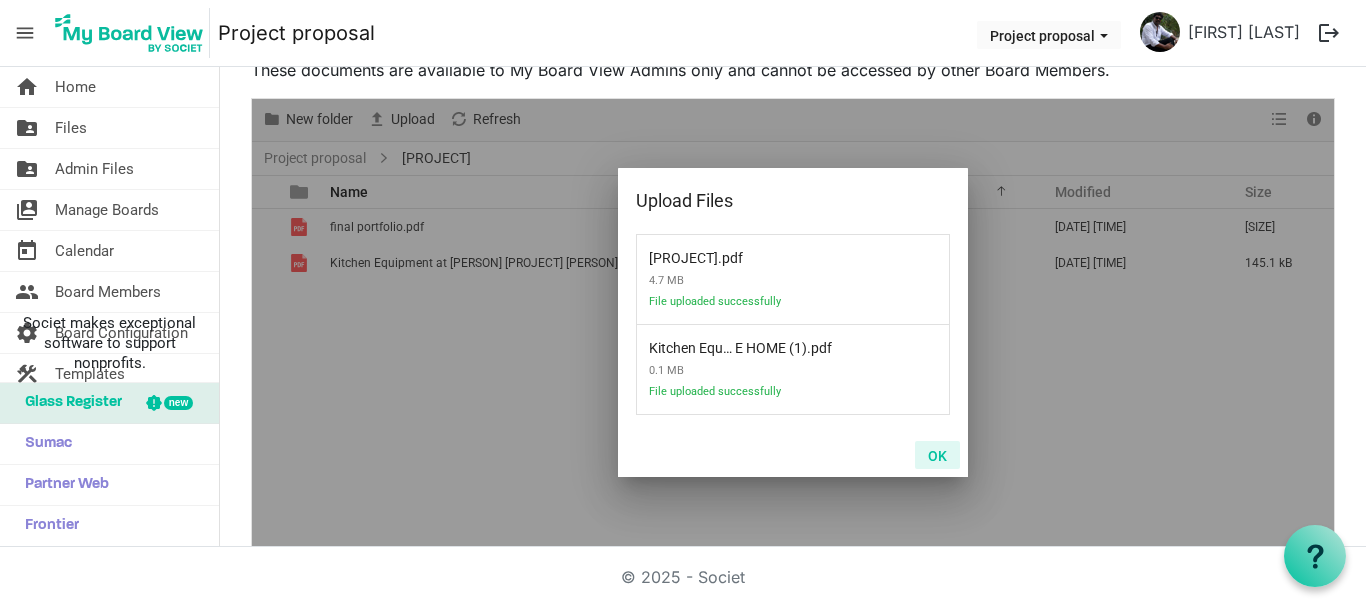 click on "OK" at bounding box center (937, 455) 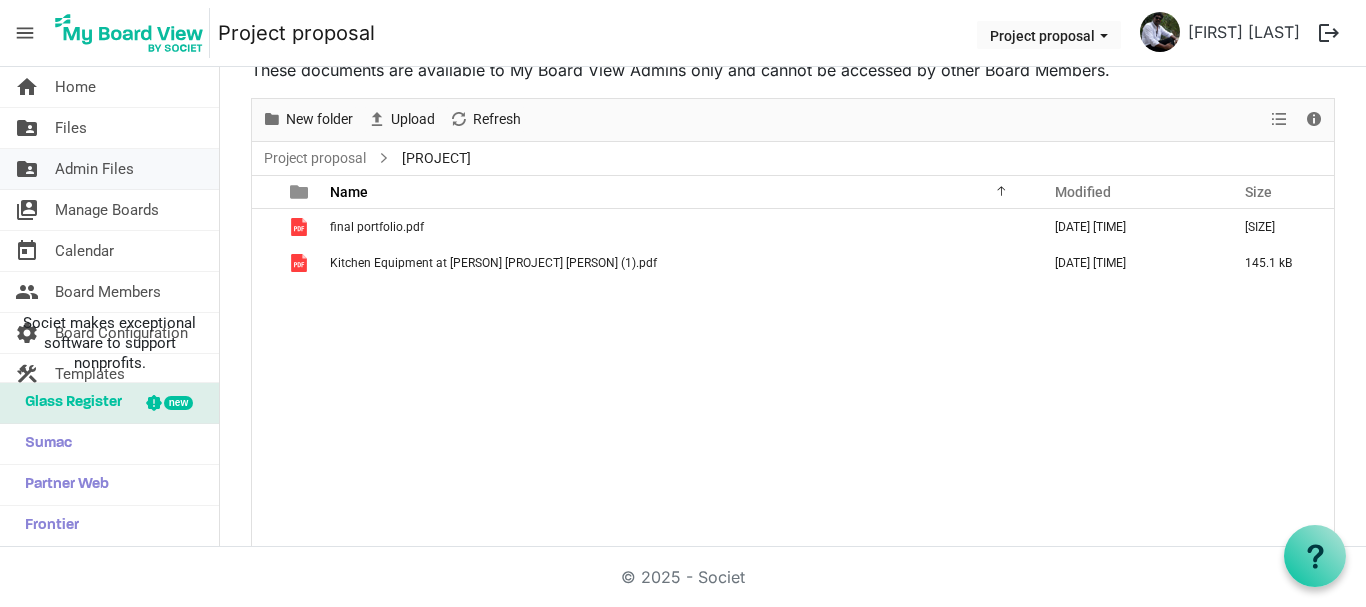 click on "Admin Files" at bounding box center [94, 169] 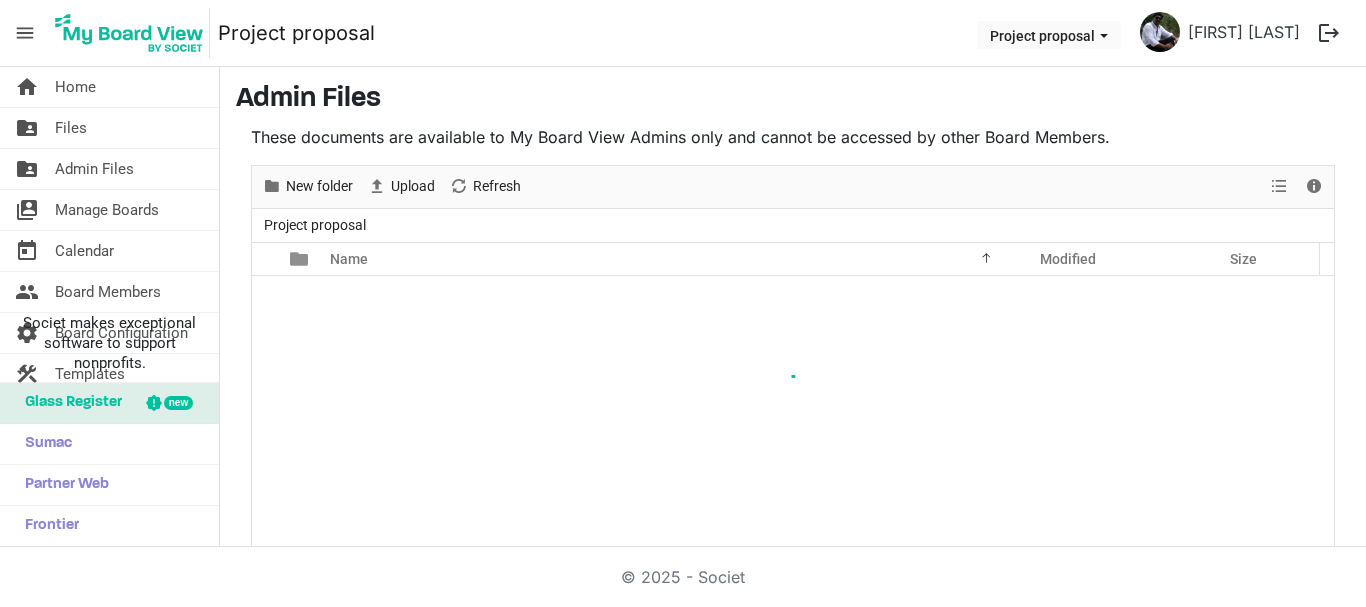 scroll, scrollTop: 0, scrollLeft: 0, axis: both 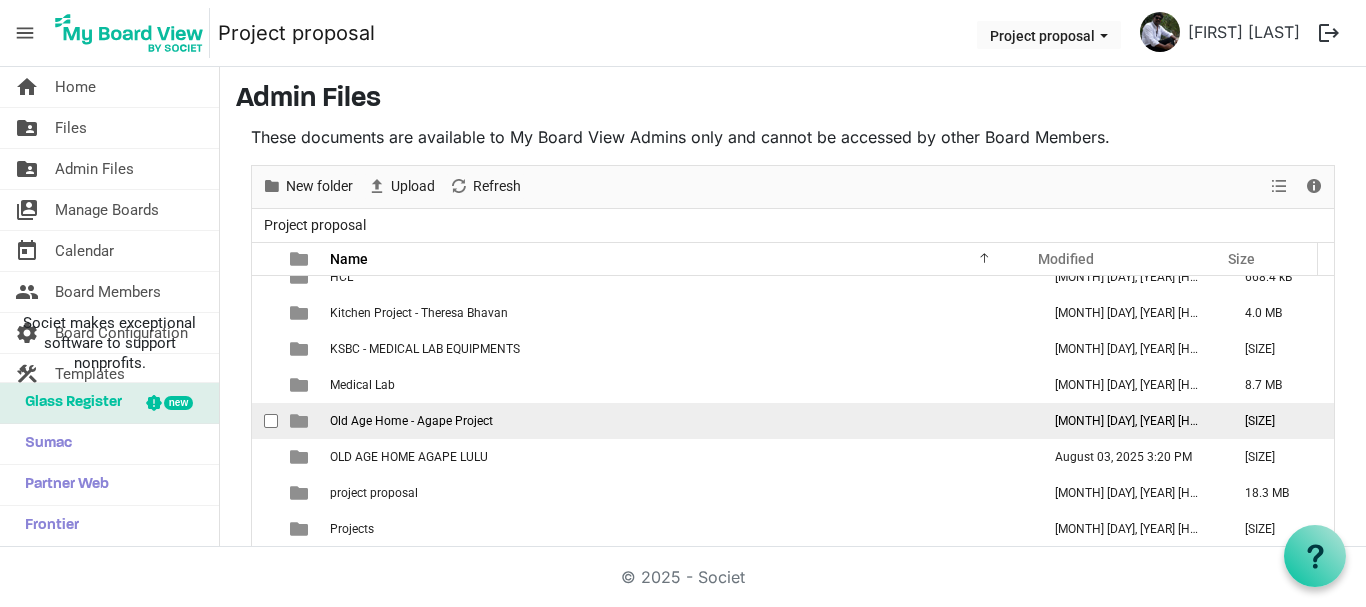 click on "Old Age Home - Agape Project" at bounding box center [679, 421] 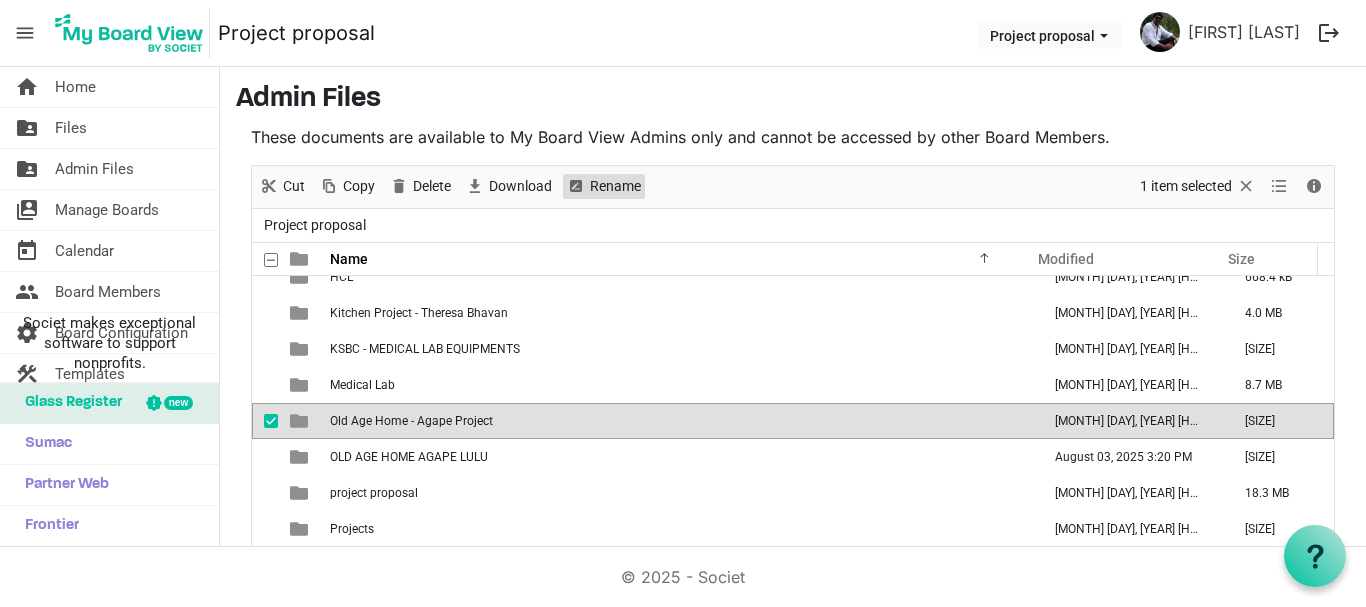 click on "Rename" at bounding box center [615, 186] 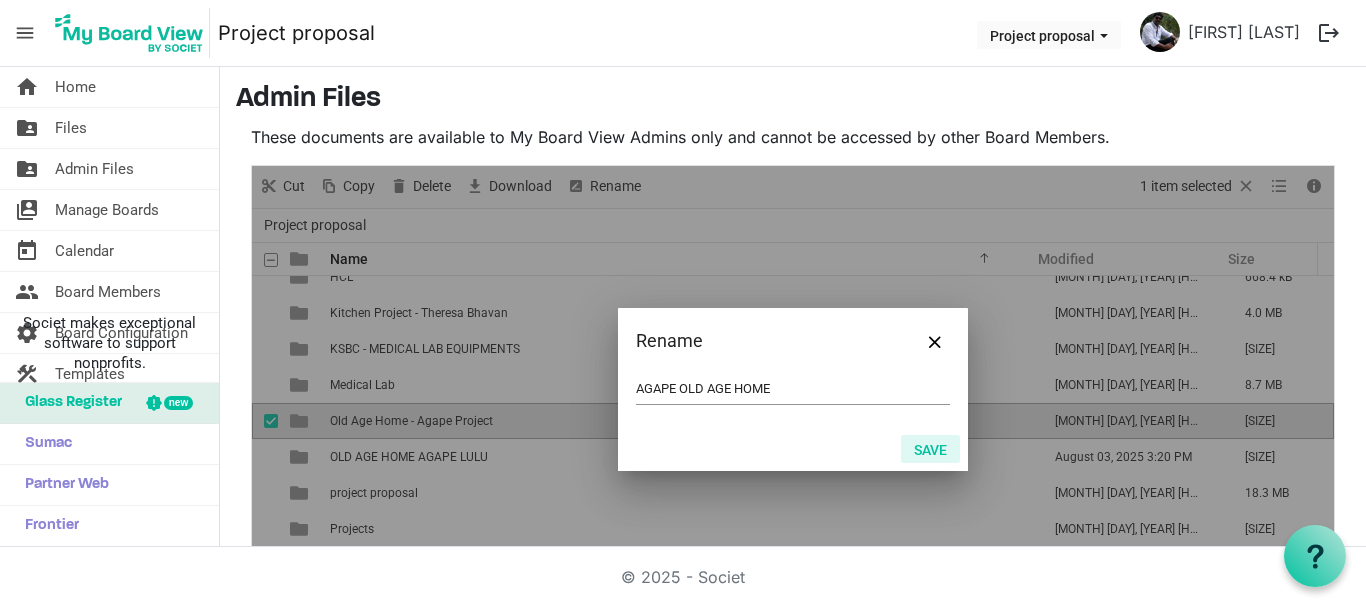 click on "Save" at bounding box center (930, 449) 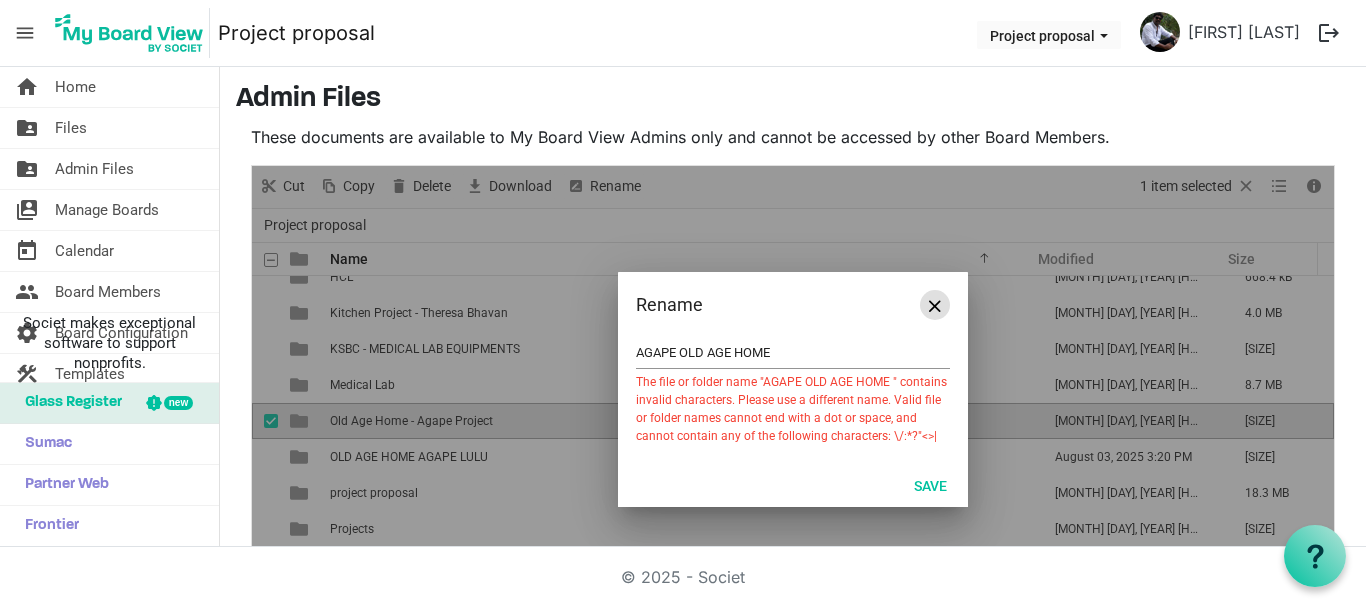 click at bounding box center [935, 305] 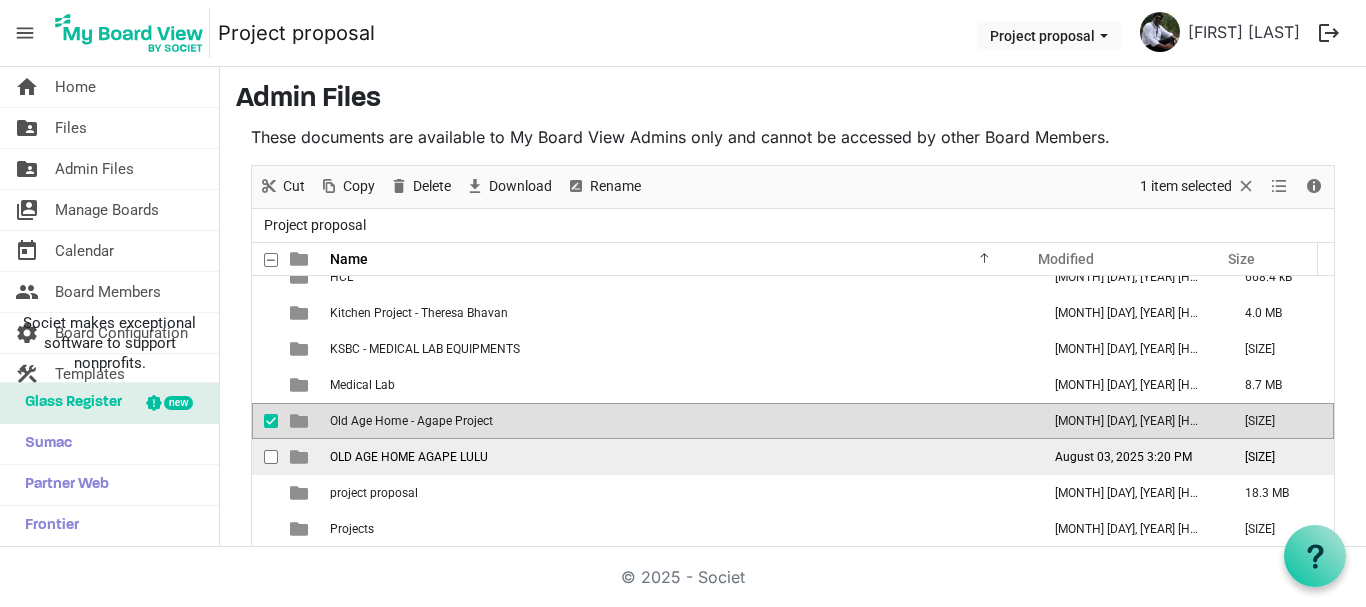 click on "OLD AGE HOME AGAPE LULU" at bounding box center [409, 457] 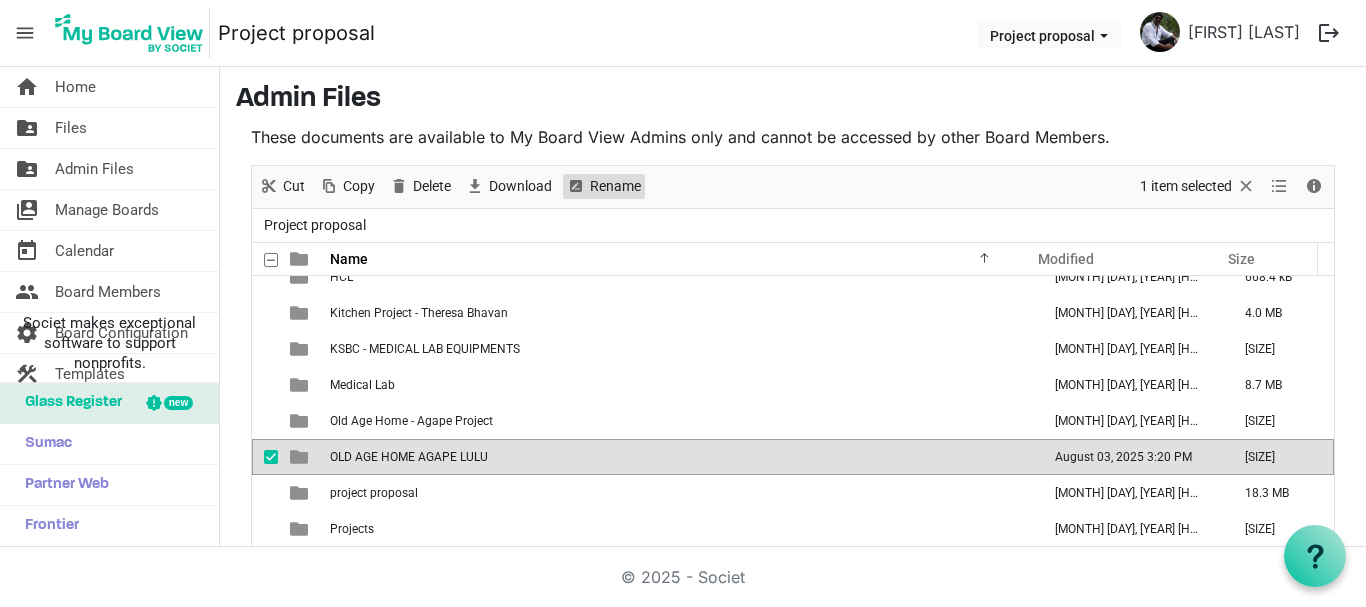 click on "Rename" at bounding box center (615, 186) 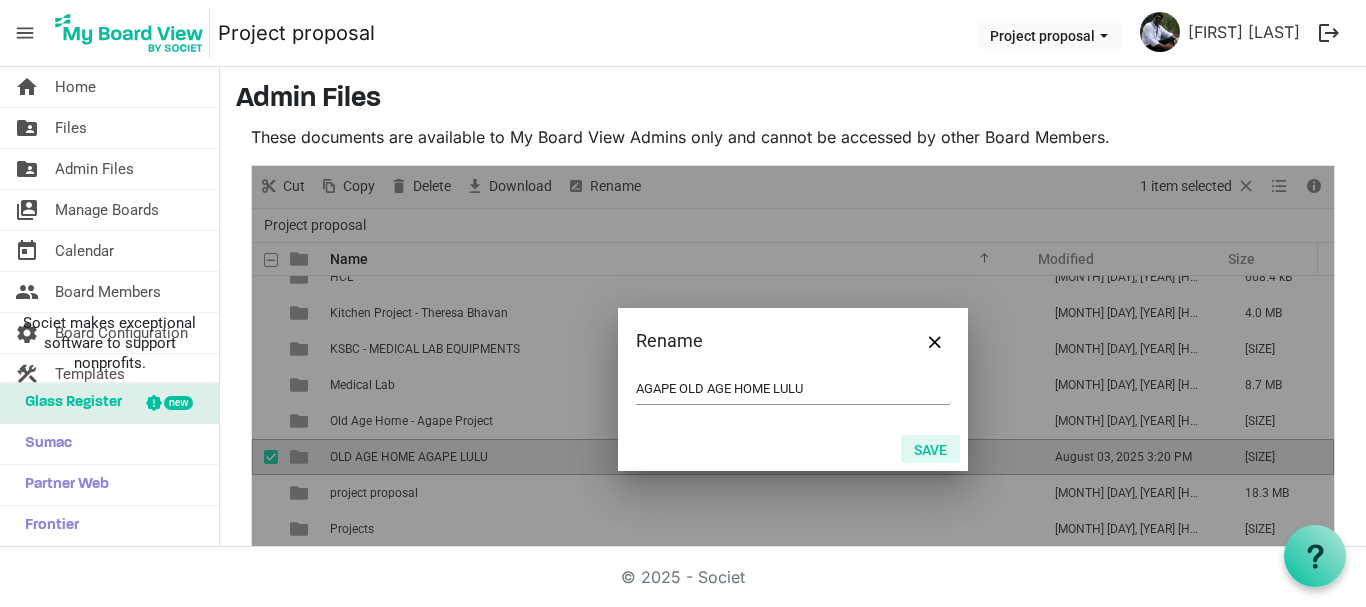 click on "Save" at bounding box center [930, 449] 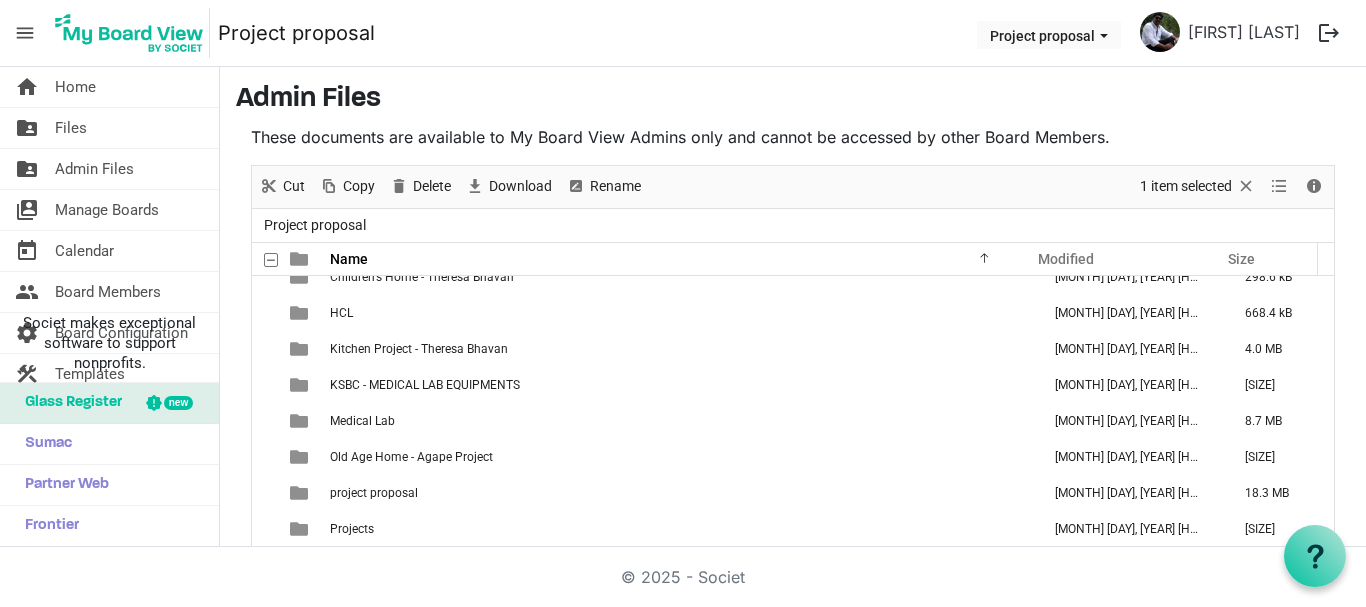 scroll, scrollTop: 0, scrollLeft: 0, axis: both 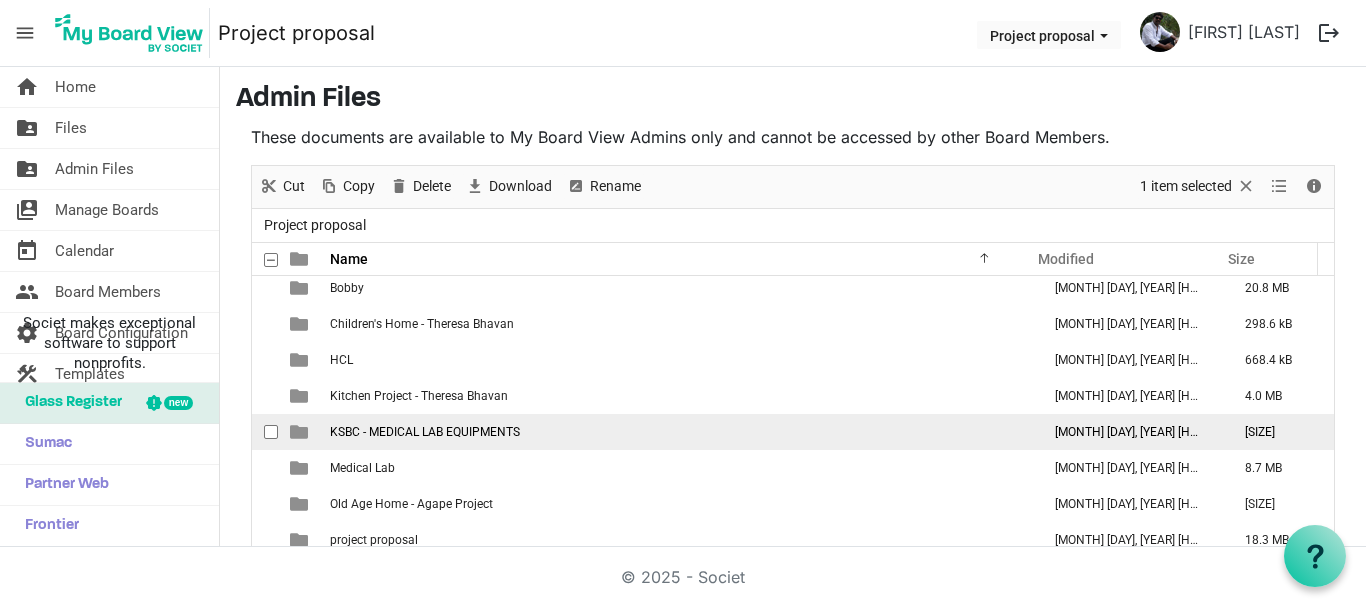 click on "KSBC - MEDICAL LAB EQUIPMENTS" at bounding box center (425, 432) 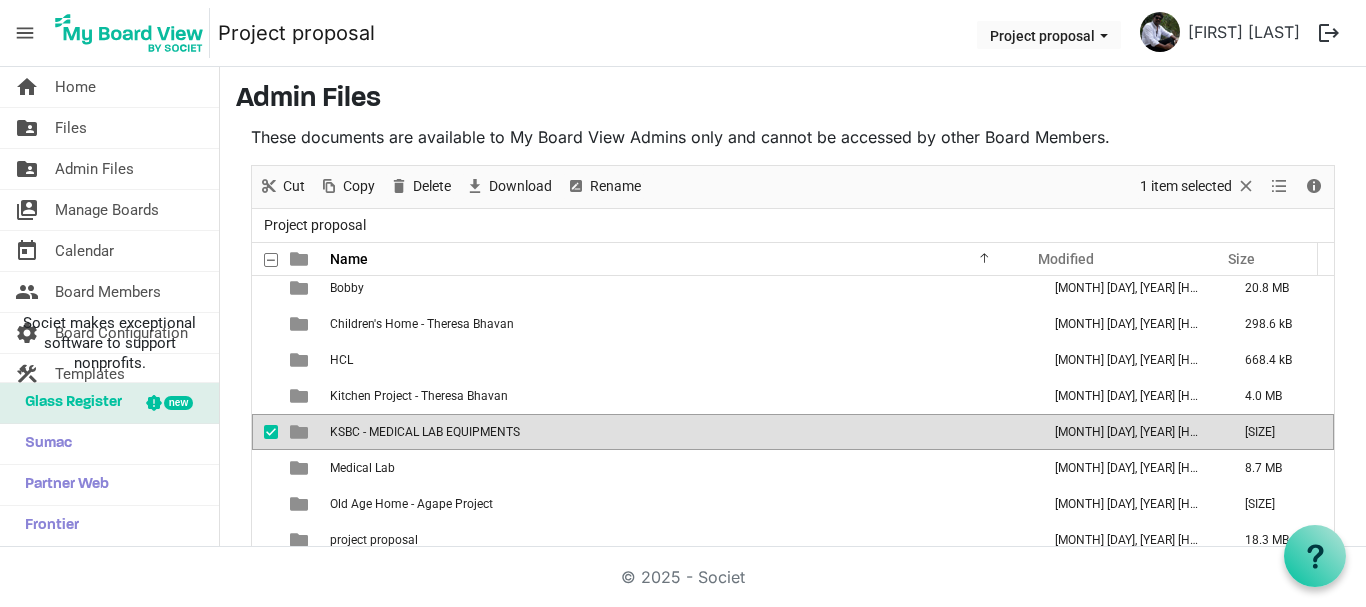 click on "KSBC - MEDICAL LAB EQUIPMENTS" at bounding box center [679, 432] 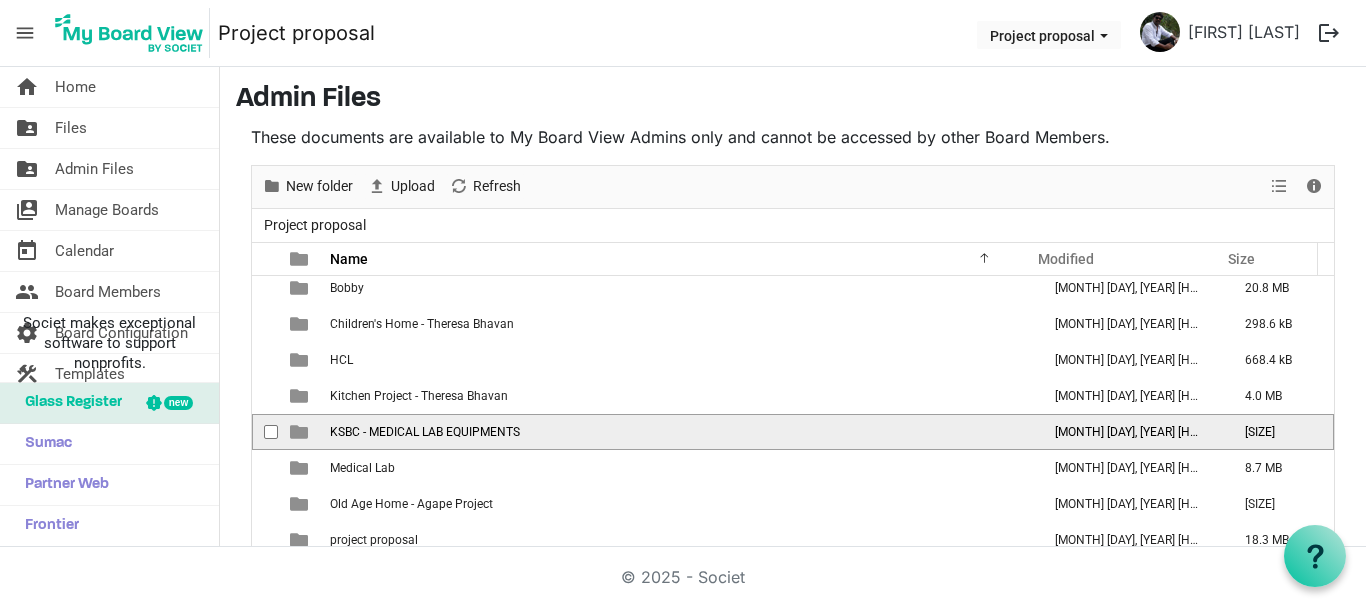 click on "KSBC - MEDICAL LAB EQUIPMENTS" at bounding box center [679, 432] 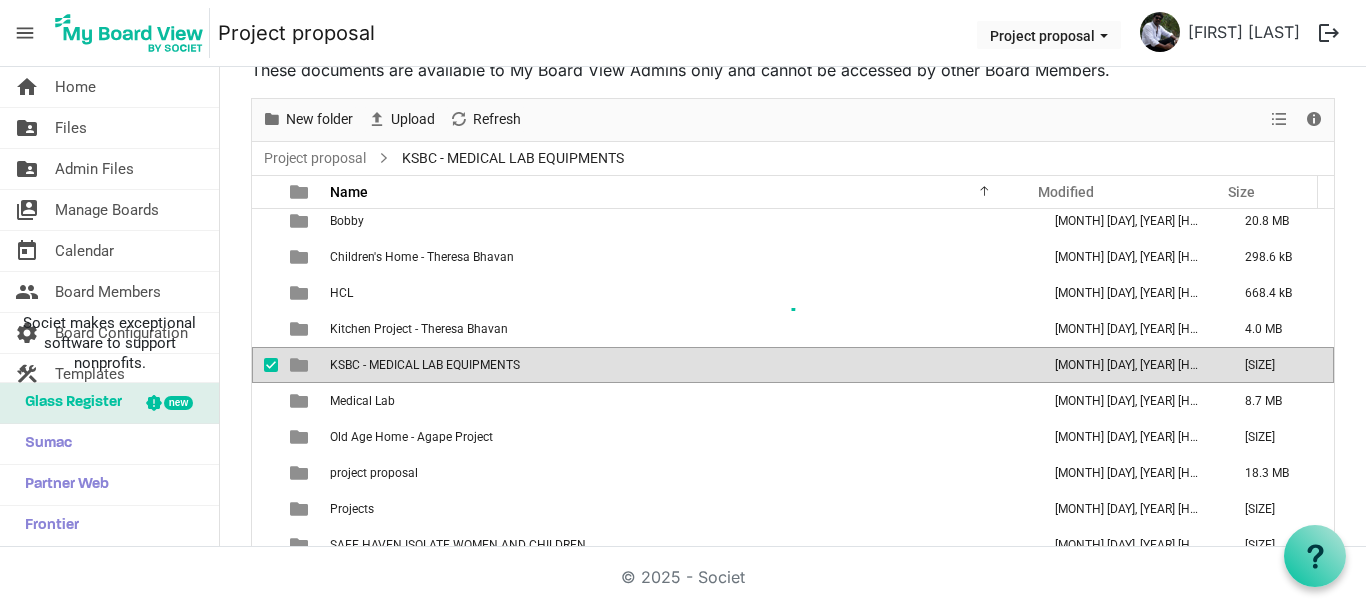 scroll, scrollTop: 0, scrollLeft: 0, axis: both 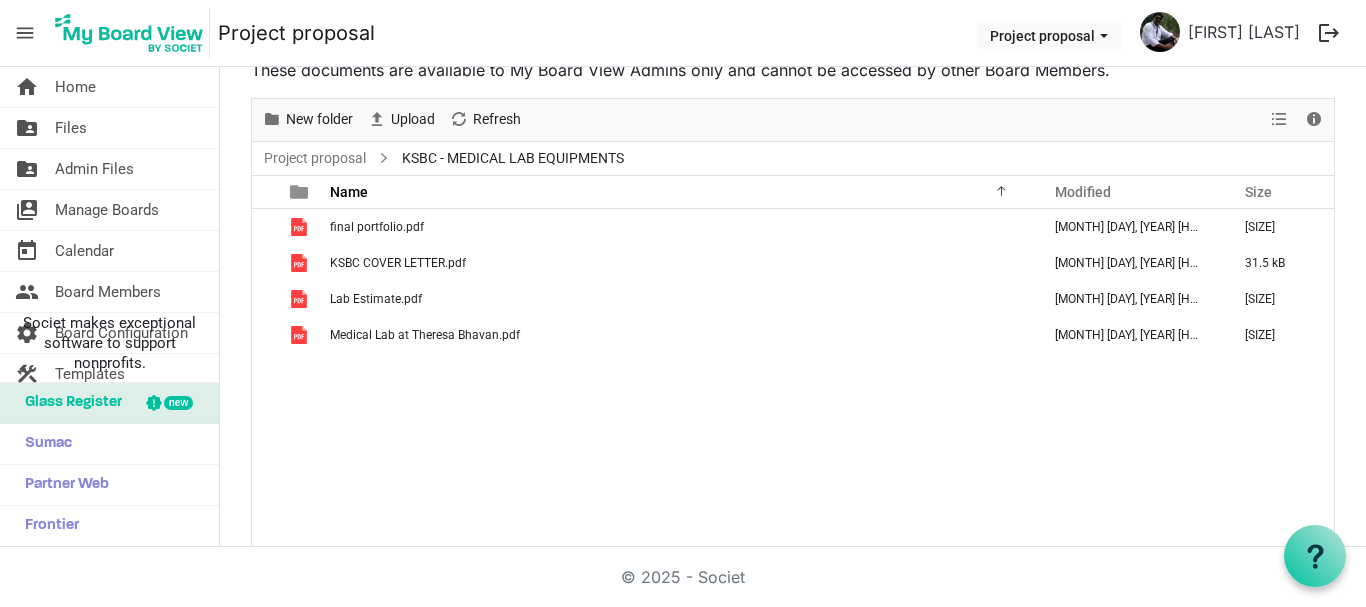 click on "KSBC - MEDICAL LAB EQUIPMENTS" at bounding box center (513, 158) 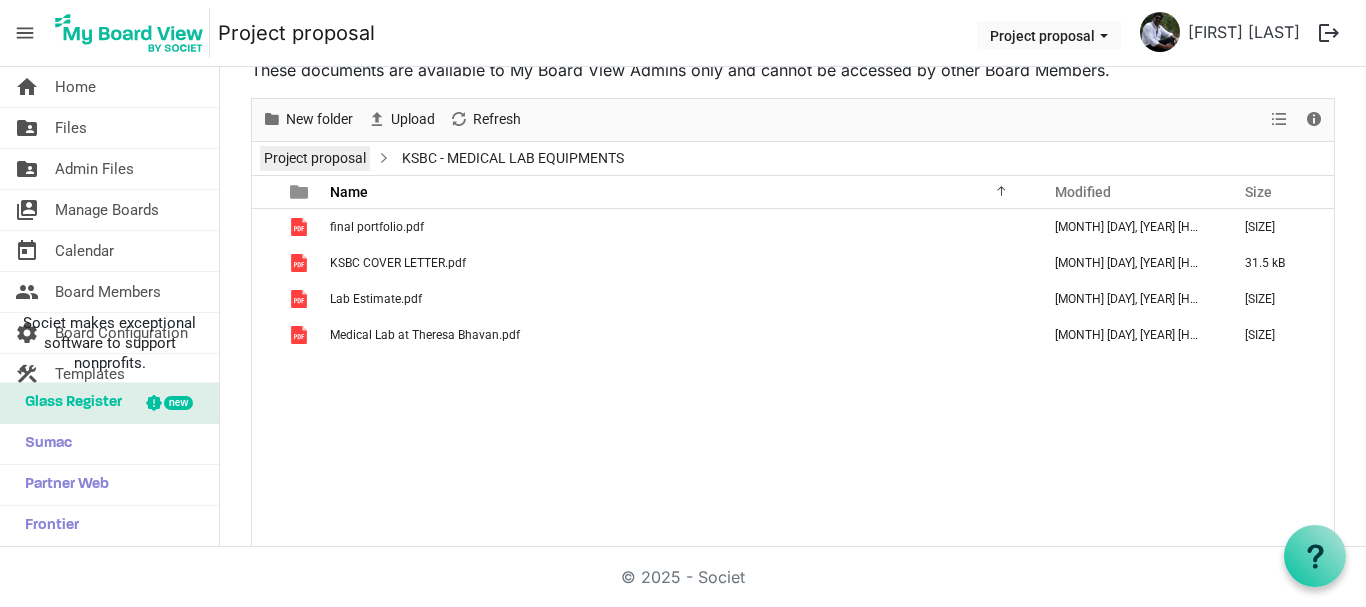 click on "Project proposal" at bounding box center [315, 158] 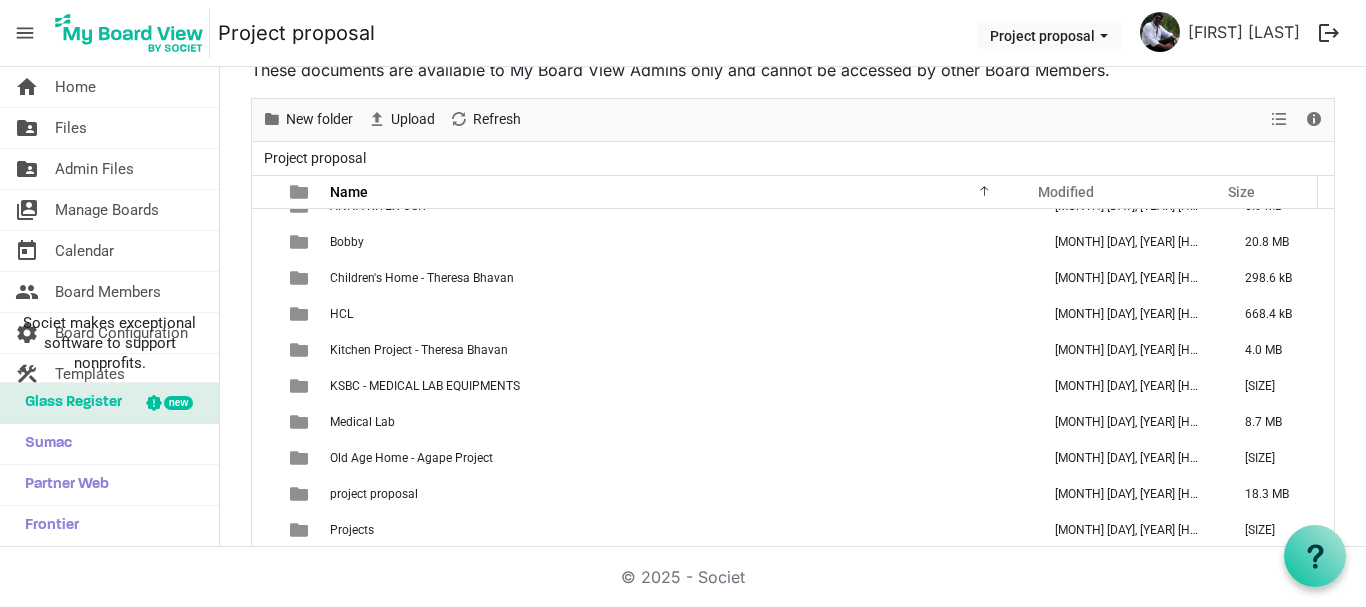 scroll, scrollTop: 204, scrollLeft: 0, axis: vertical 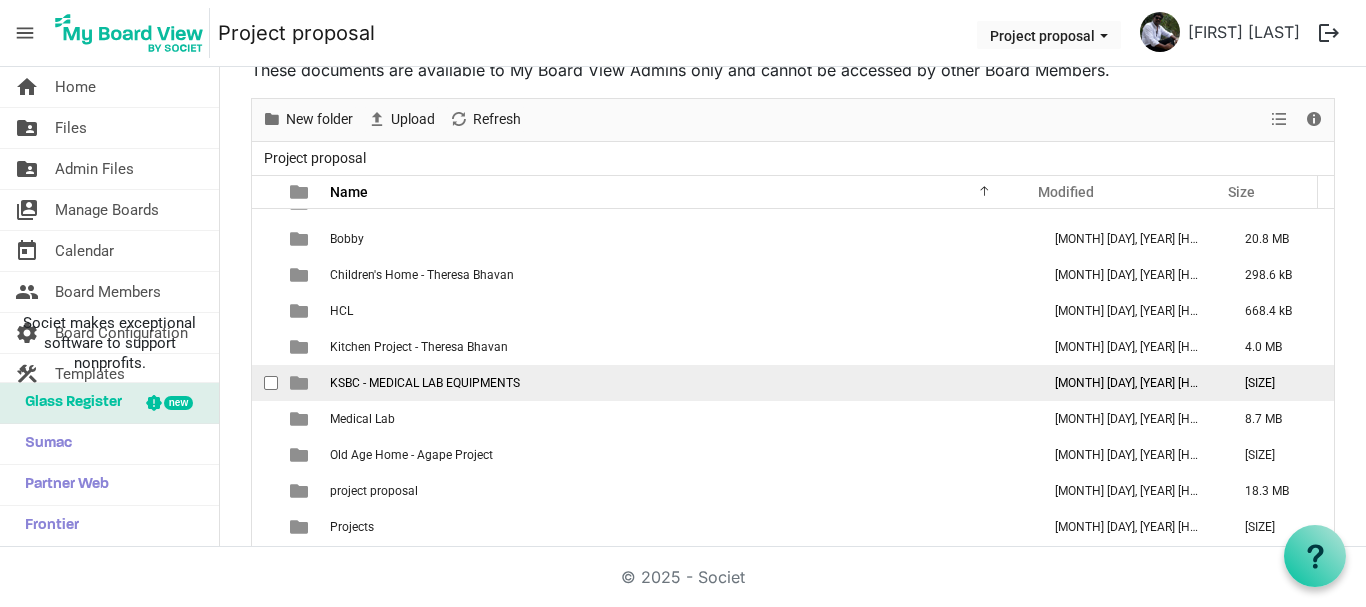 click on "KSBC - MEDICAL LAB EQUIPMENTS" at bounding box center [425, 383] 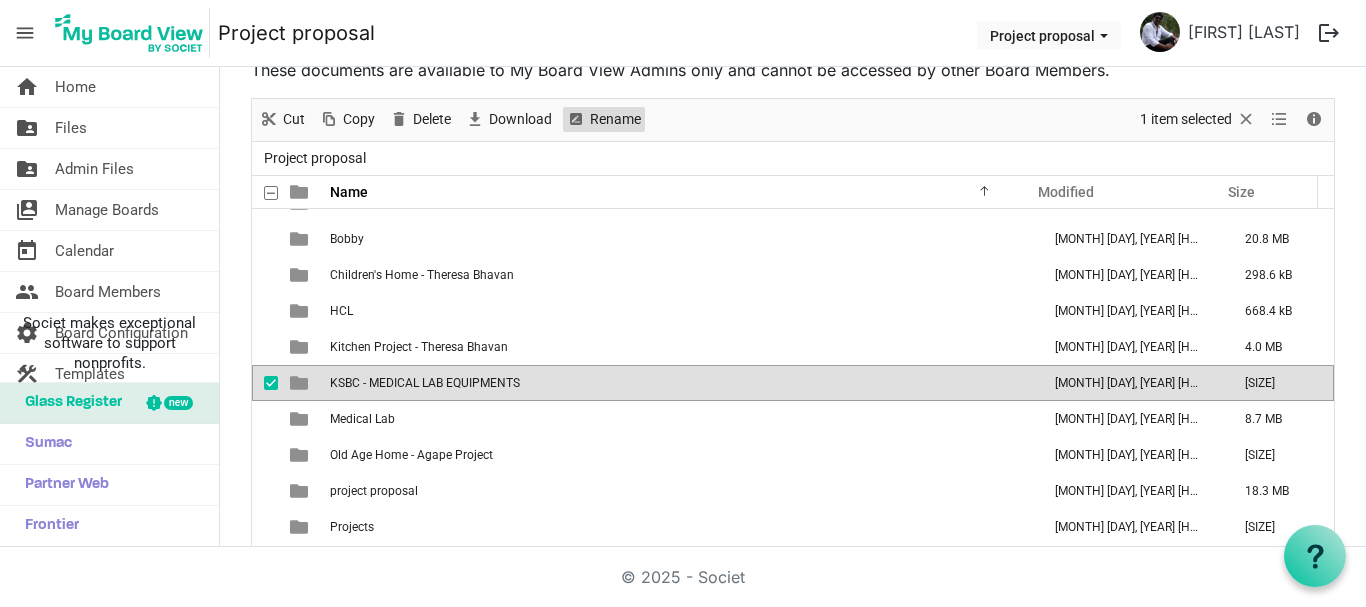 click on "Rename" at bounding box center [615, 119] 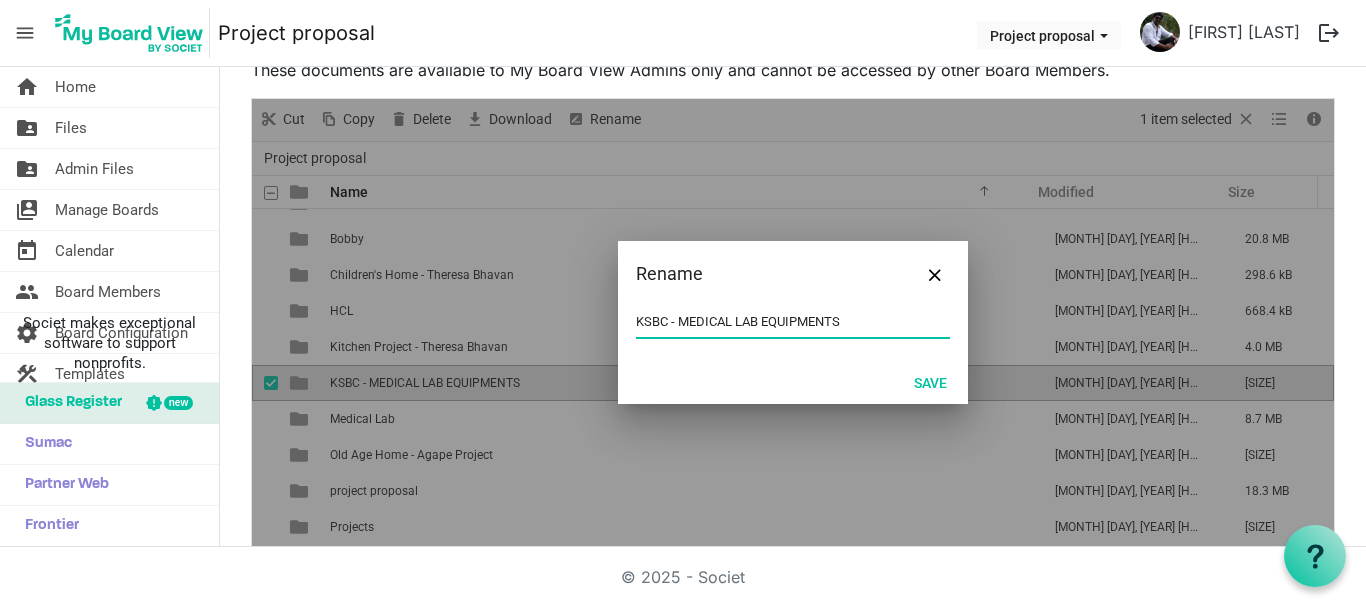 click on "KSBC - MEDICAL LAB EQUIPMENTS" at bounding box center (793, 322) 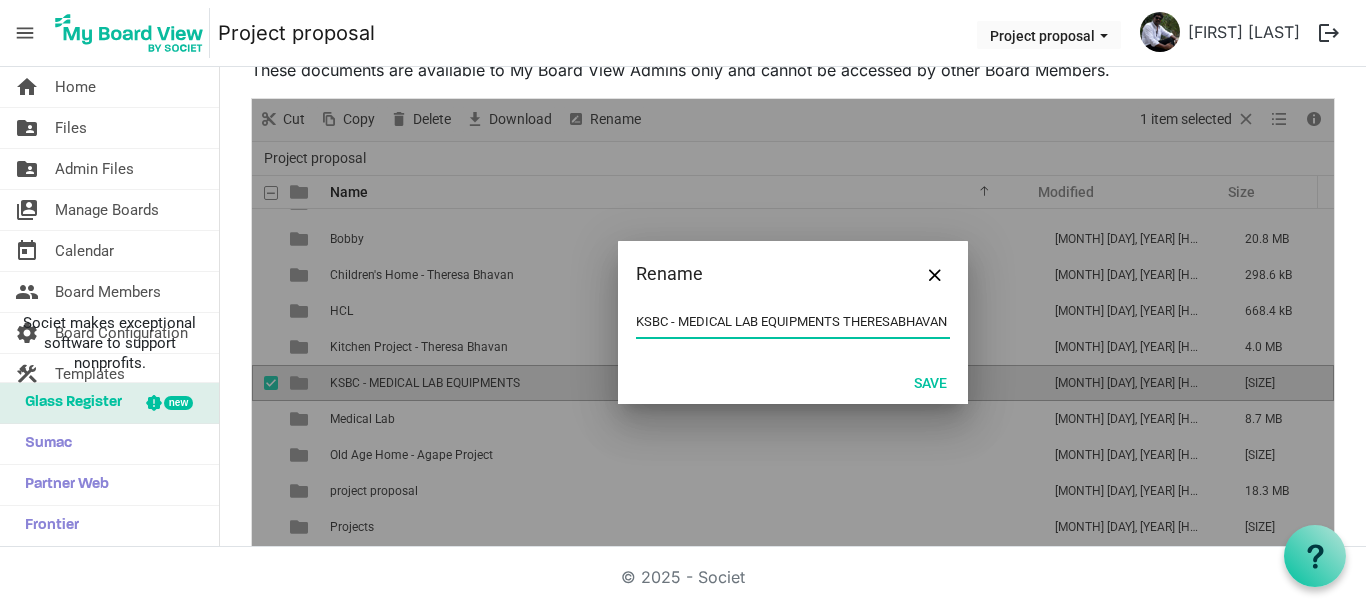 scroll, scrollTop: 0, scrollLeft: 3, axis: horizontal 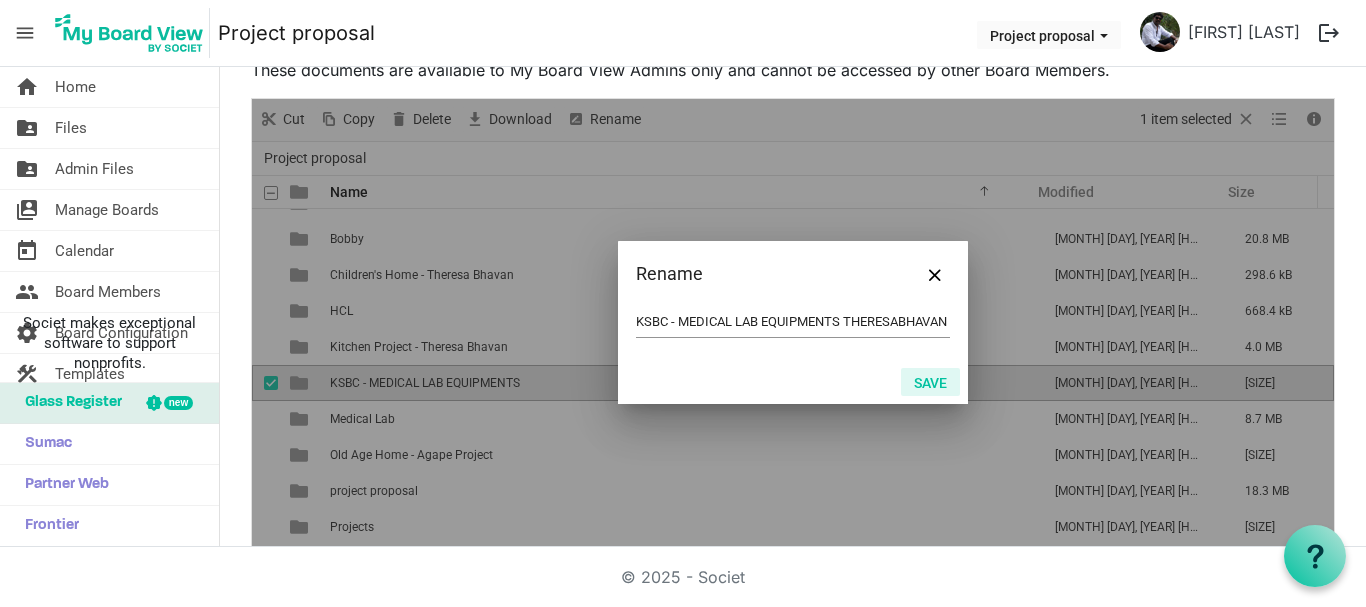 click on "Save" at bounding box center (930, 382) 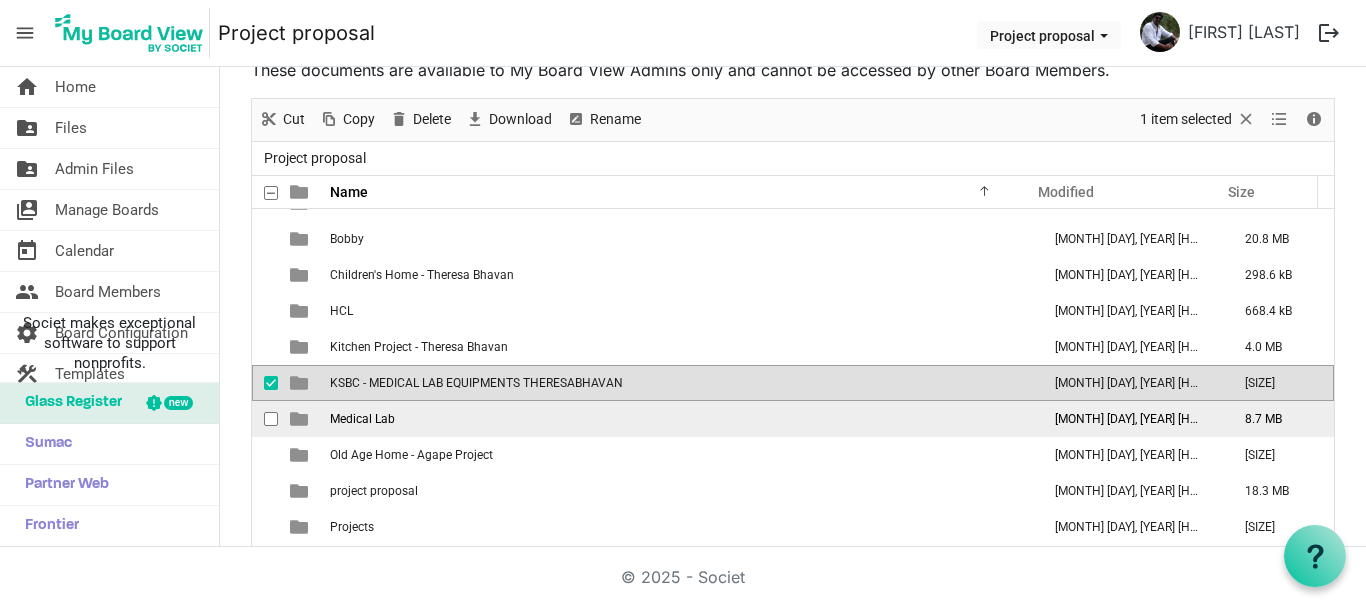 click on "Medical Lab" at bounding box center (362, 419) 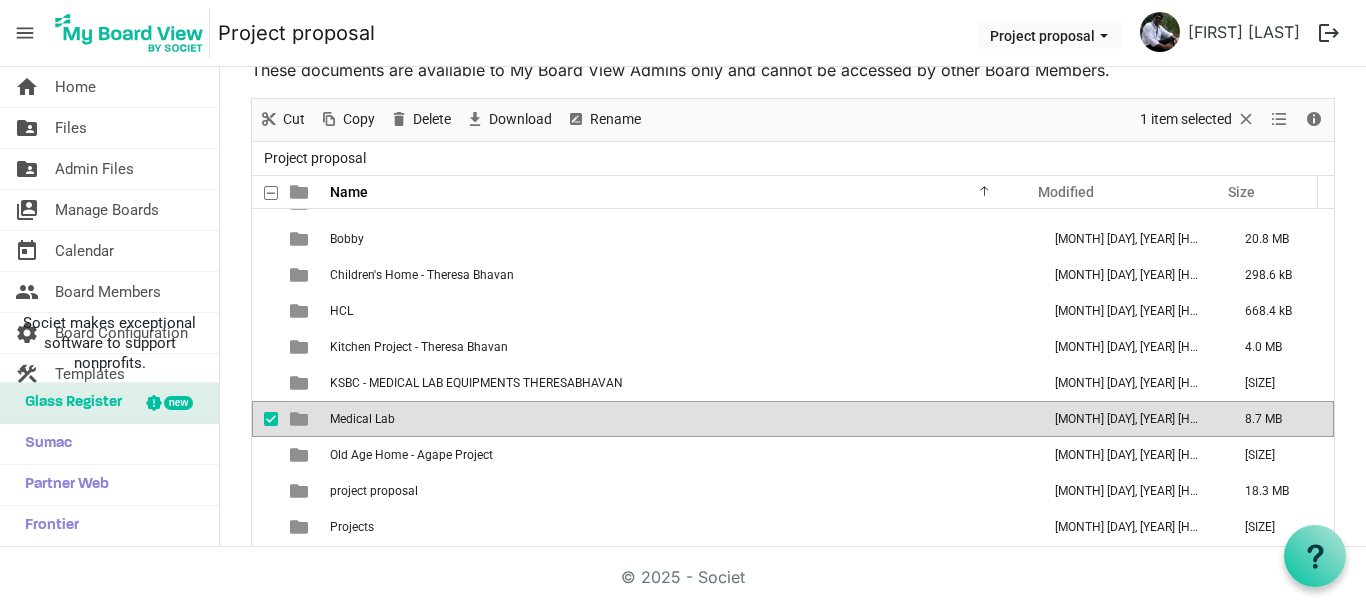 click on "Medical Lab" at bounding box center (362, 419) 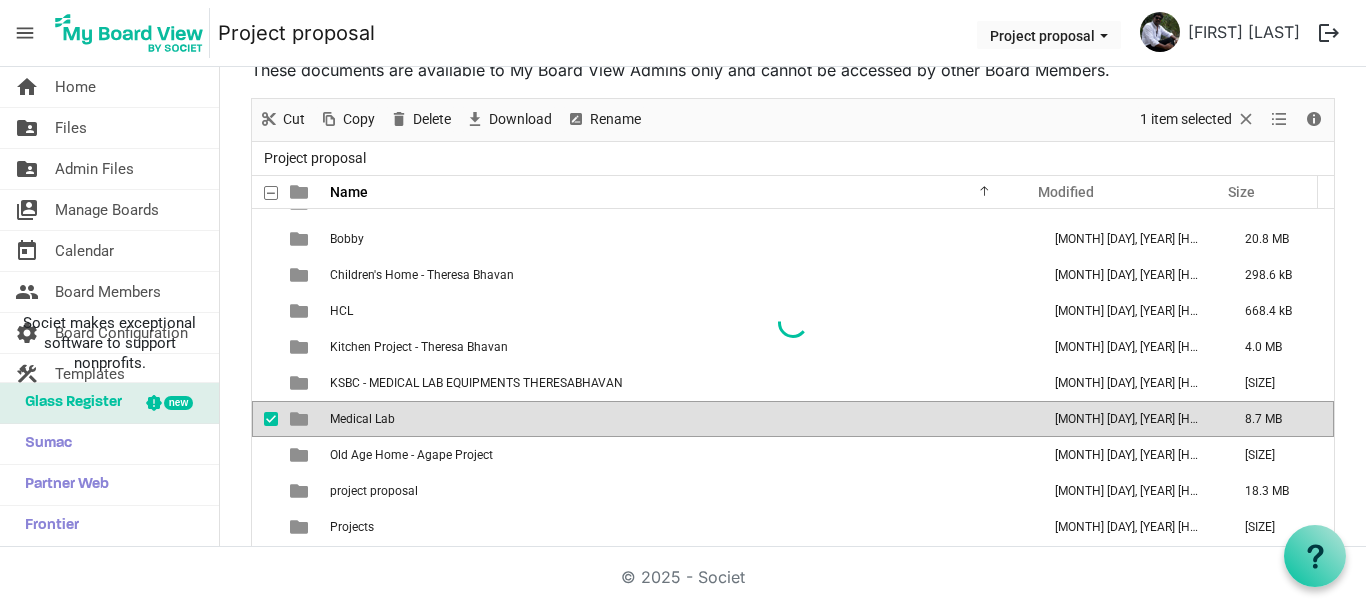 scroll, scrollTop: 0, scrollLeft: 0, axis: both 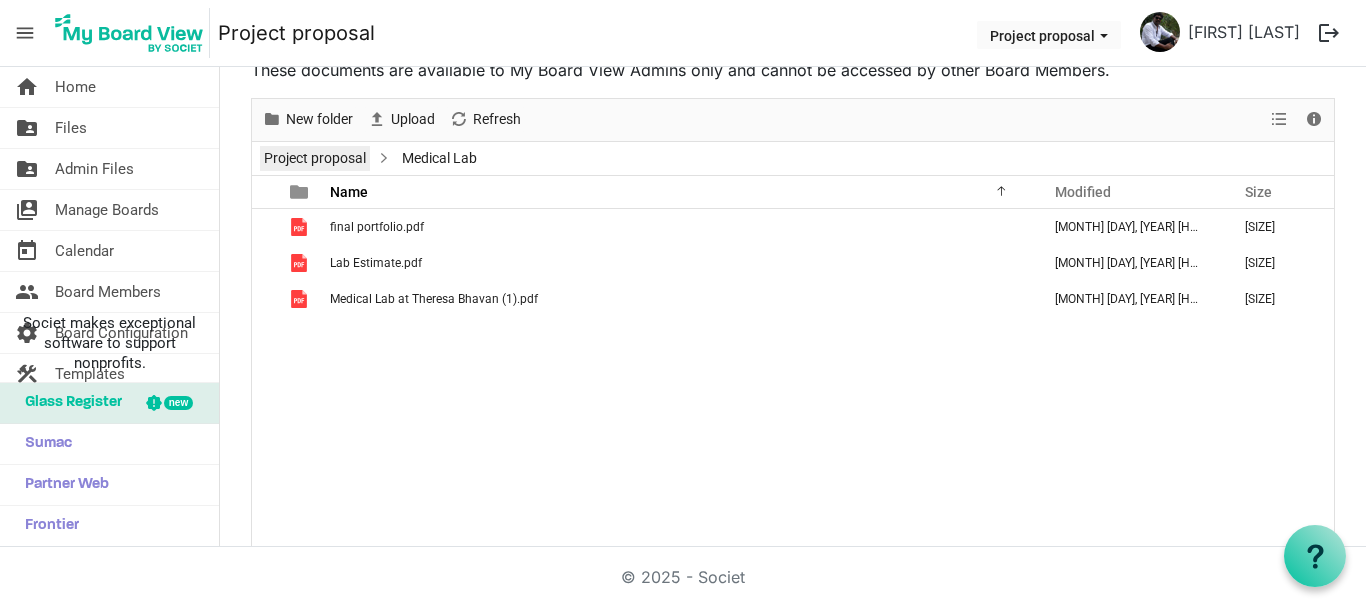 click on "Project proposal" at bounding box center [315, 158] 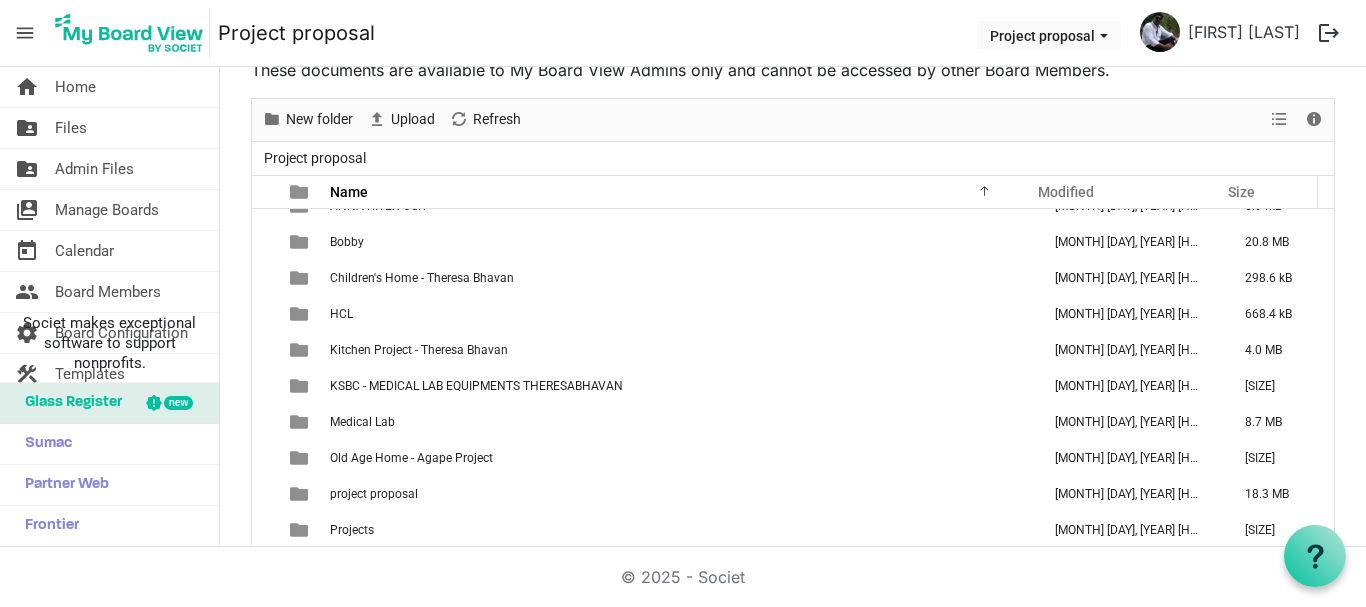 scroll, scrollTop: 215, scrollLeft: 0, axis: vertical 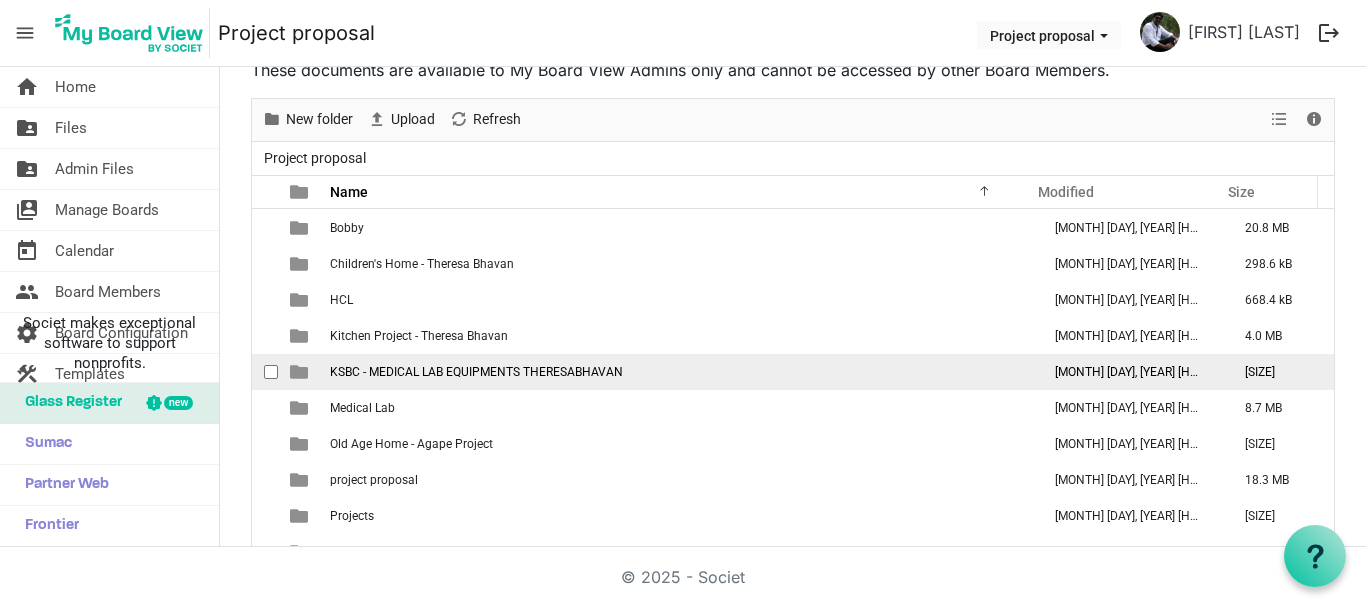 click on "KSBC - MEDICAL LAB EQUIPMENTS THERESABHAVAN" at bounding box center [679, 372] 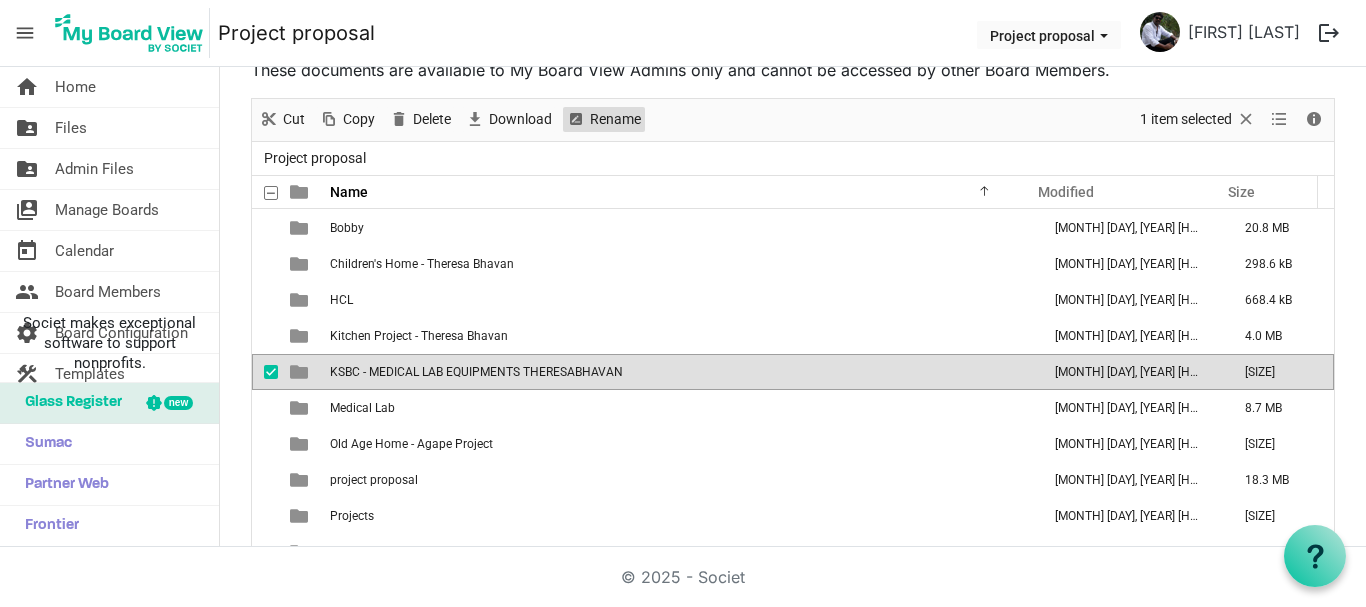 click on "Rename" at bounding box center [615, 119] 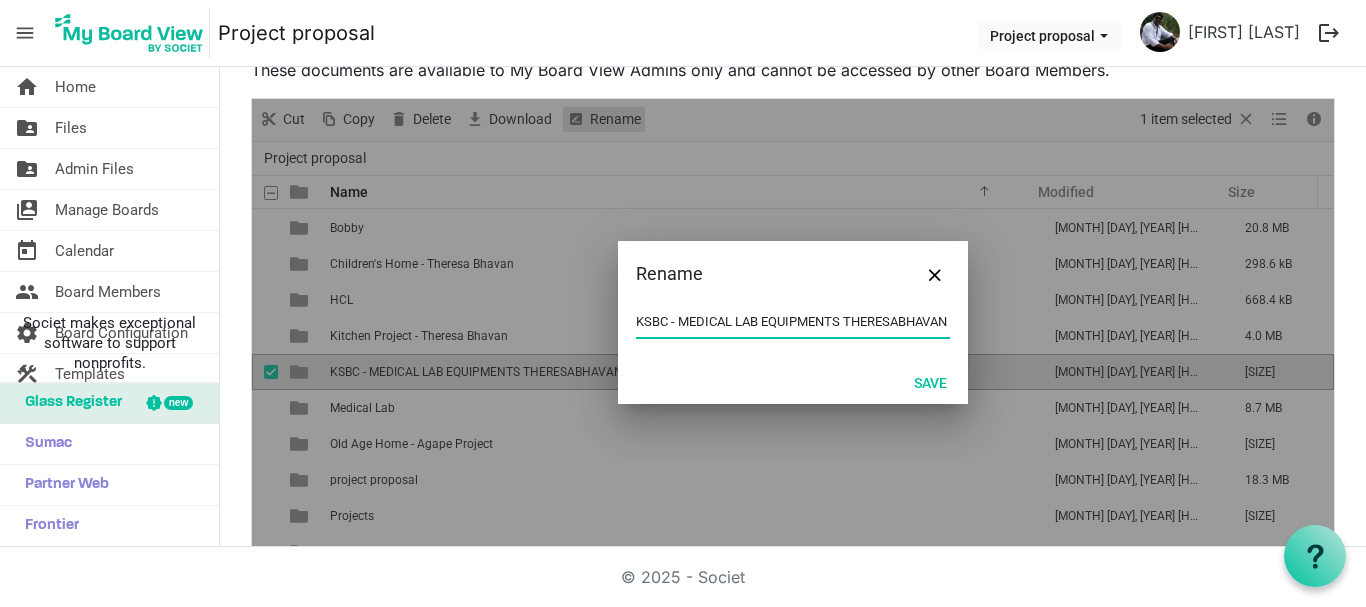 scroll, scrollTop: 0, scrollLeft: 3, axis: horizontal 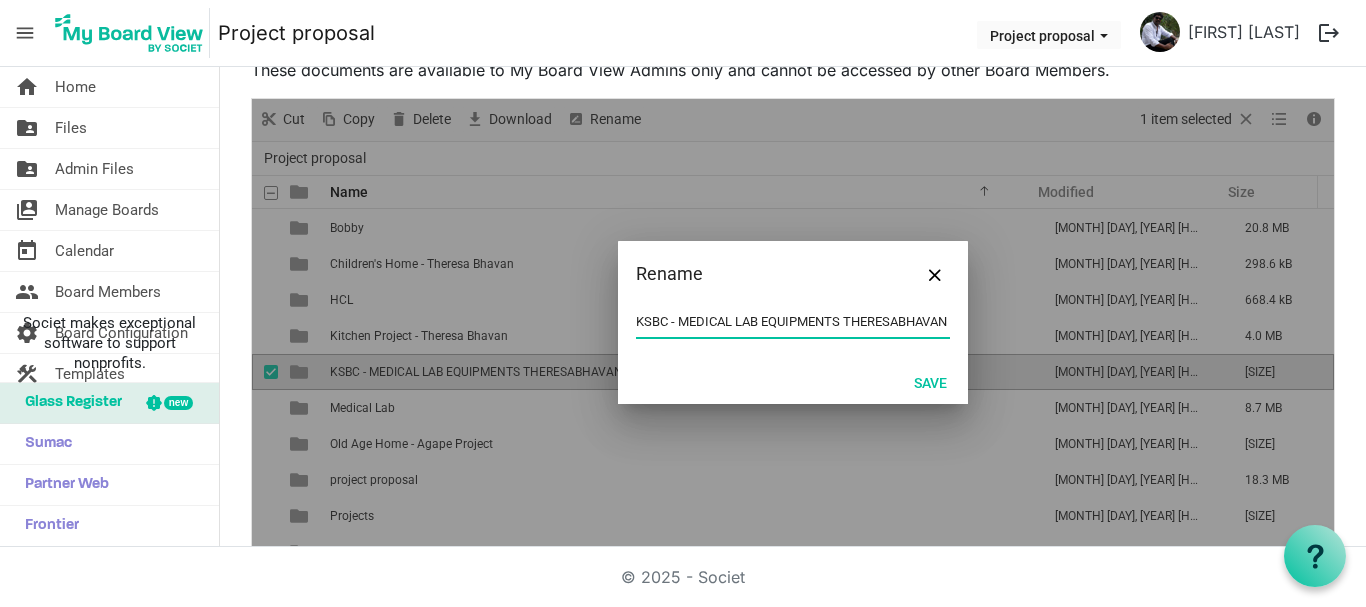 click on "KSBC - MEDICAL LAB EQUIPMENTS THERESABHAVAN" at bounding box center [793, 322] 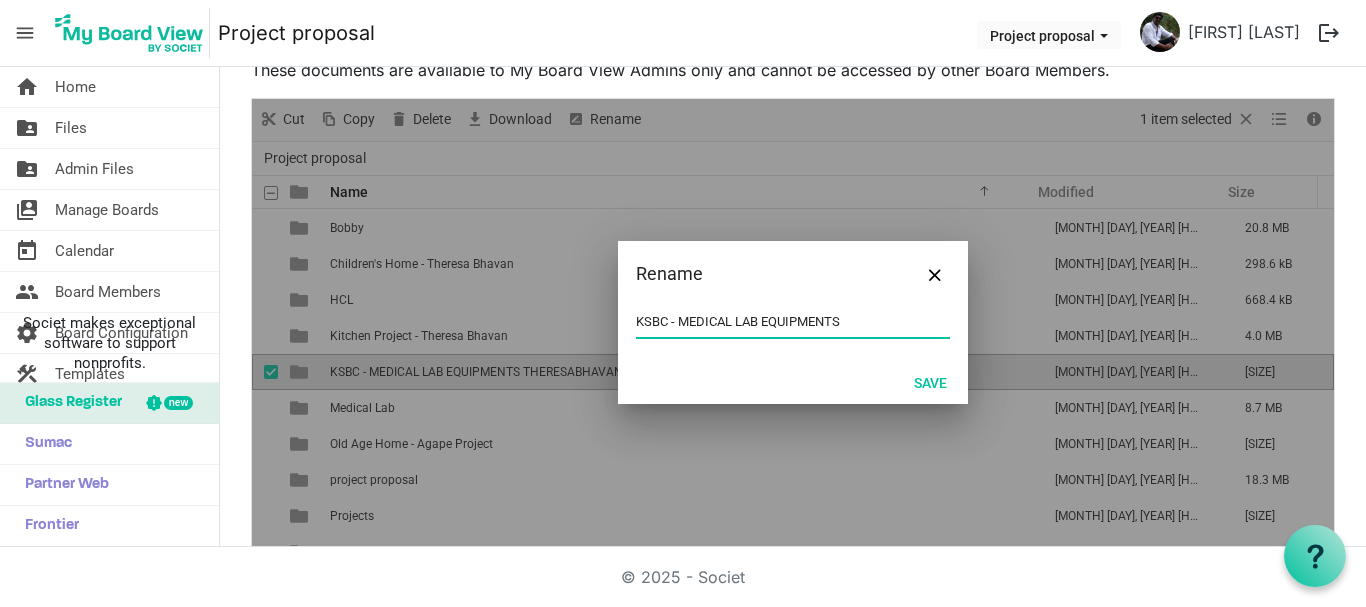scroll, scrollTop: 0, scrollLeft: 0, axis: both 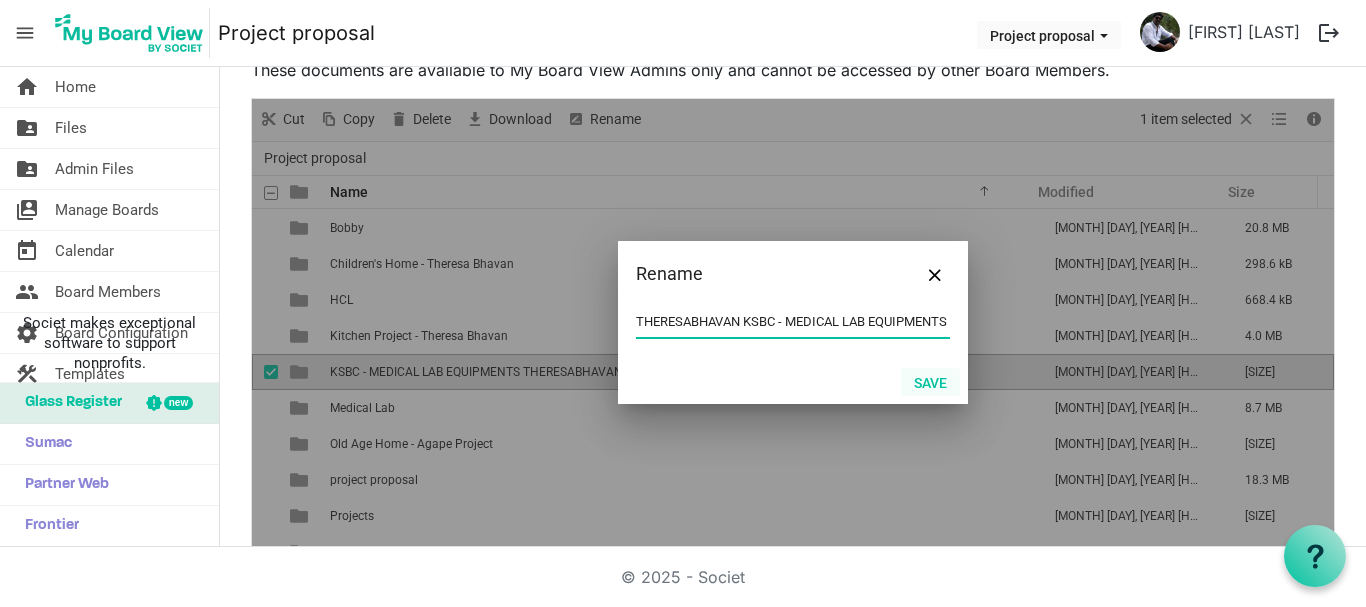 type on "THERESABHAVAN KSBC - MEDICAL LAB EQUIPMENTS" 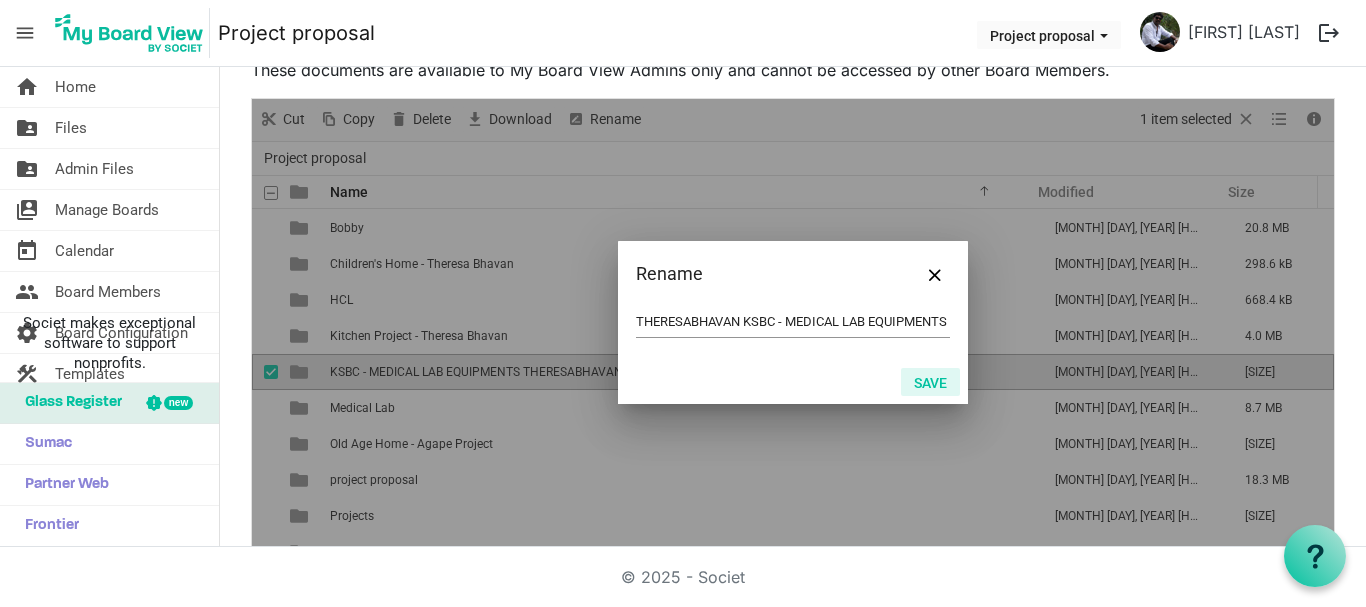 click on "Save" at bounding box center (930, 382) 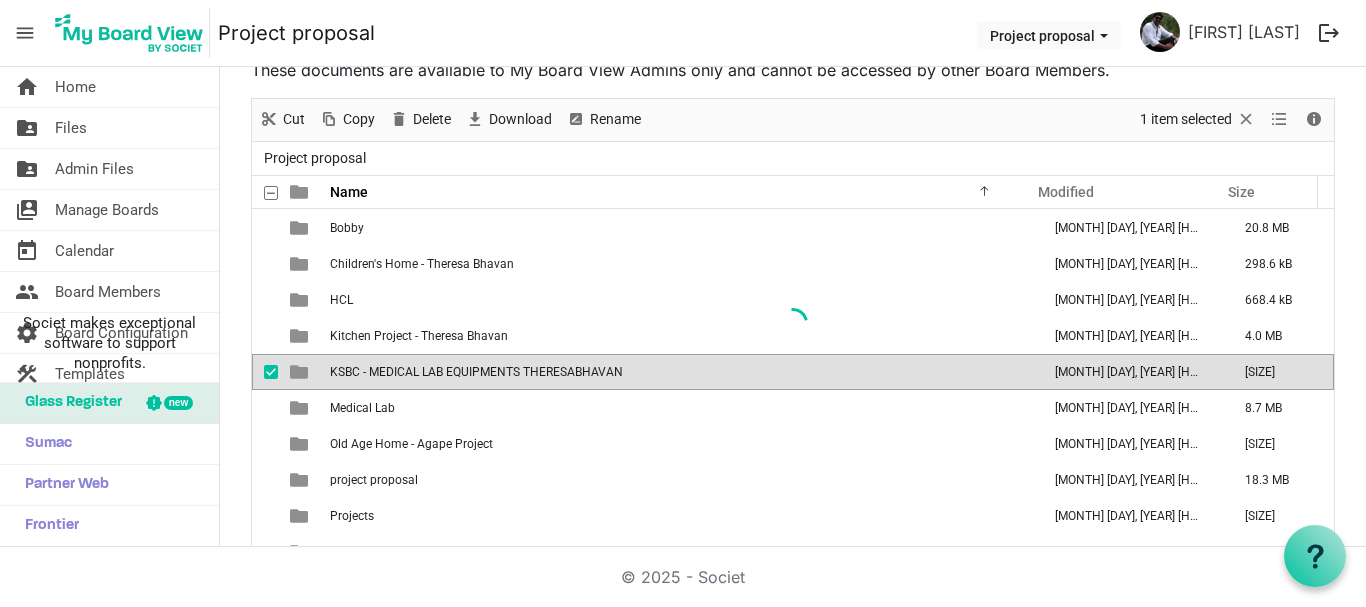scroll, scrollTop: 0, scrollLeft: 0, axis: both 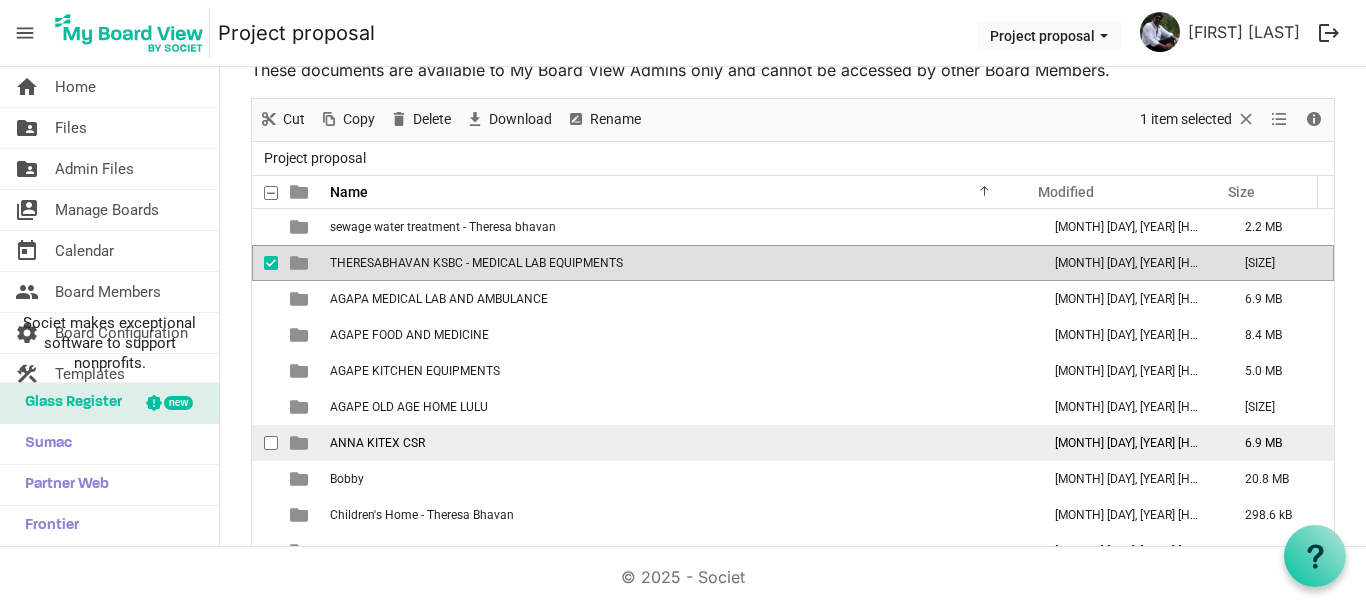 click on "ANNA KITEX CSR" at bounding box center [377, 443] 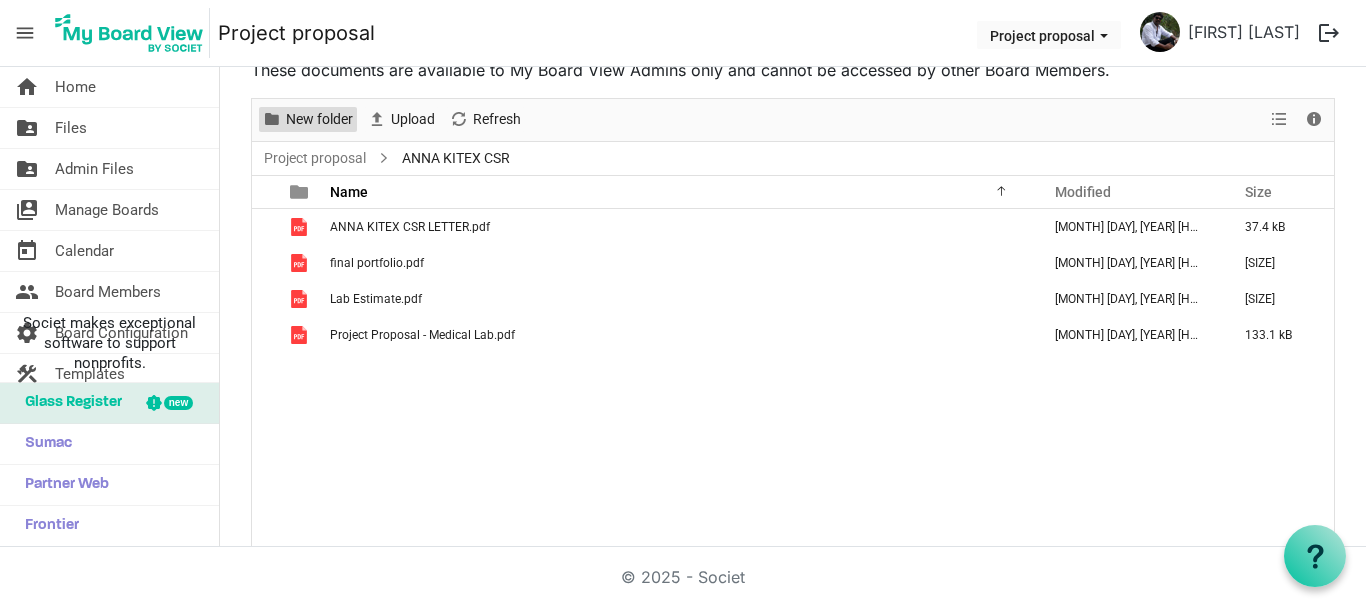 click on "New folder" at bounding box center [319, 119] 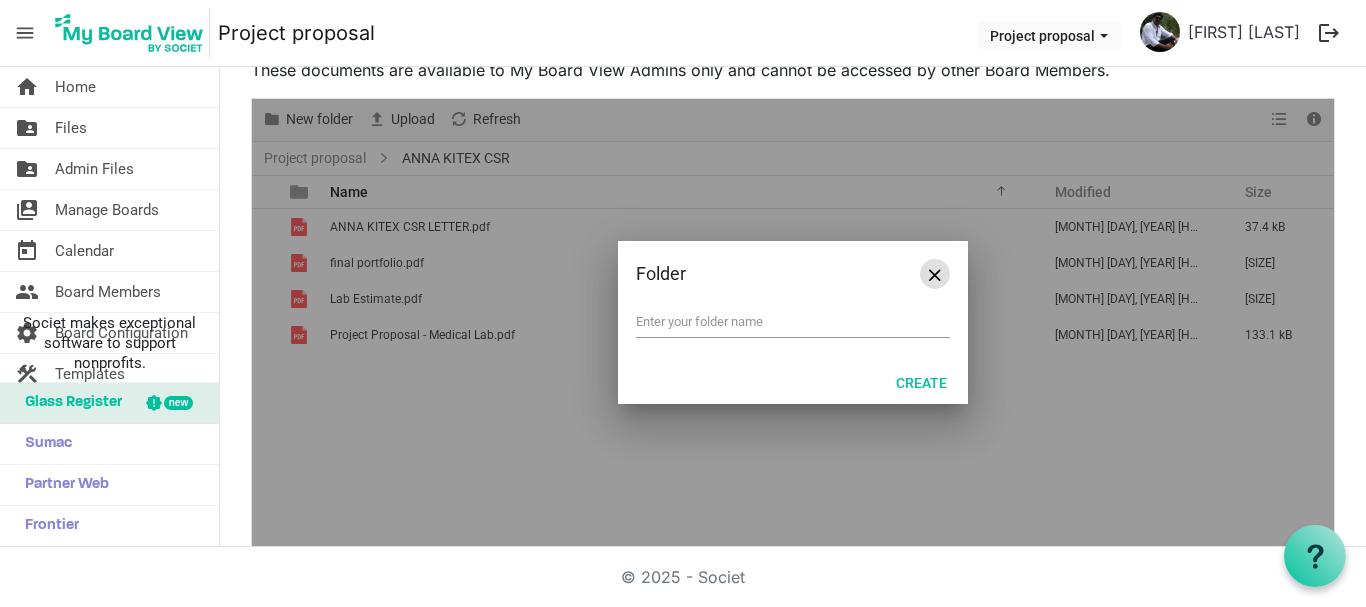 click at bounding box center [935, 275] 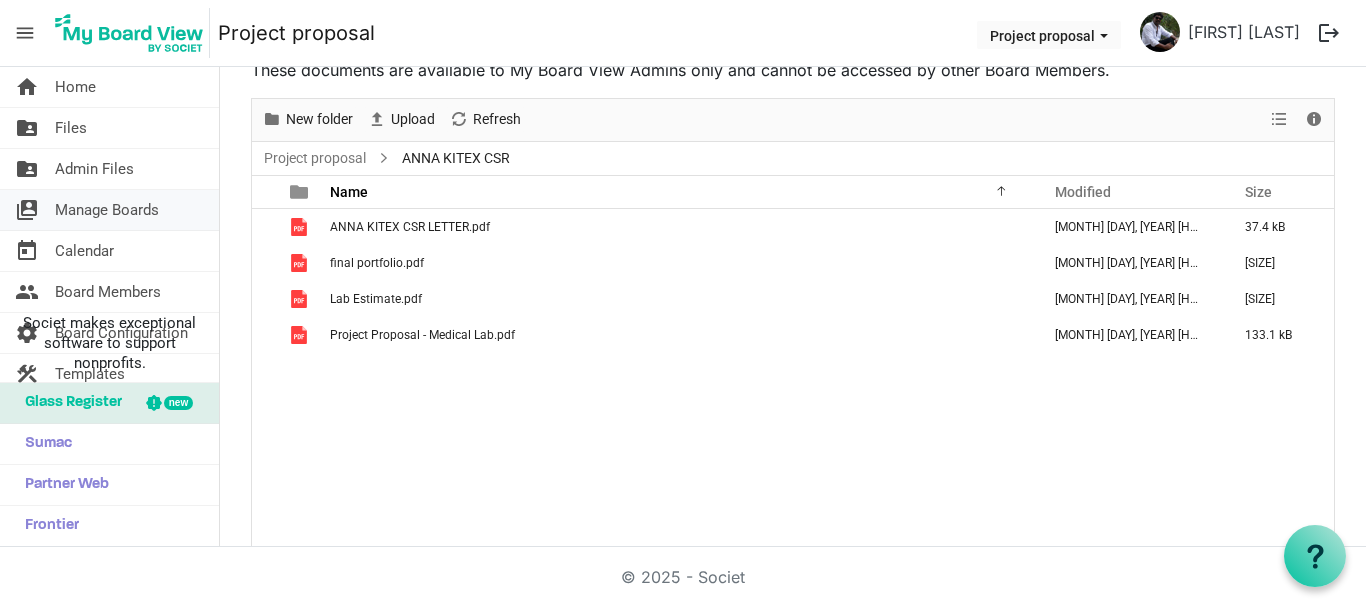 click on "Manage Boards" at bounding box center (107, 210) 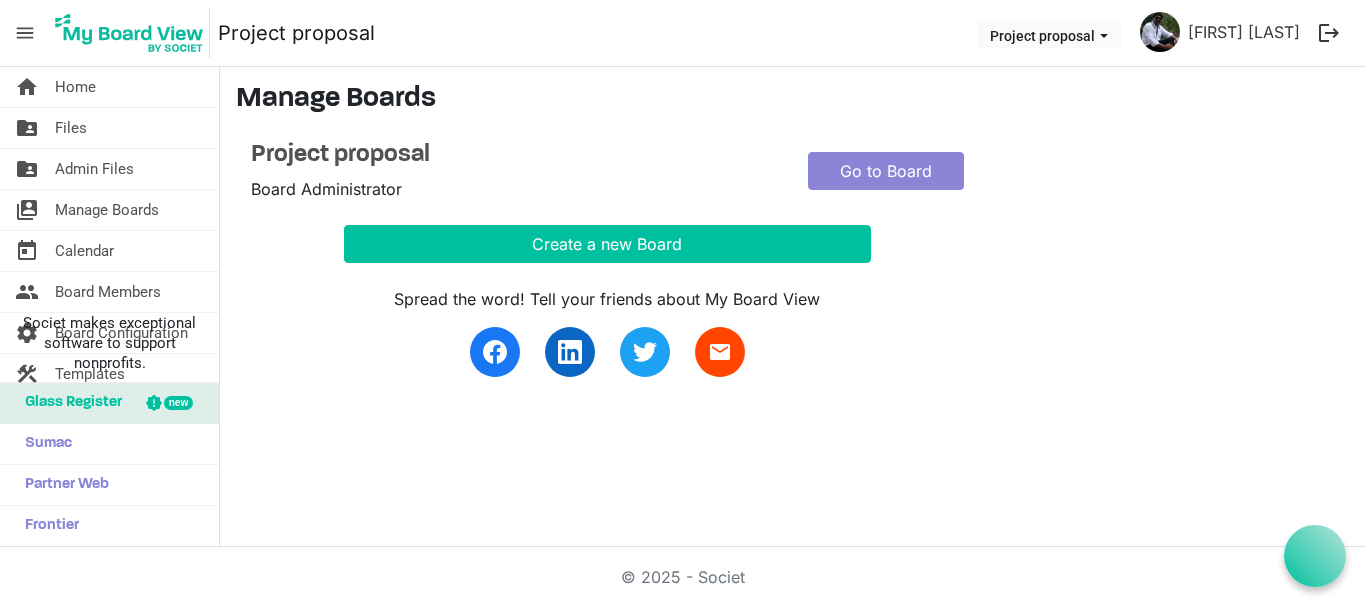 scroll, scrollTop: 0, scrollLeft: 0, axis: both 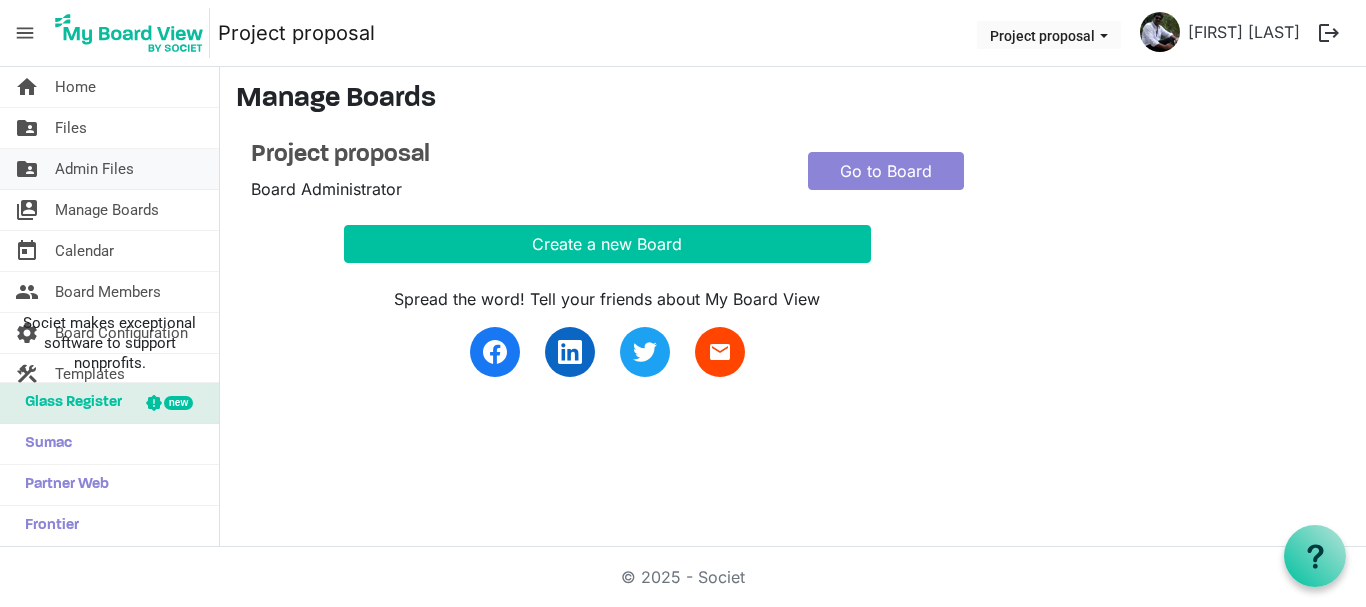 click on "Admin Files" at bounding box center [94, 169] 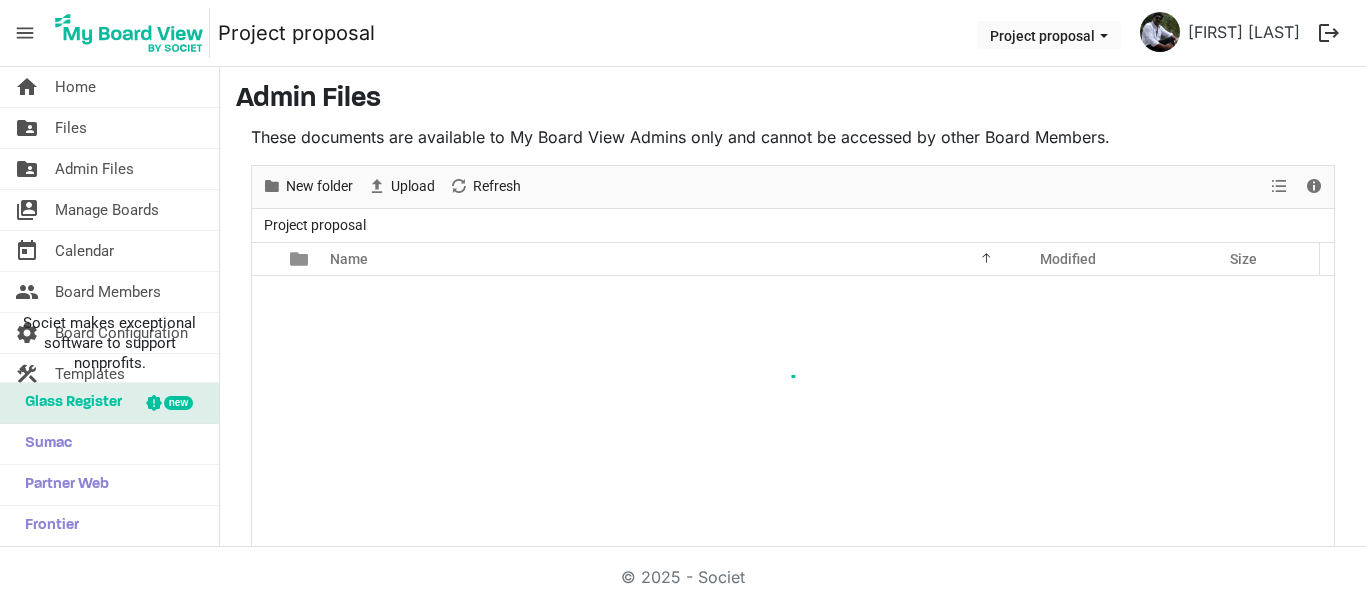 scroll, scrollTop: 0, scrollLeft: 0, axis: both 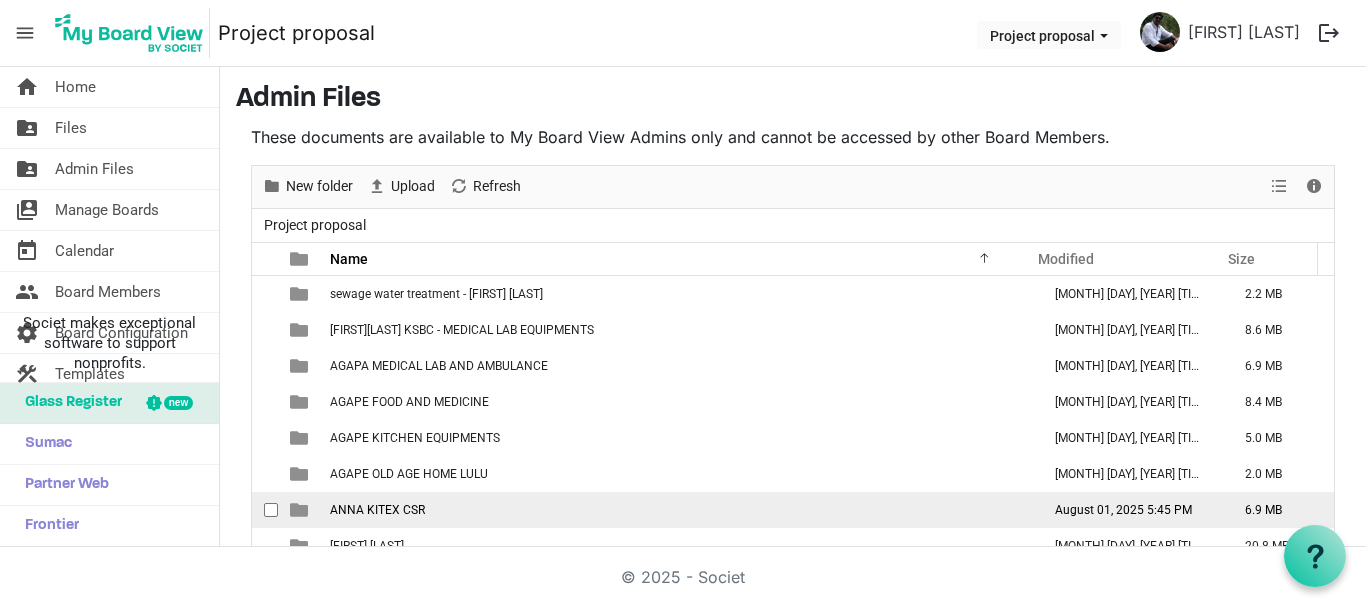 click on "ANNA KITEX CSR" at bounding box center [377, 510] 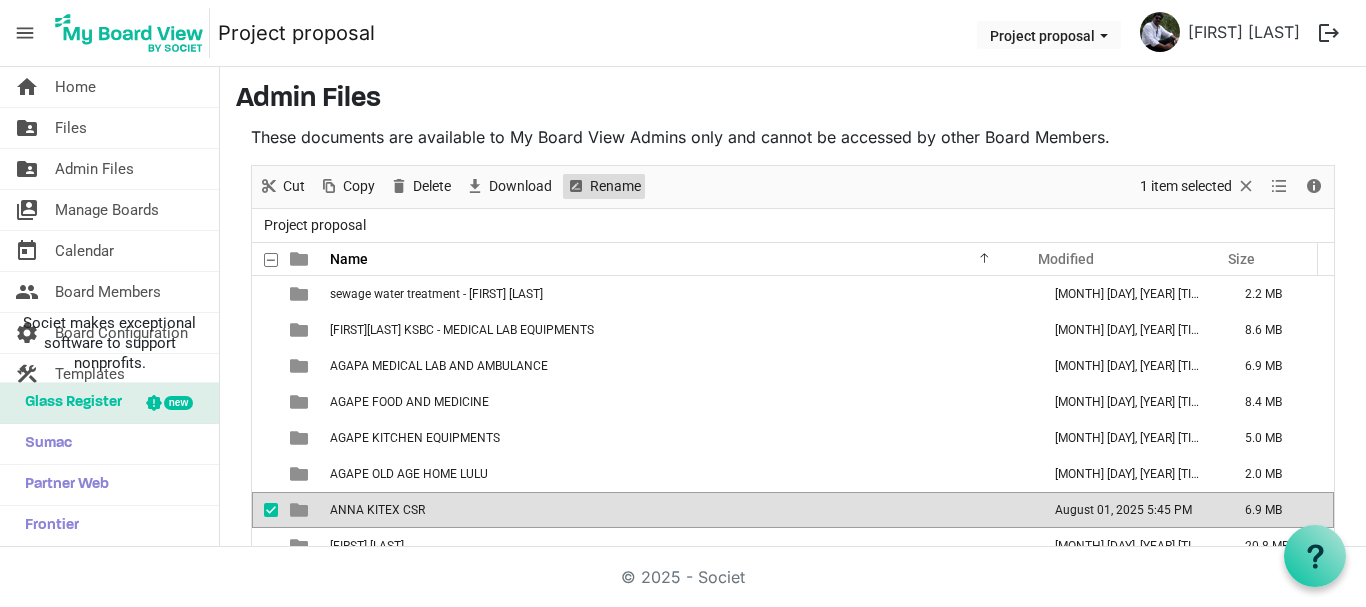 click on "Rename" at bounding box center (615, 186) 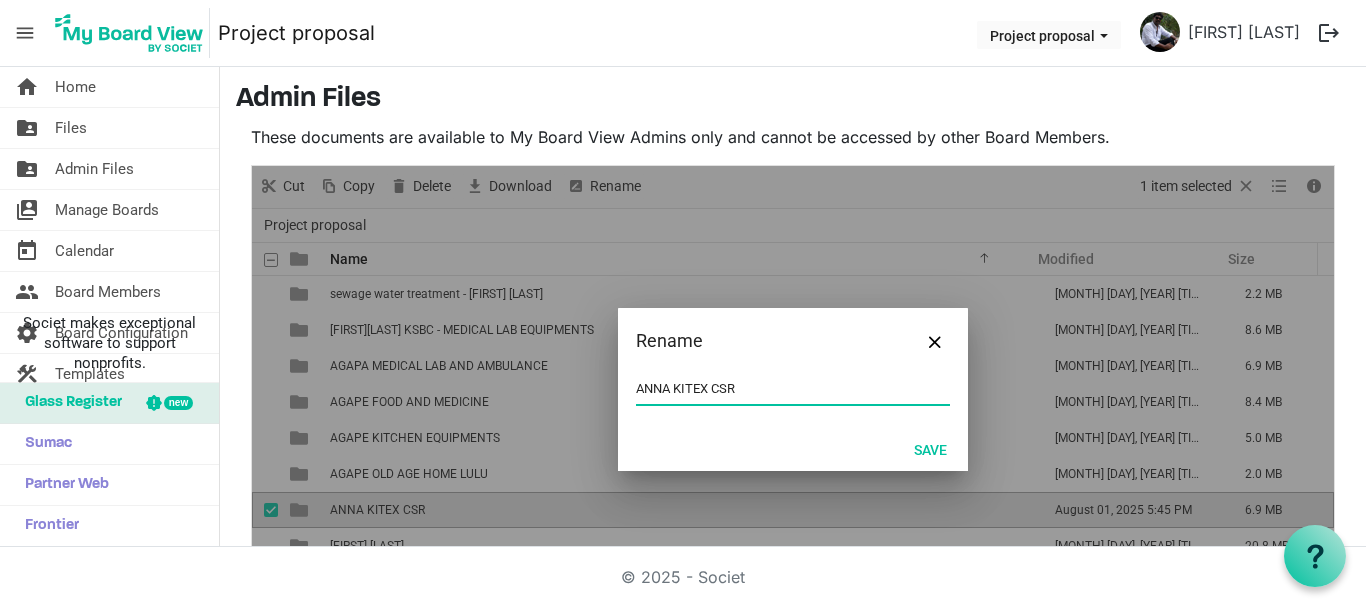 click on "ANNA KITEX CSR" at bounding box center [793, 389] 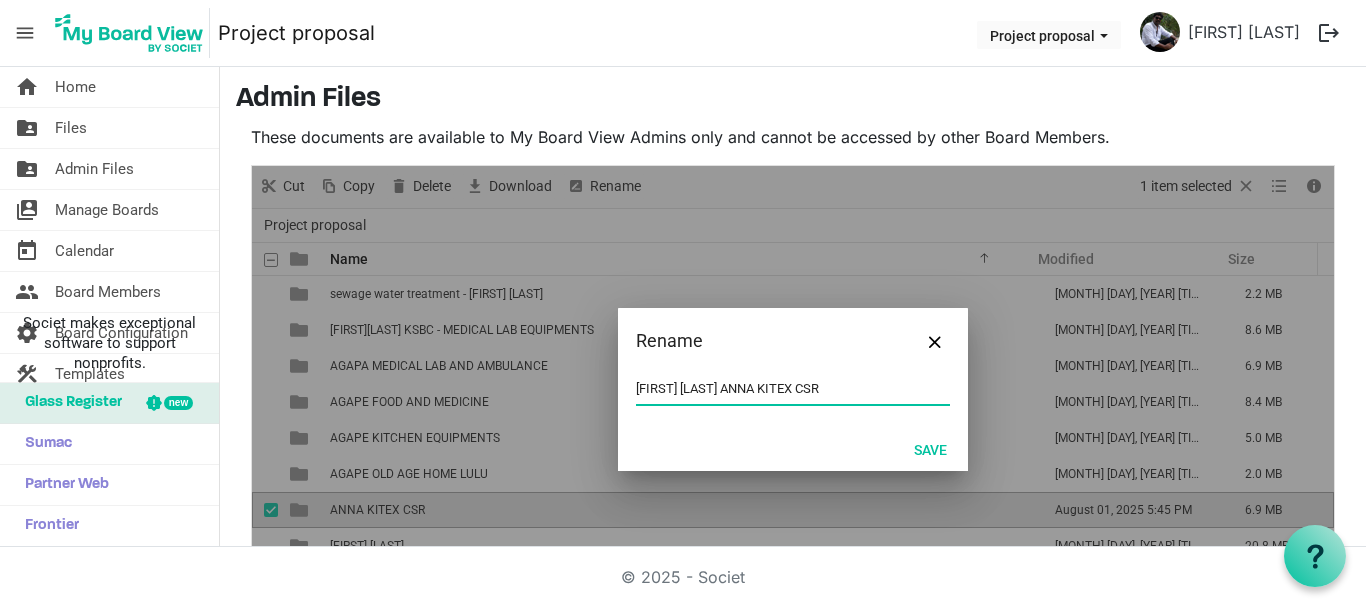 click on "[FIRST] [LAST] ANNA KITEX CSR" at bounding box center (793, 389) 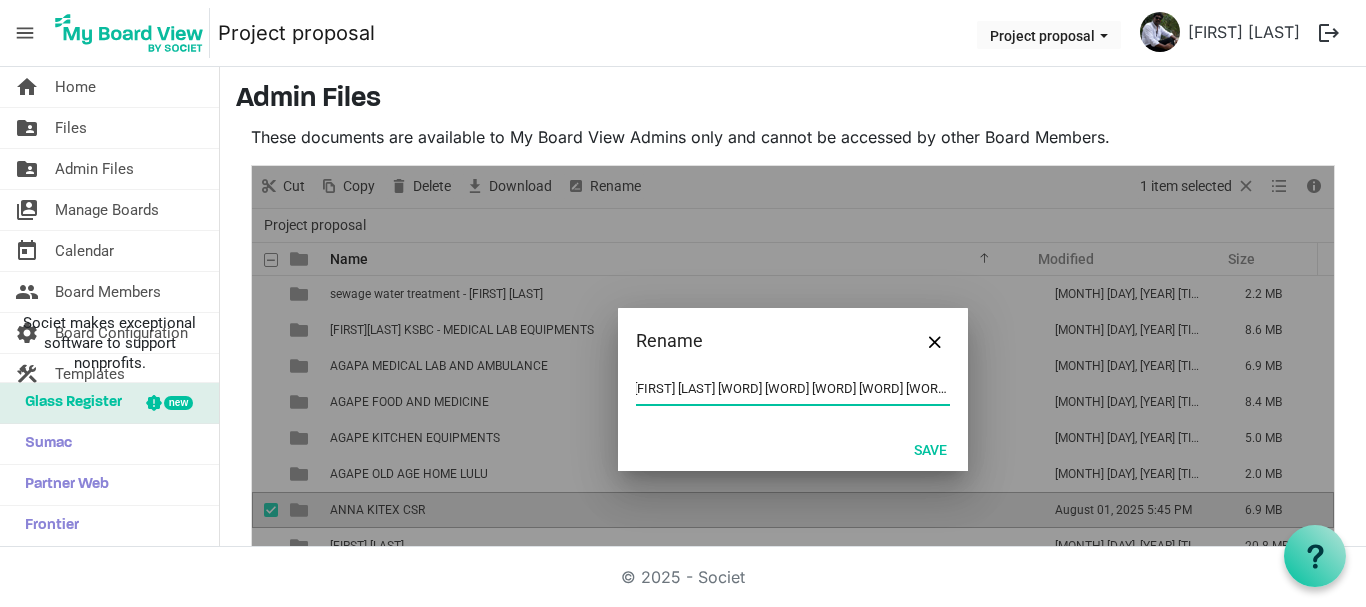 scroll, scrollTop: 0, scrollLeft: 13, axis: horizontal 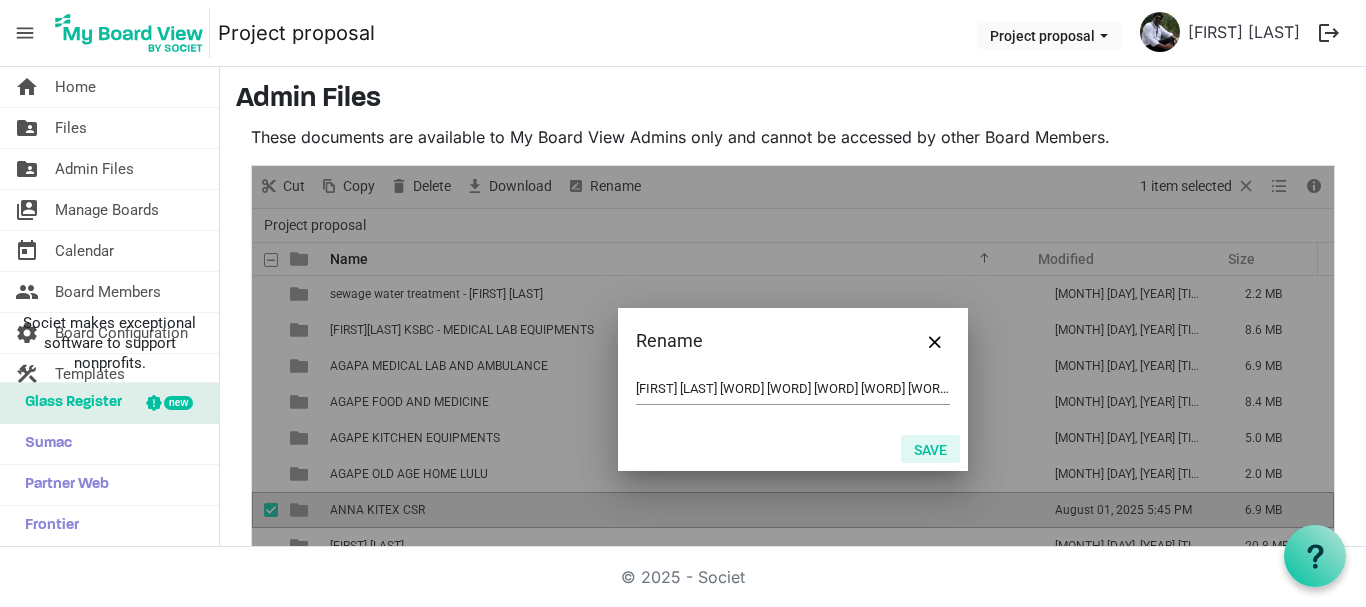 click on "Save" at bounding box center [930, 449] 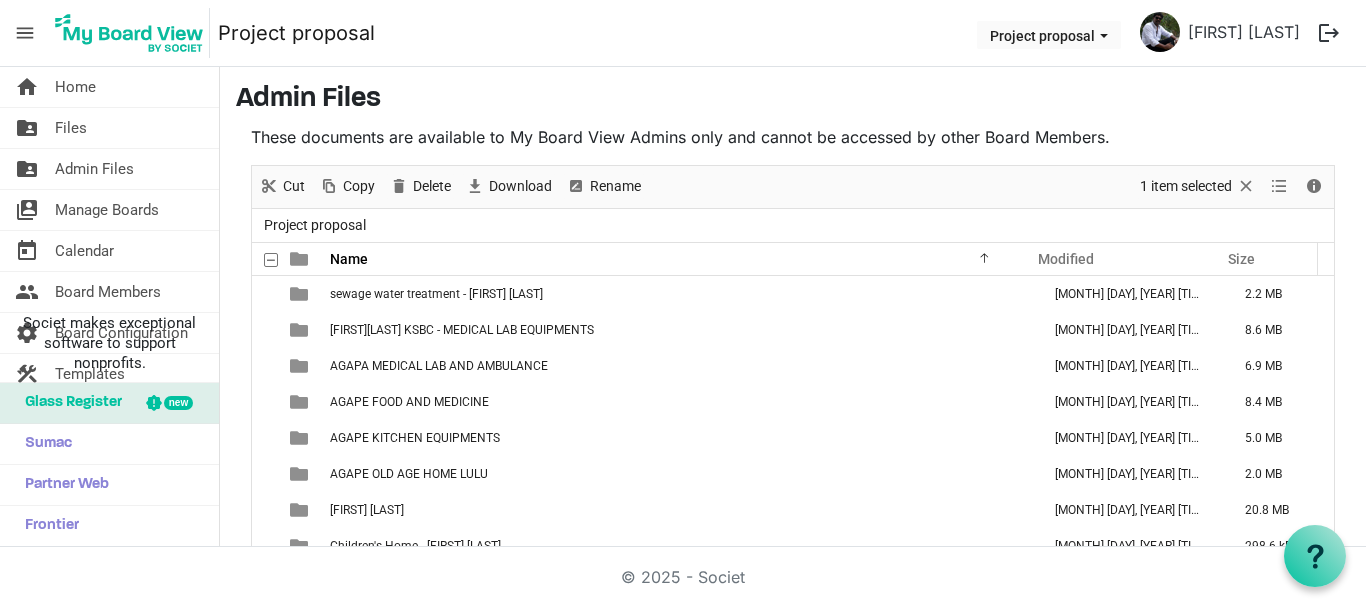 scroll, scrollTop: 346, scrollLeft: 0, axis: vertical 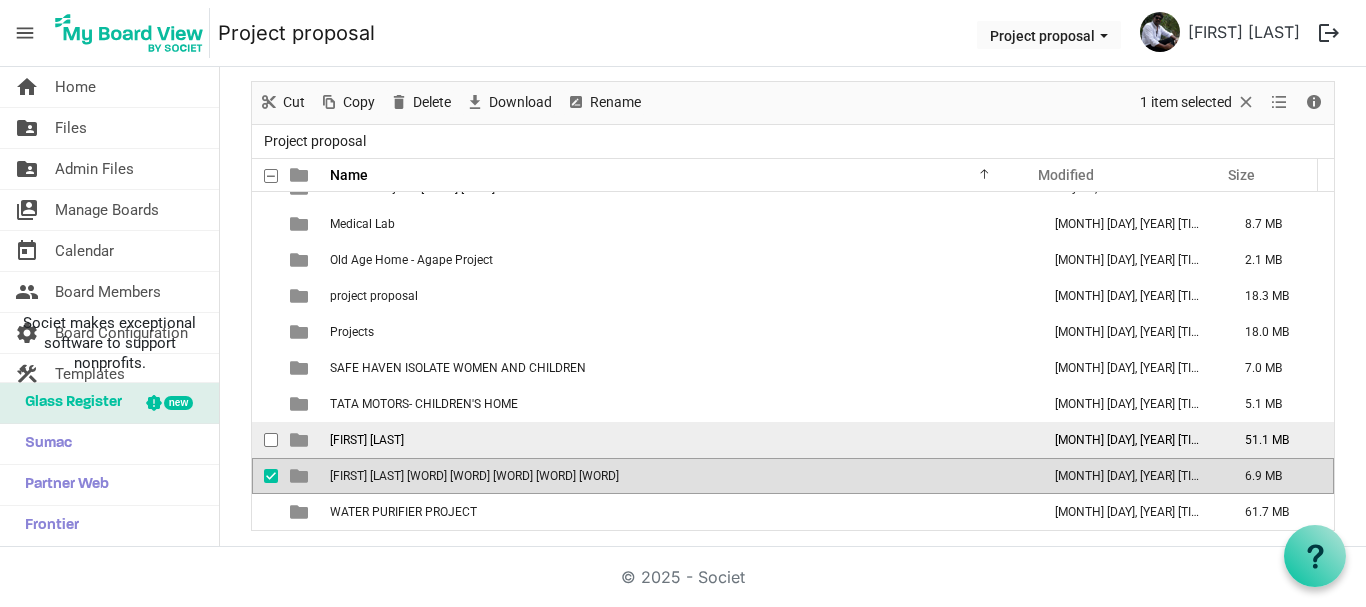 click on "[FIRST] [LAST]" at bounding box center (679, 440) 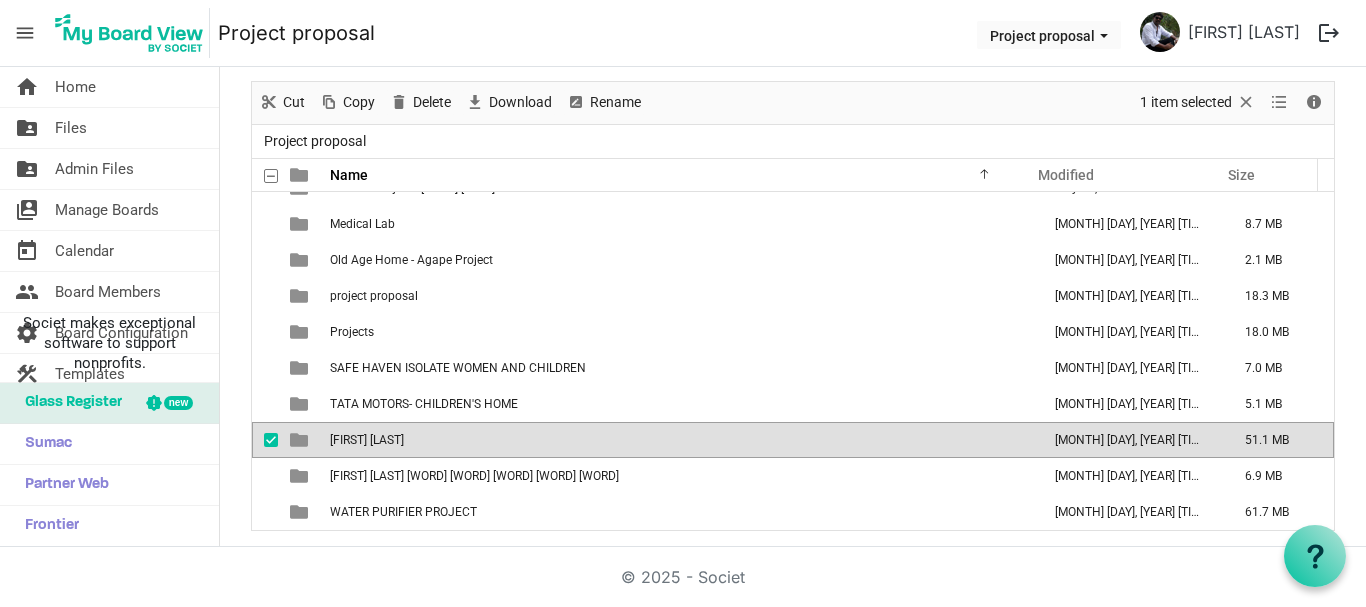 click on "[FIRST] [LAST]" at bounding box center (679, 440) 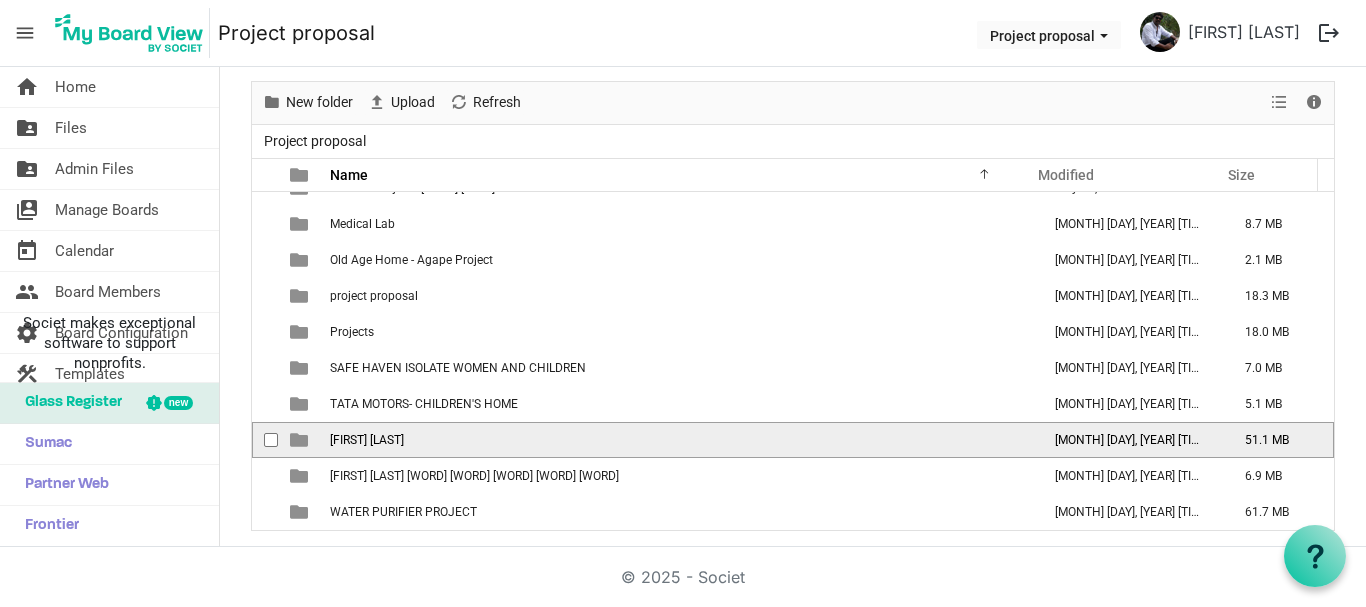 click on "[FIRST] [LAST]" at bounding box center (679, 440) 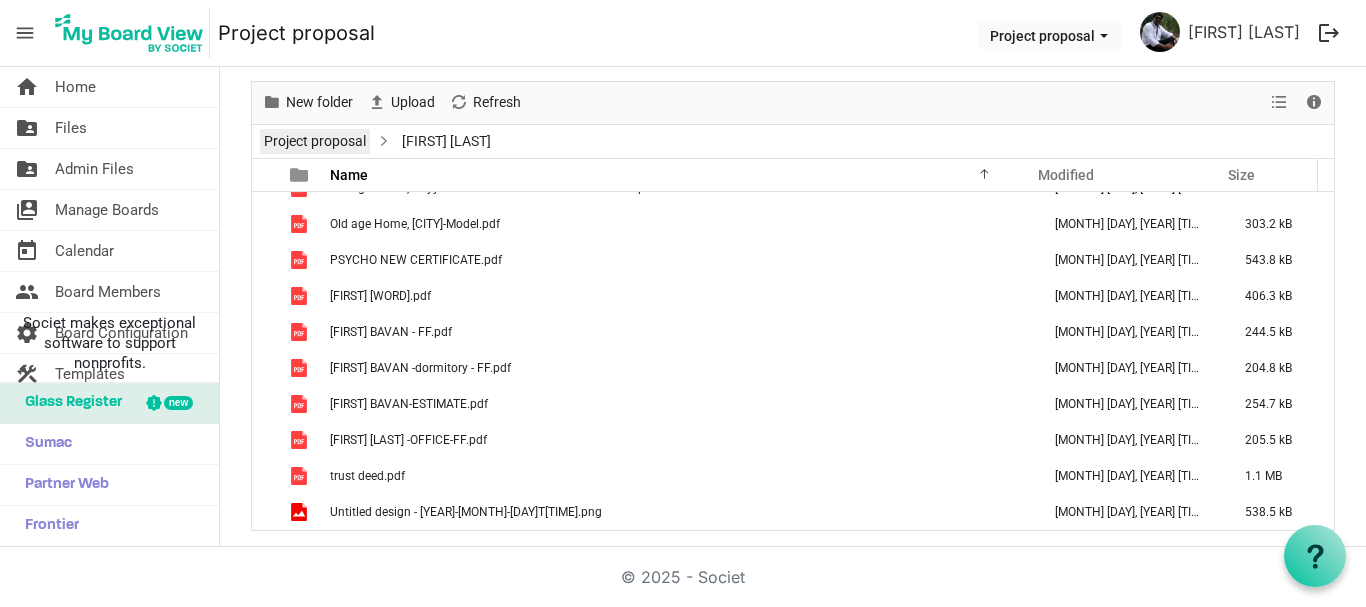click on "Project proposal" at bounding box center (315, 141) 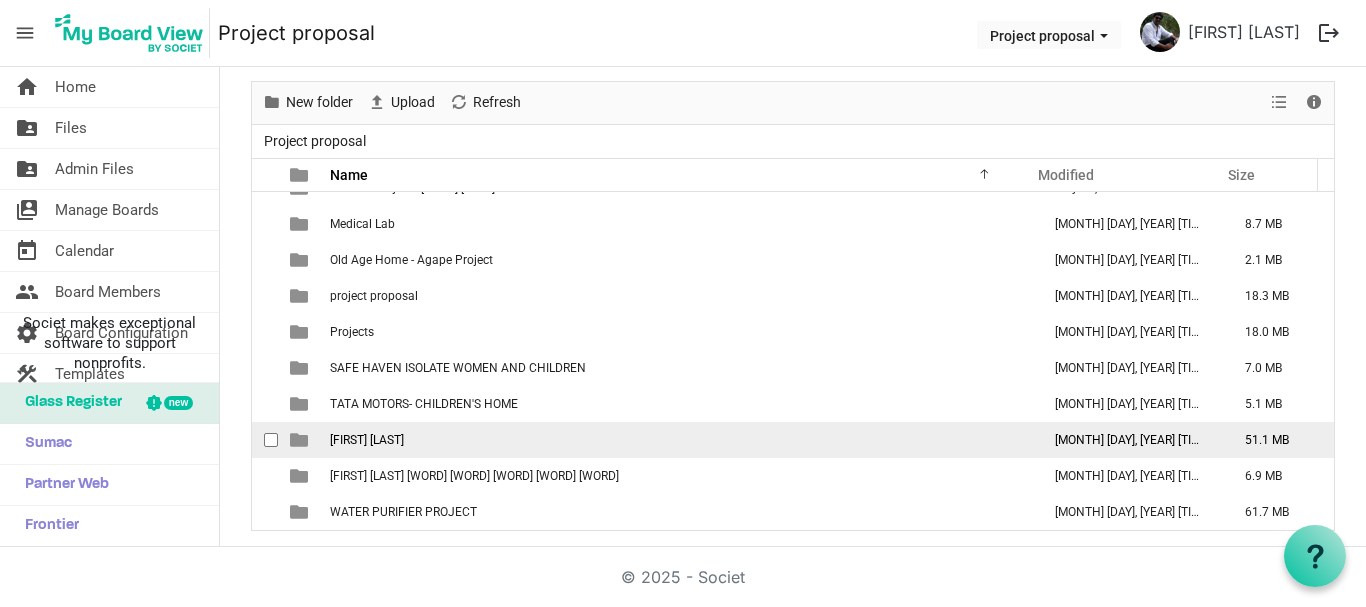 click on "Theresa Bhavan" at bounding box center [367, 440] 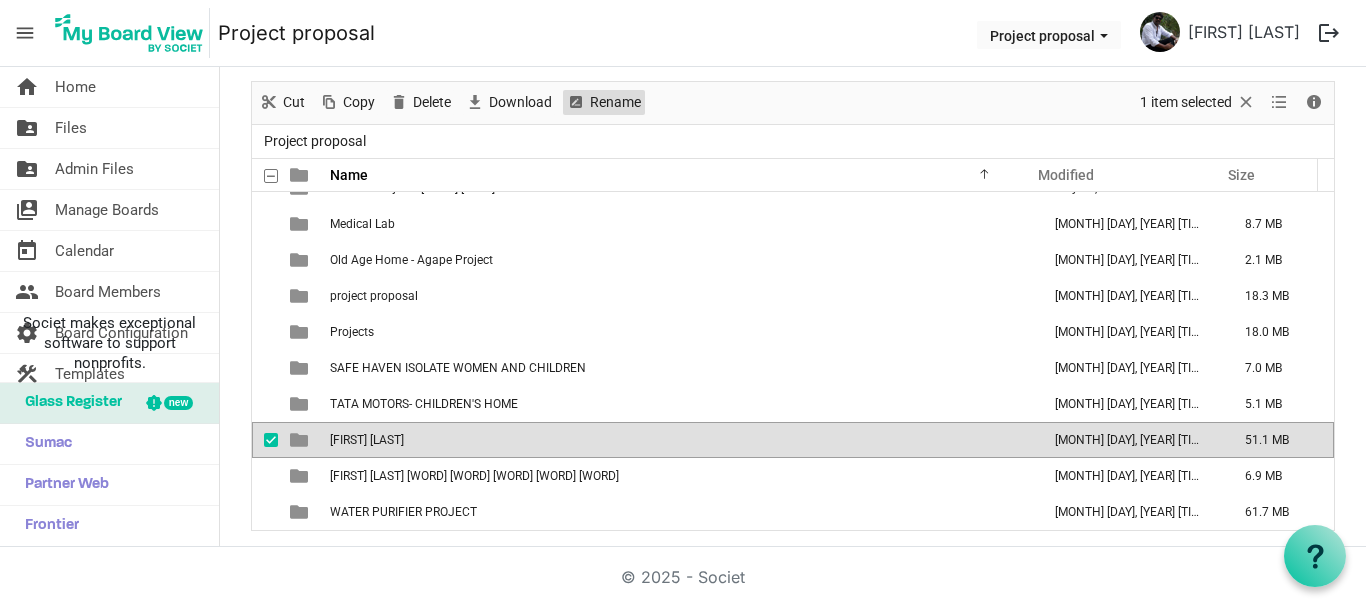 click on "Rename" at bounding box center [615, 102] 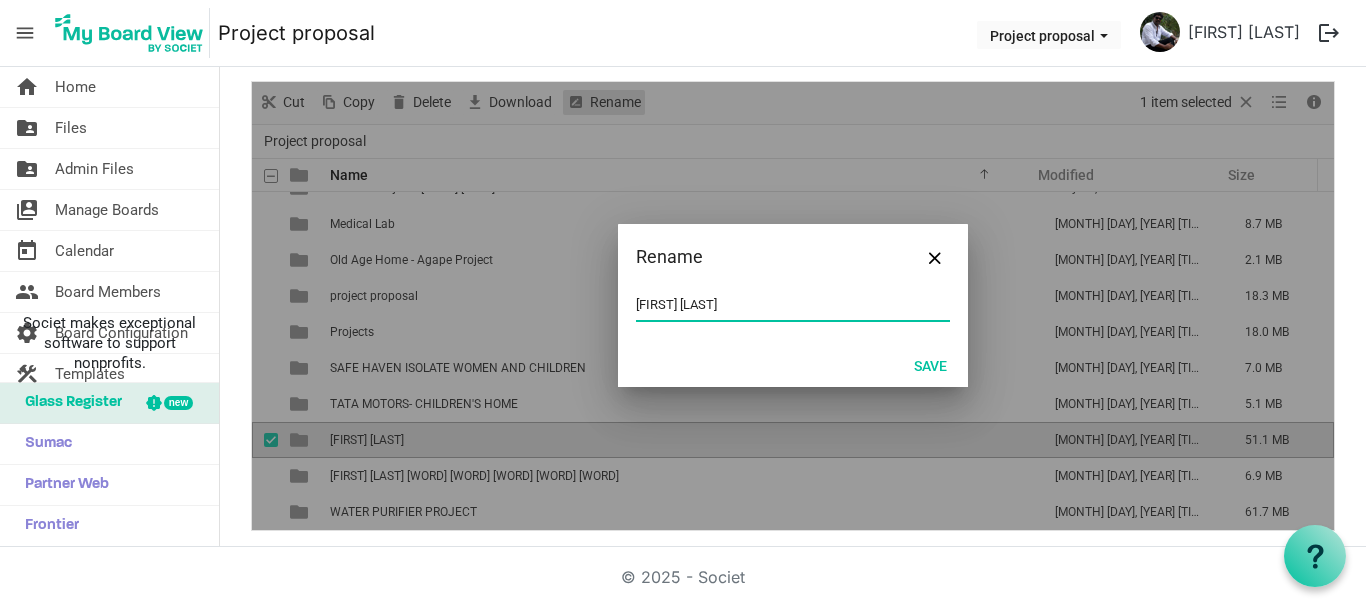 scroll, scrollTop: 0, scrollLeft: 0, axis: both 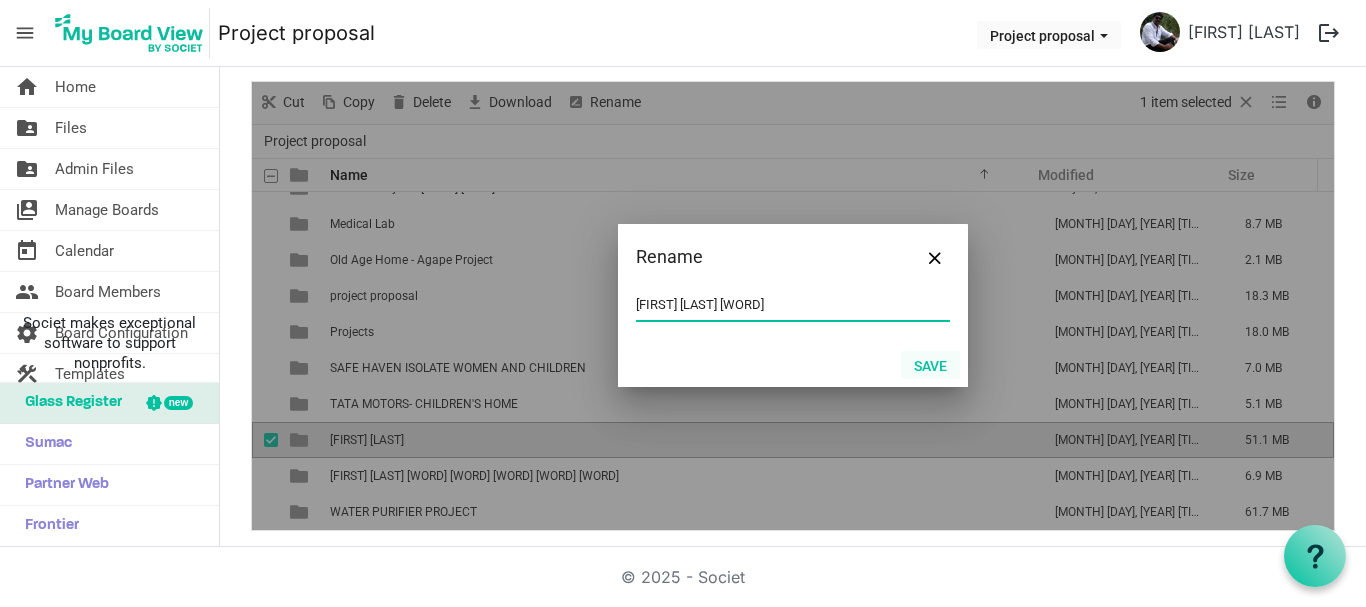 type on "[FIRST] [LAST] DOCUMENTS" 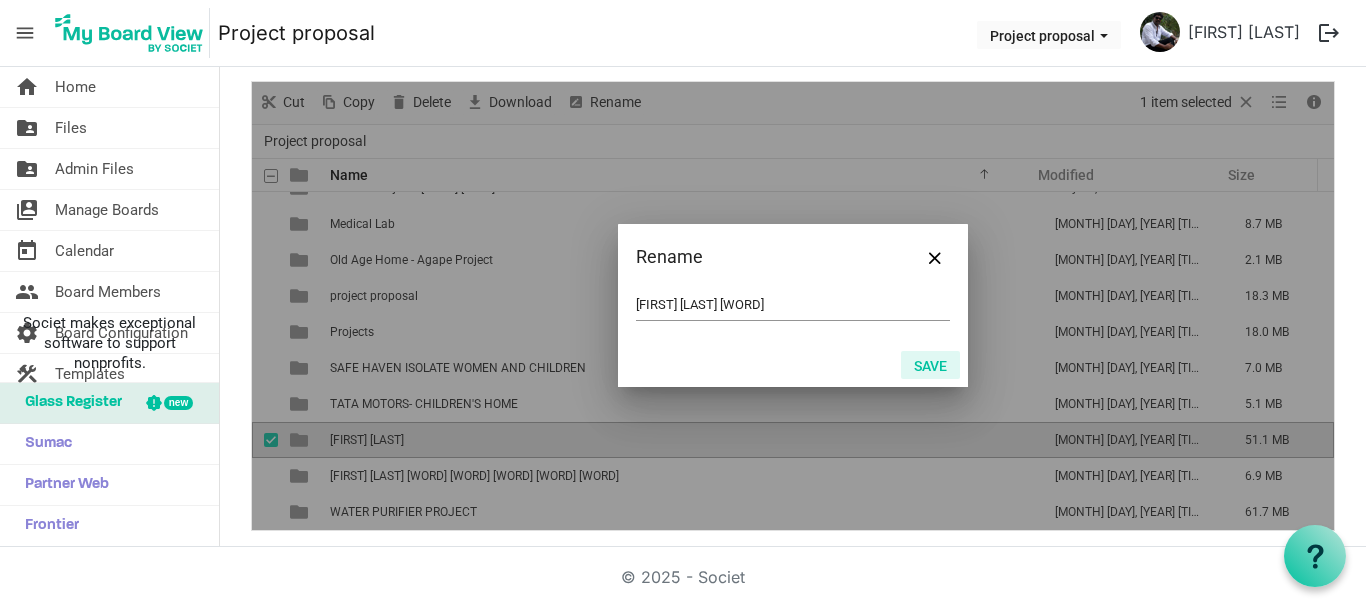 click on "Save" at bounding box center (930, 365) 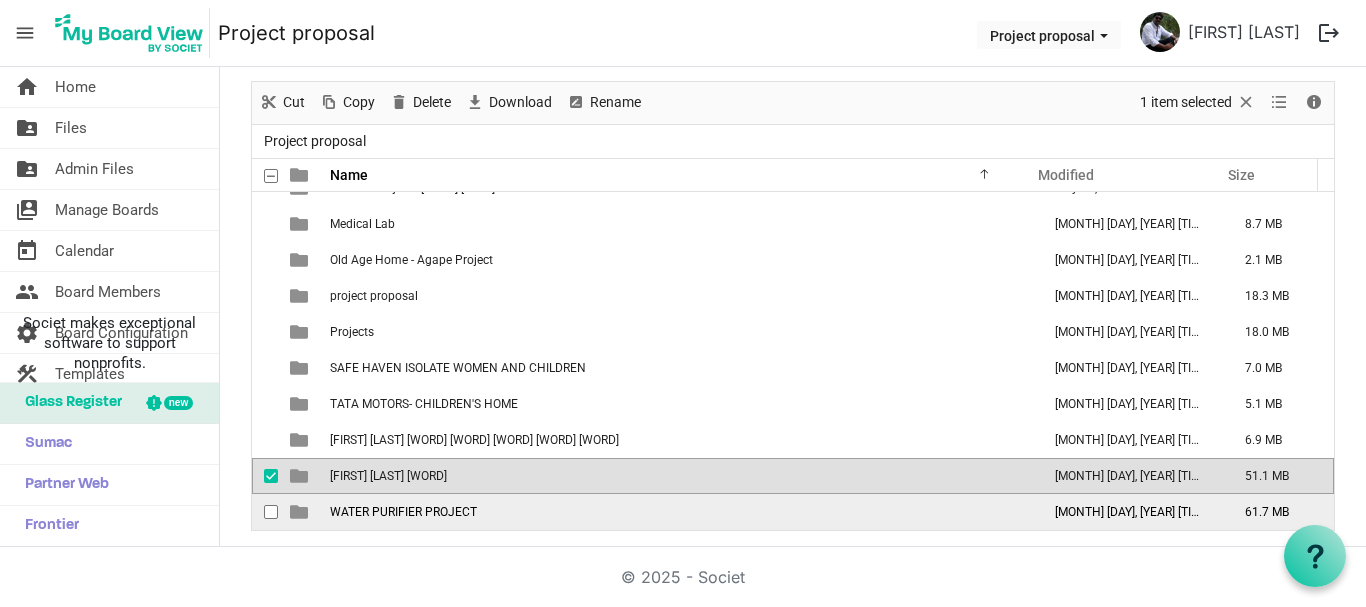 click on "WATER PURIFIER PROJECT" at bounding box center (679, 512) 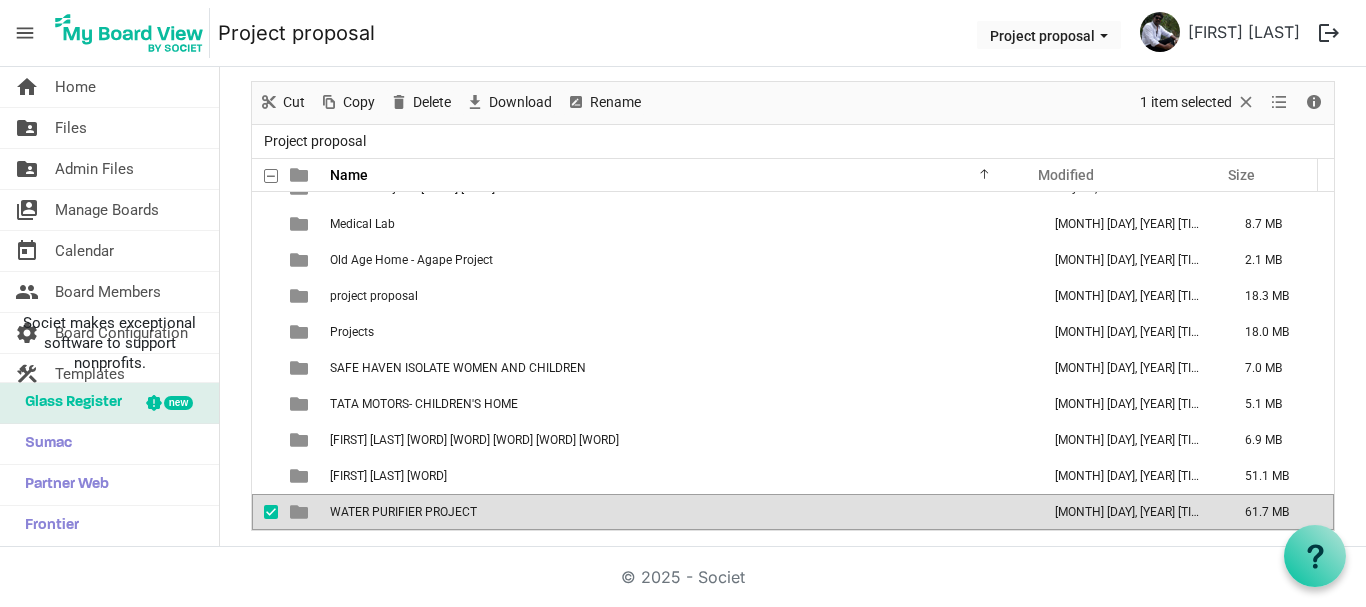 click on "WATER PURIFIER PROJECT" at bounding box center (679, 512) 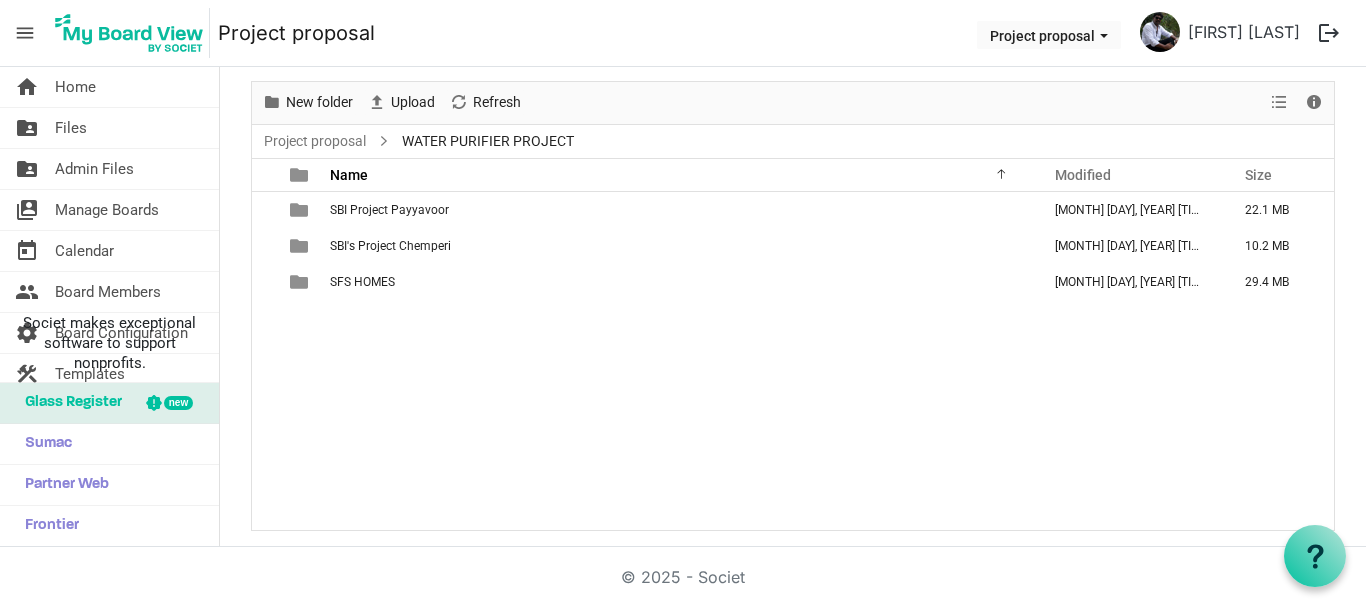 scroll, scrollTop: 0, scrollLeft: 0, axis: both 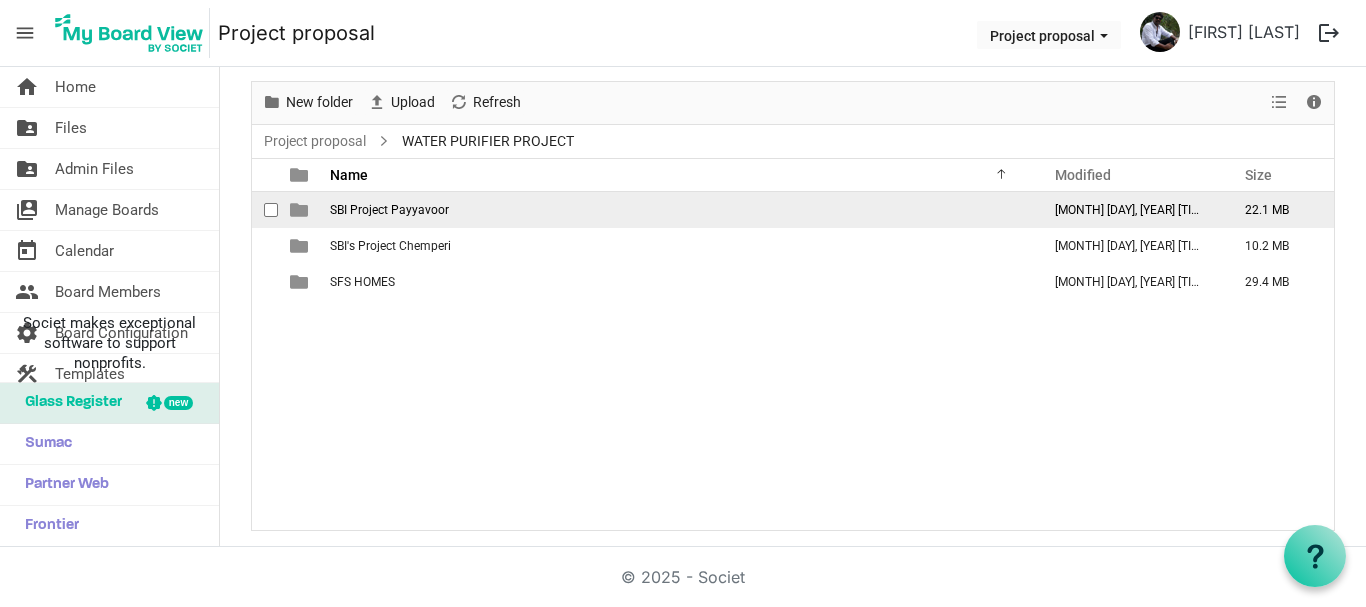 click at bounding box center [271, 210] 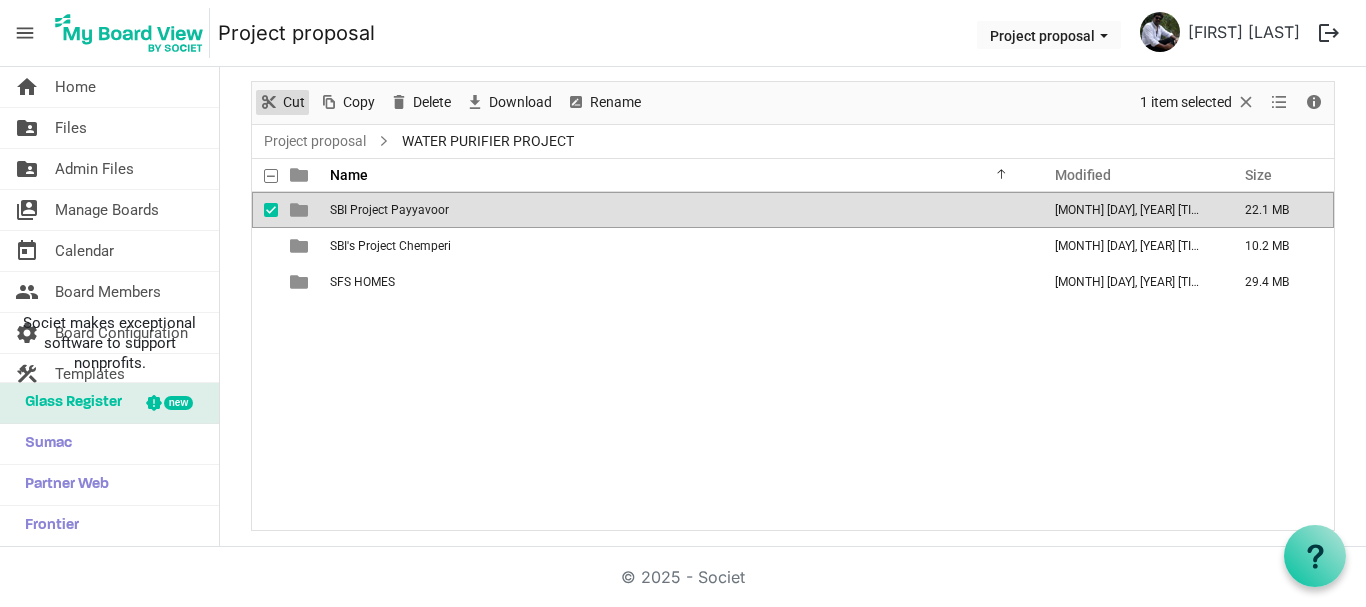 click on "Cut" at bounding box center [294, 102] 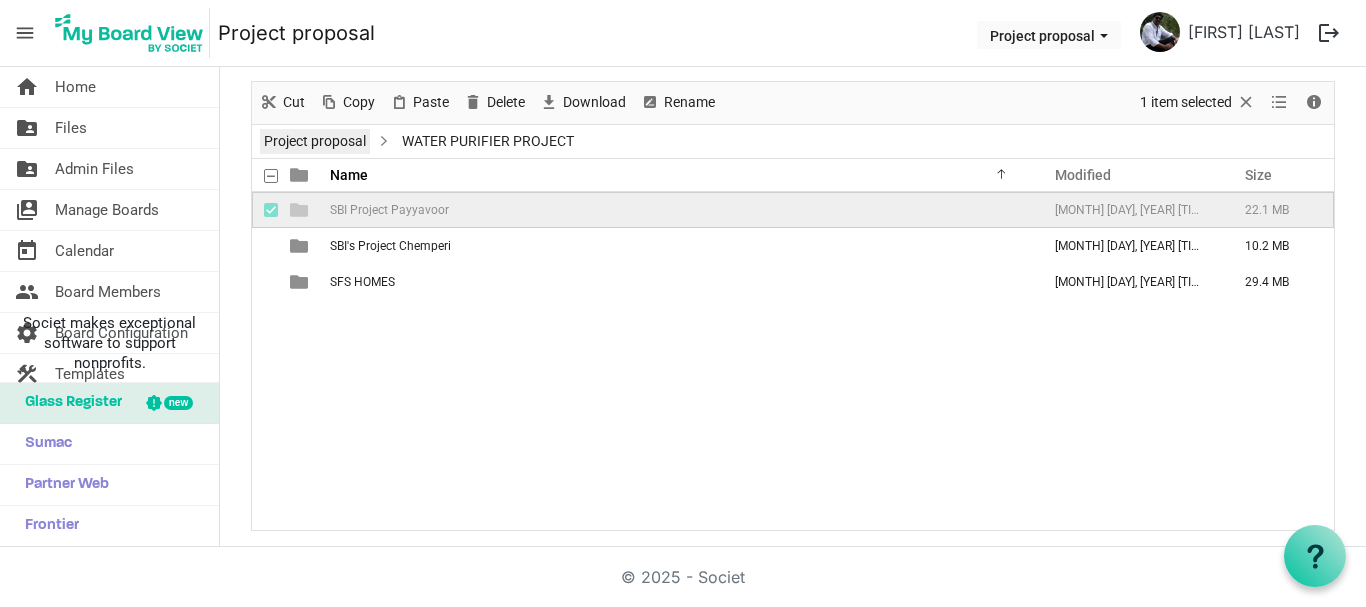 click on "Project proposal" at bounding box center (315, 141) 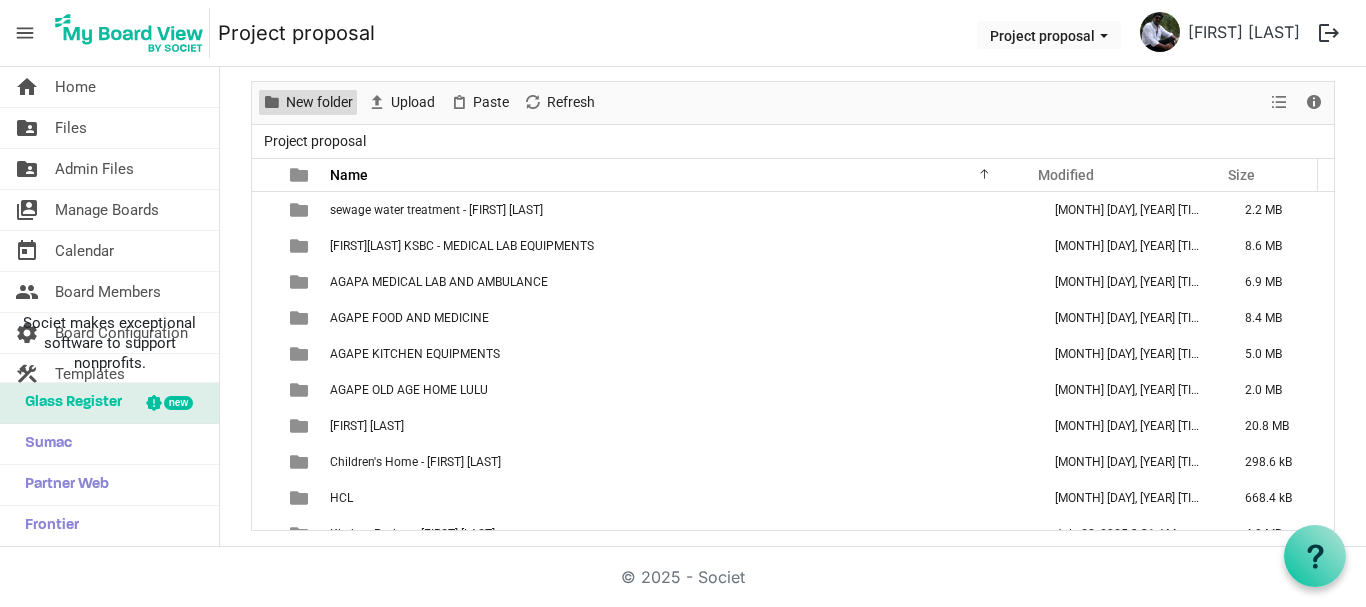 click on "New folder" at bounding box center [319, 102] 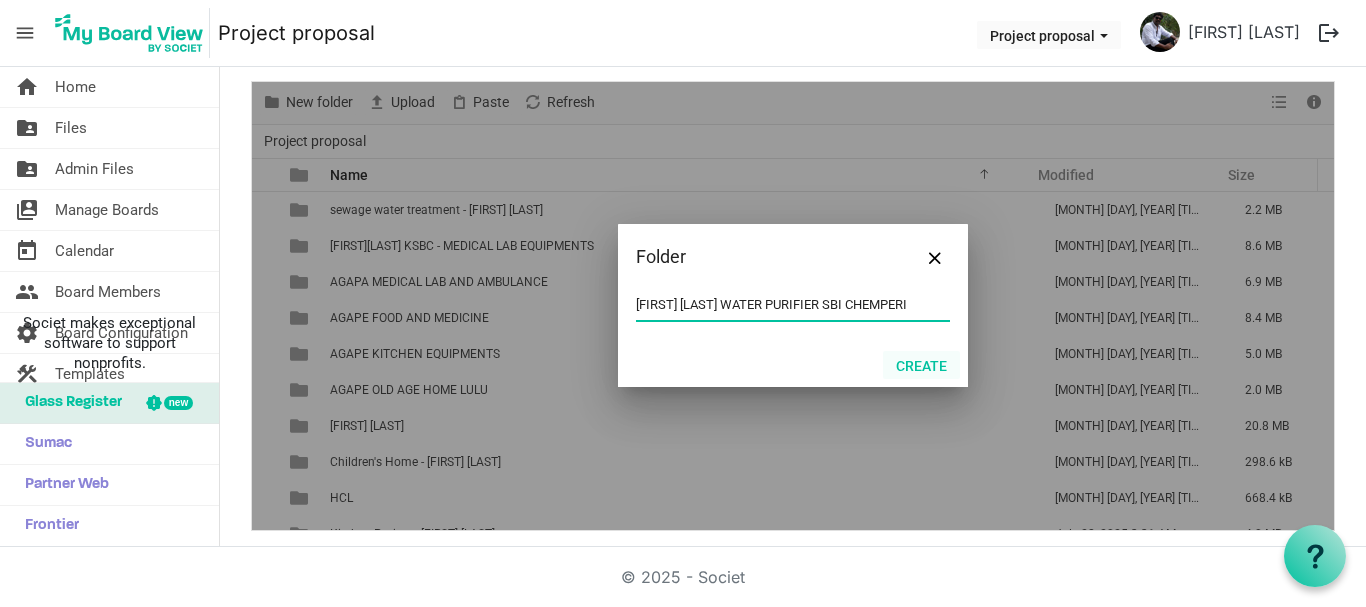 type on "THERESA BHAVAN WATER PURIFIER SBI CHEMBERI" 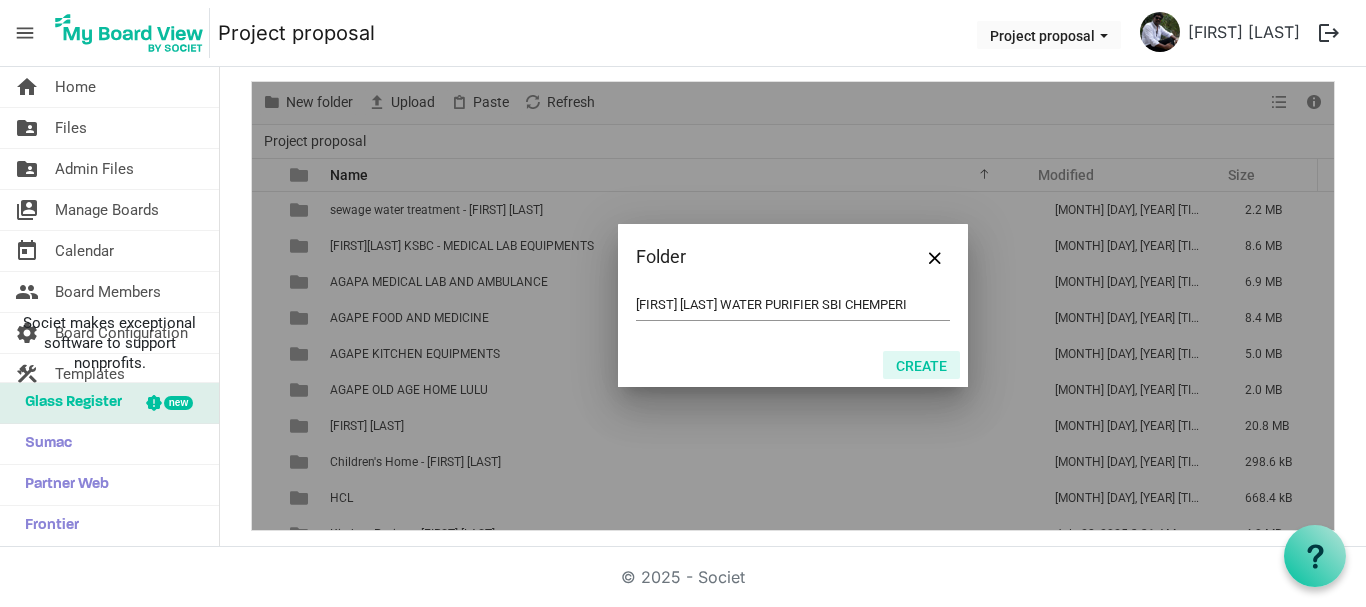 click on "Create" at bounding box center [921, 365] 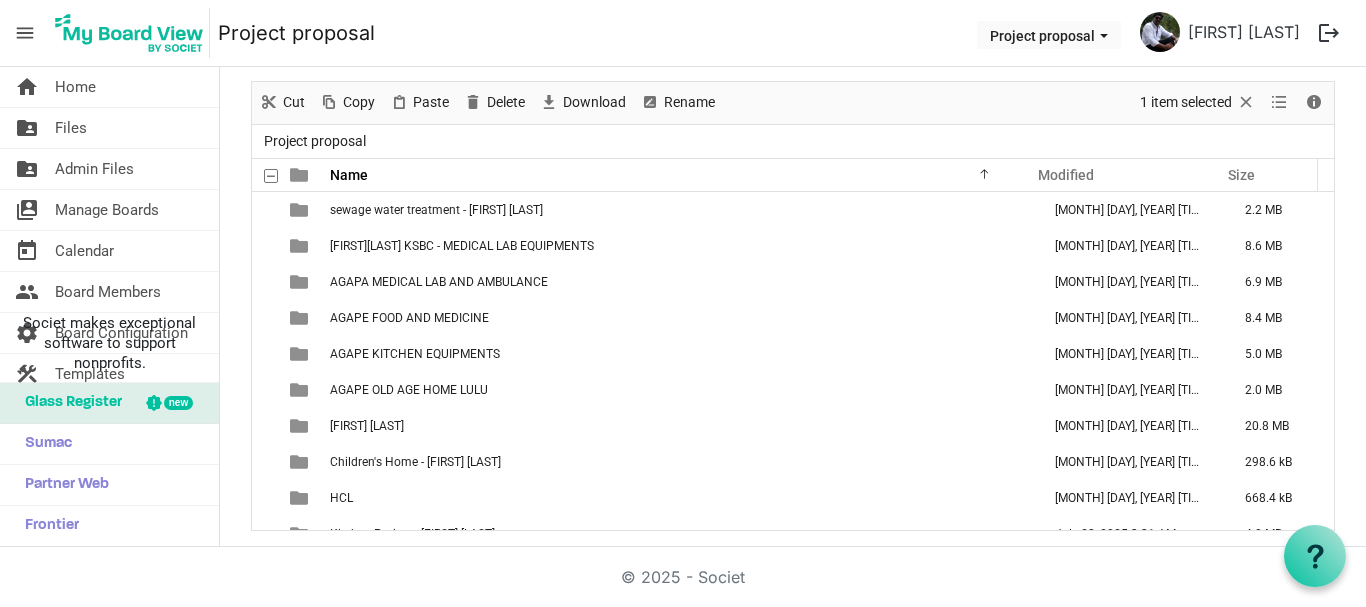 scroll, scrollTop: 382, scrollLeft: 0, axis: vertical 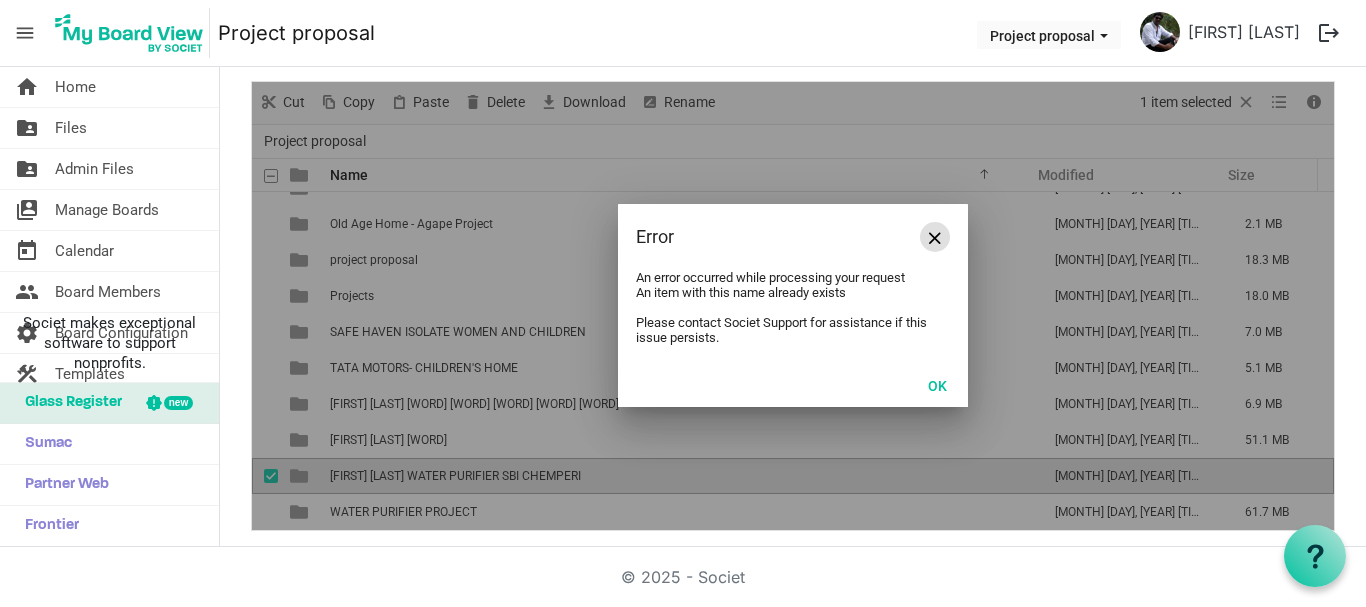 click at bounding box center (935, 238) 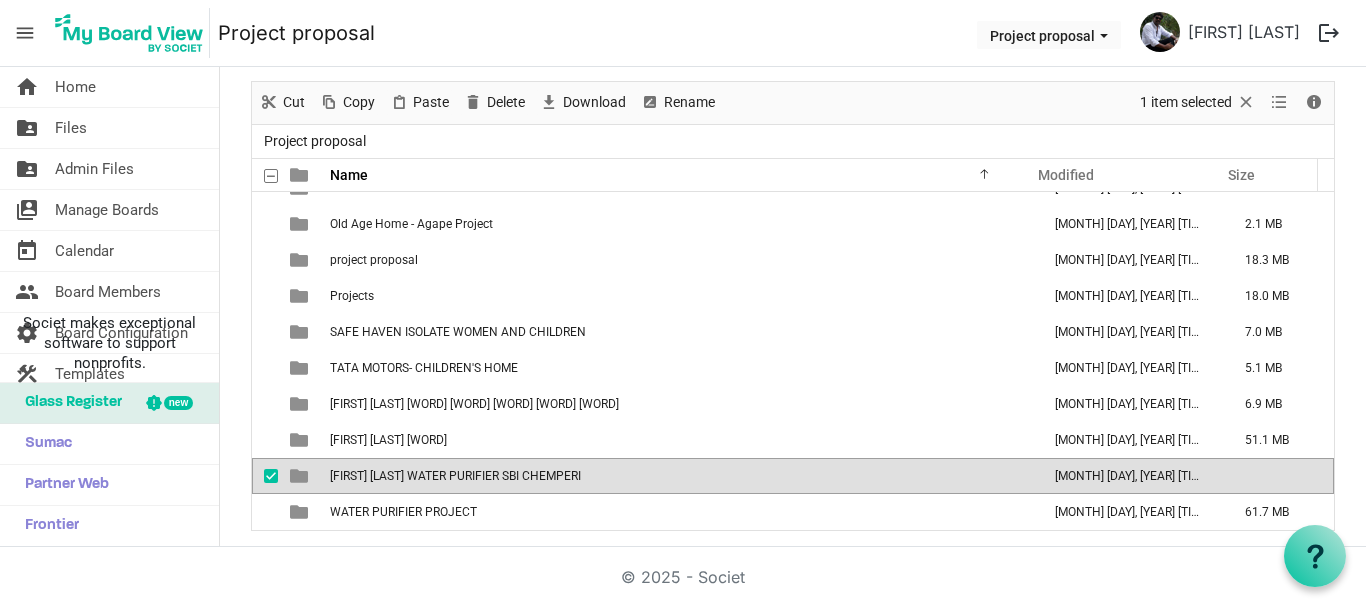 click on "THERESA BHAVAN WATER PURIFIER SBI CHEMBERI" at bounding box center (455, 476) 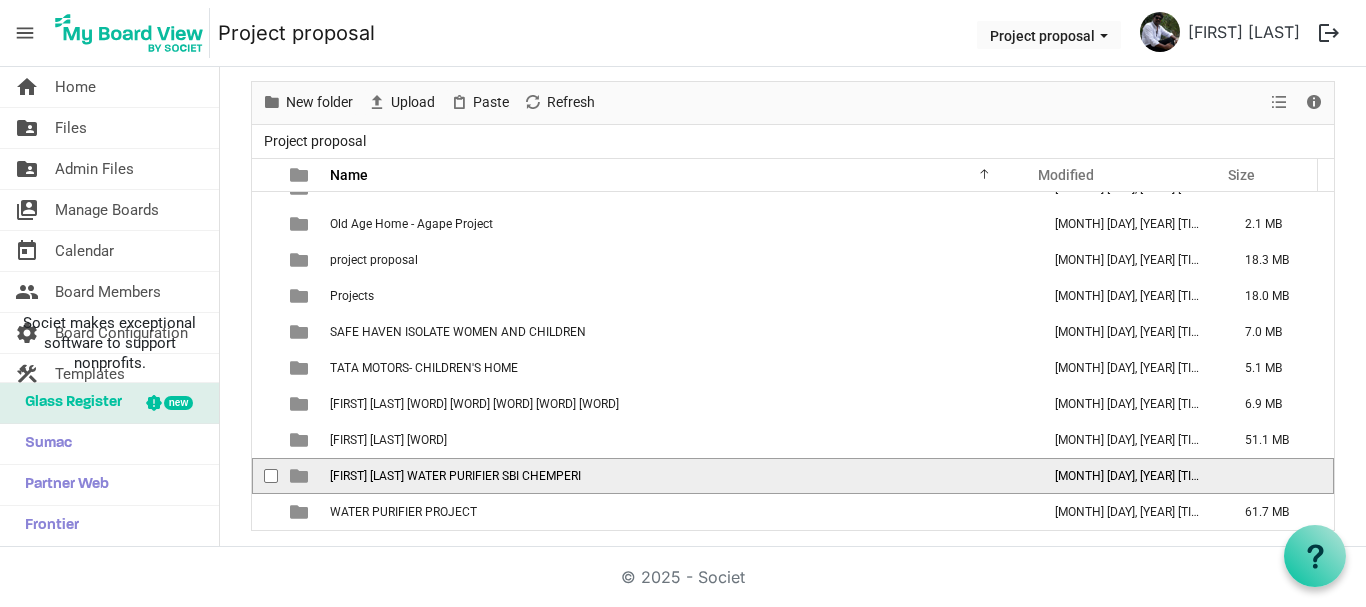 click on "THERESA BHAVAN WATER PURIFIER SBI CHEMBERI" at bounding box center [455, 476] 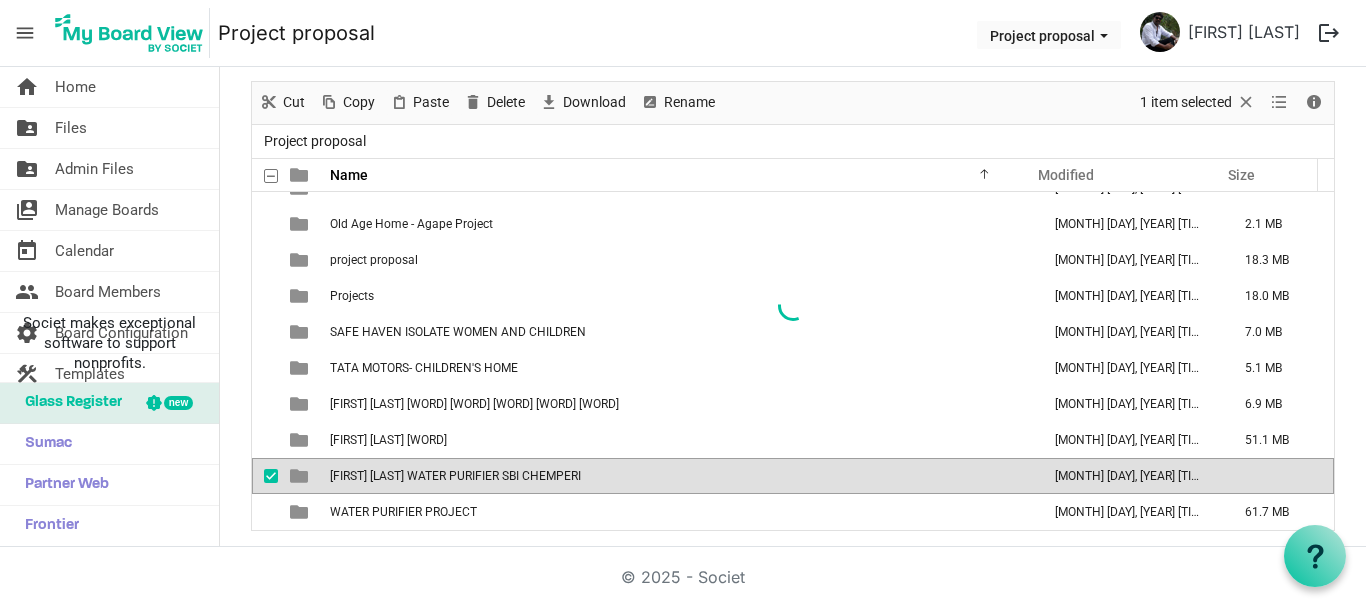 scroll, scrollTop: 0, scrollLeft: 0, axis: both 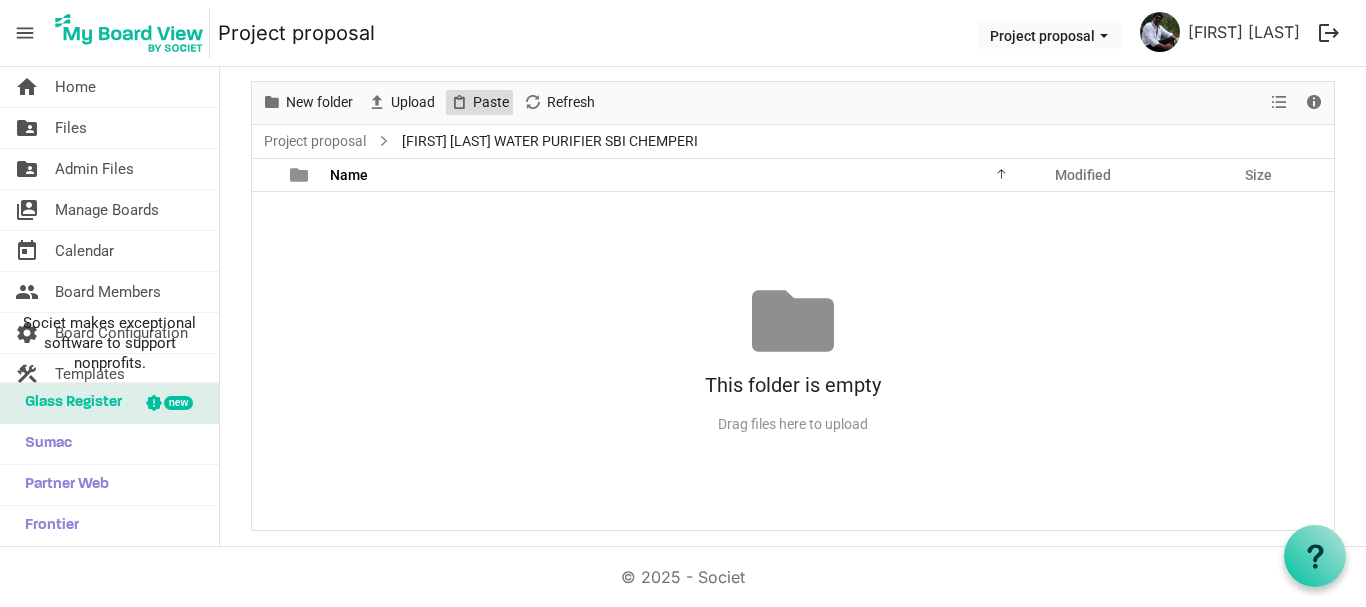 click on "Paste" at bounding box center [491, 102] 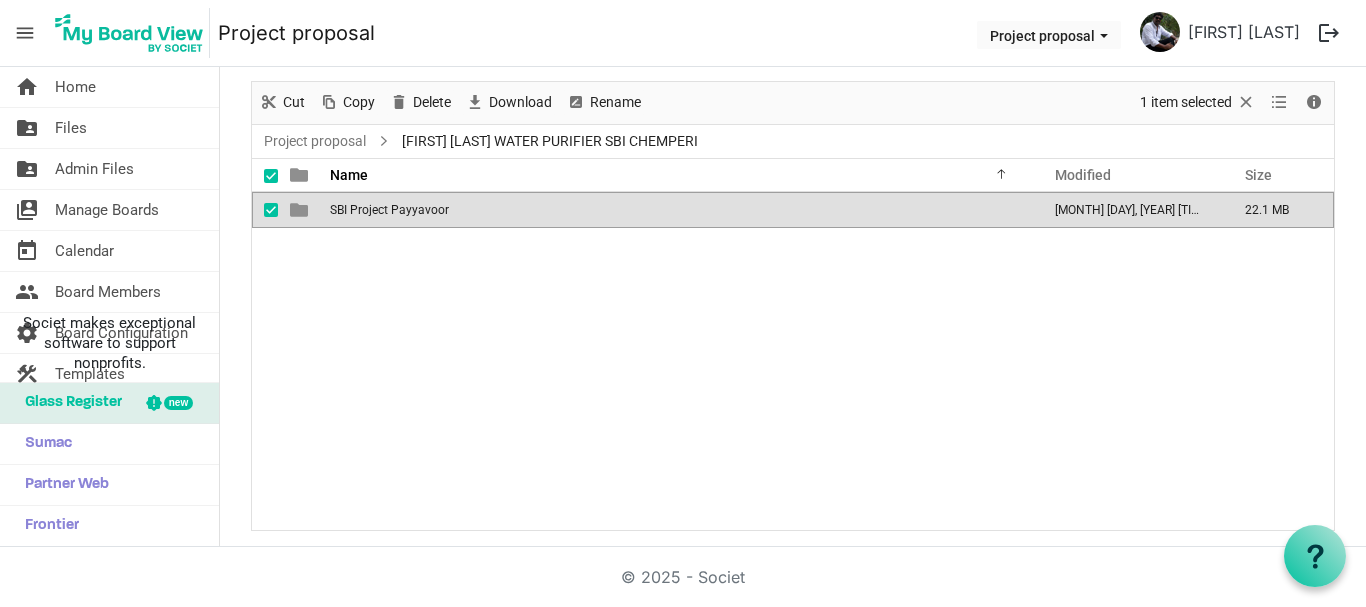 click on "SBI Project Payyavoor August 03, 2025 3:34 PM 22.1 MB" at bounding box center [793, 361] 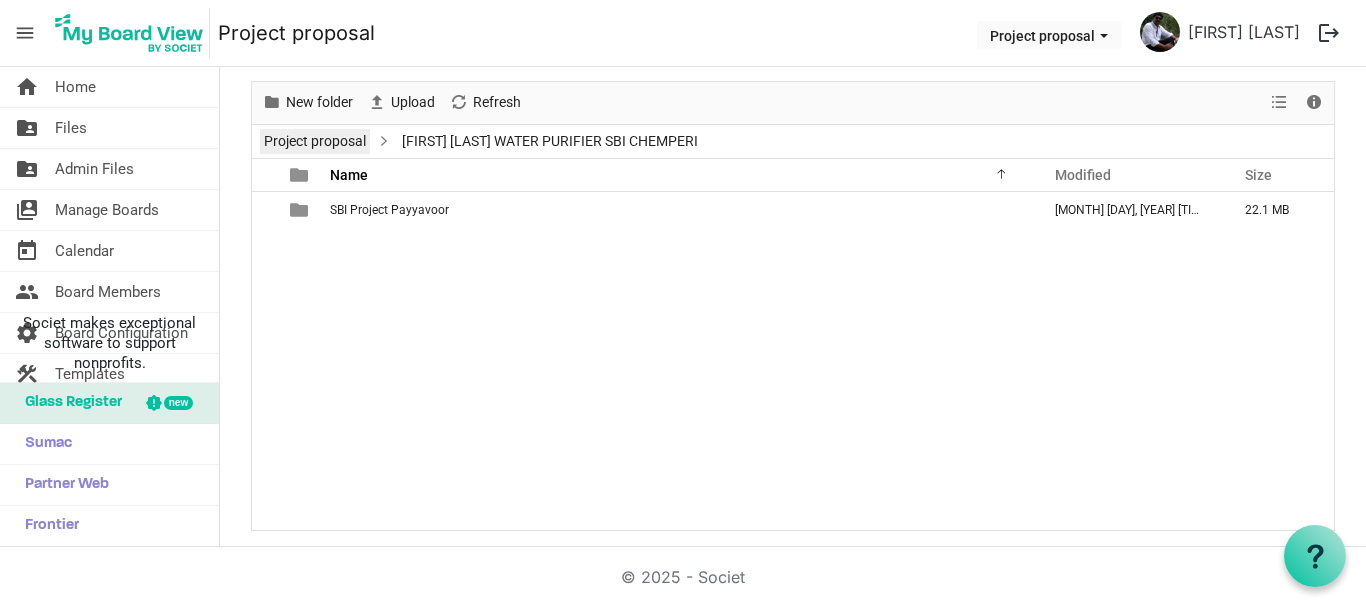 click on "Project proposal" at bounding box center [315, 141] 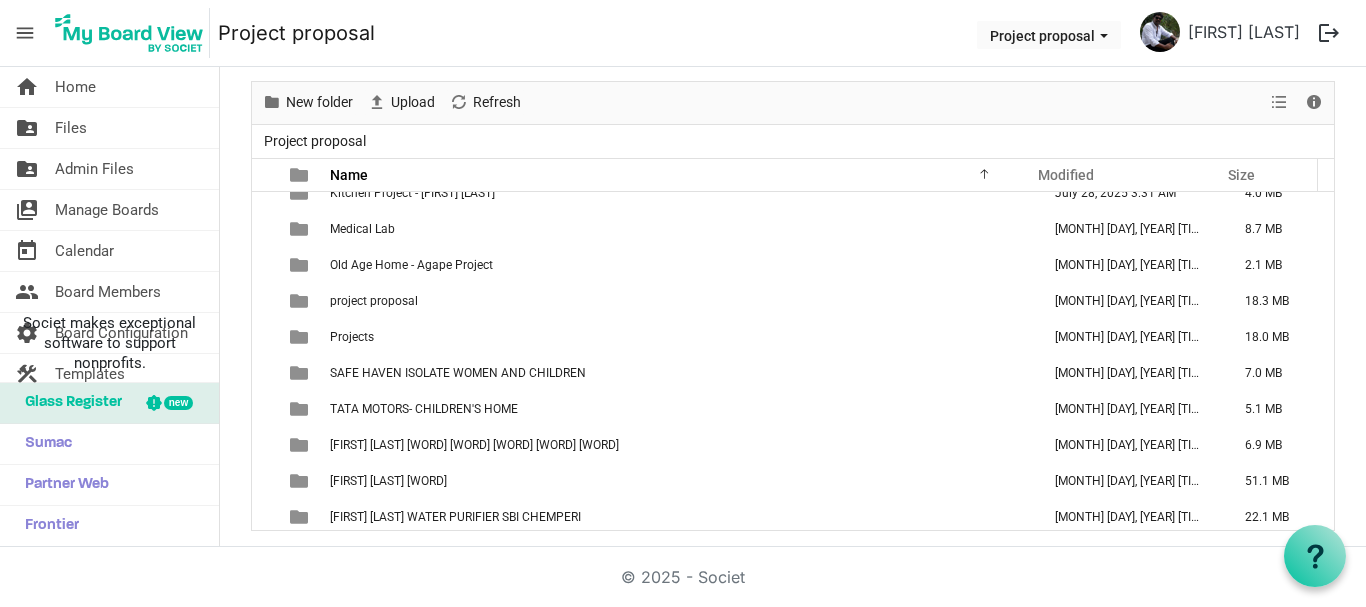 scroll, scrollTop: 382, scrollLeft: 0, axis: vertical 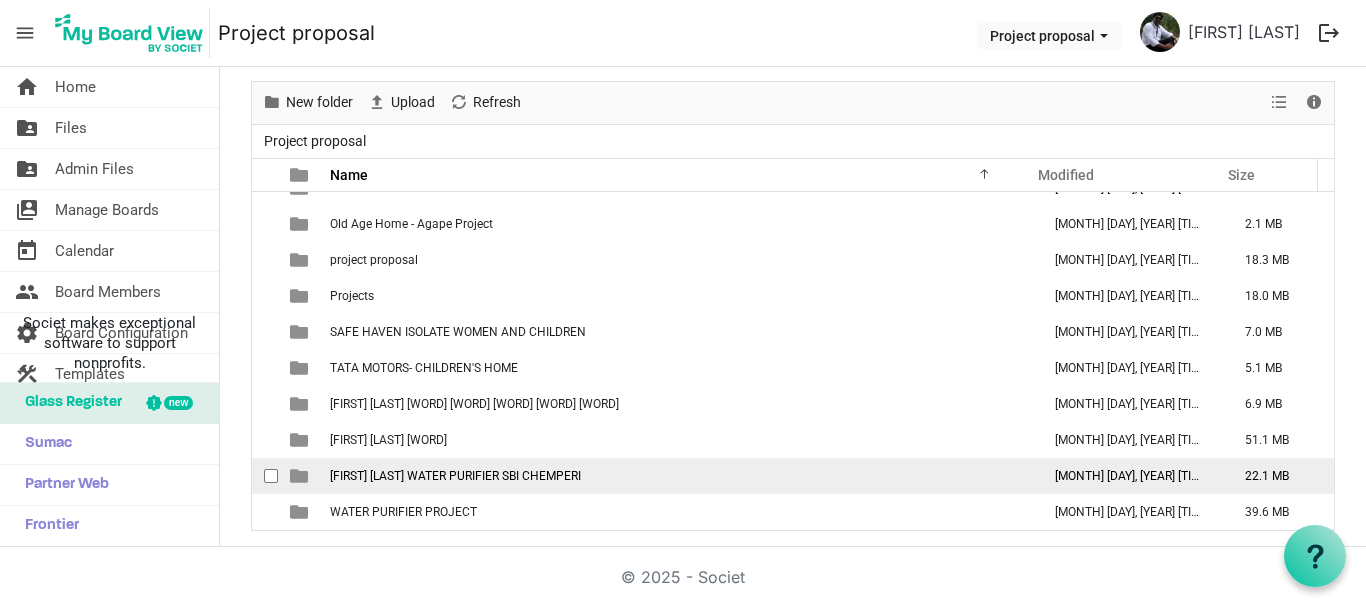 click on "THERESA BHAVAN WATER PURIFIER SBI CHEMBERI" at bounding box center [455, 476] 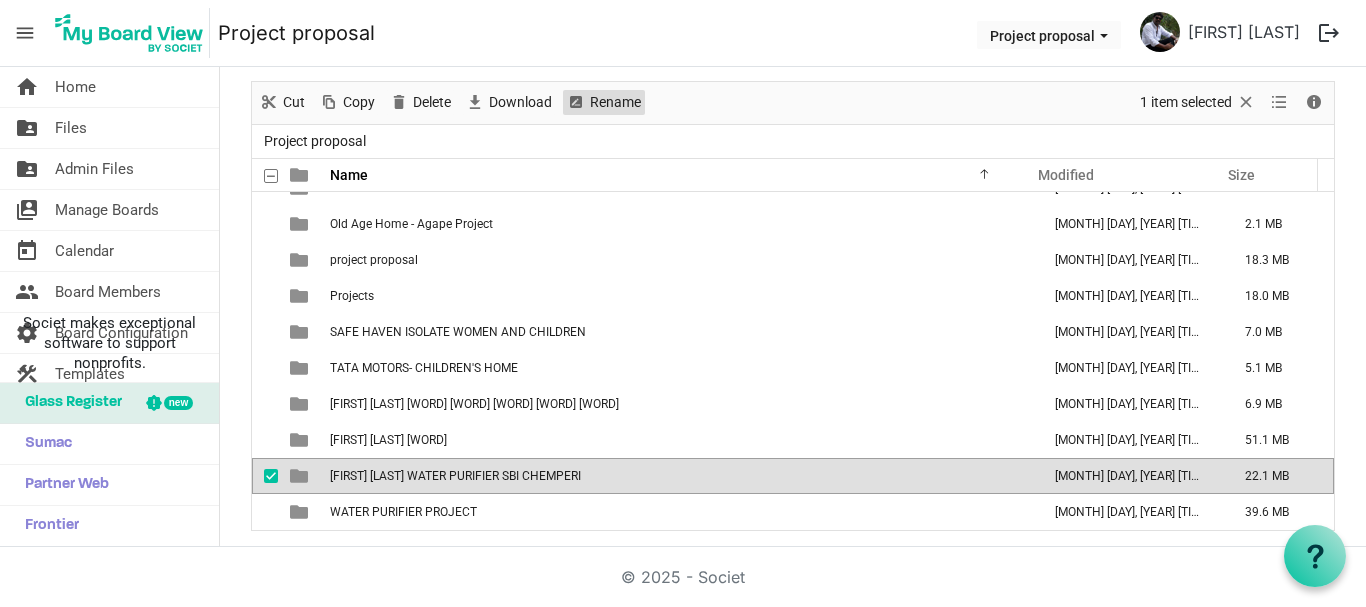 click on "Rename" at bounding box center (615, 102) 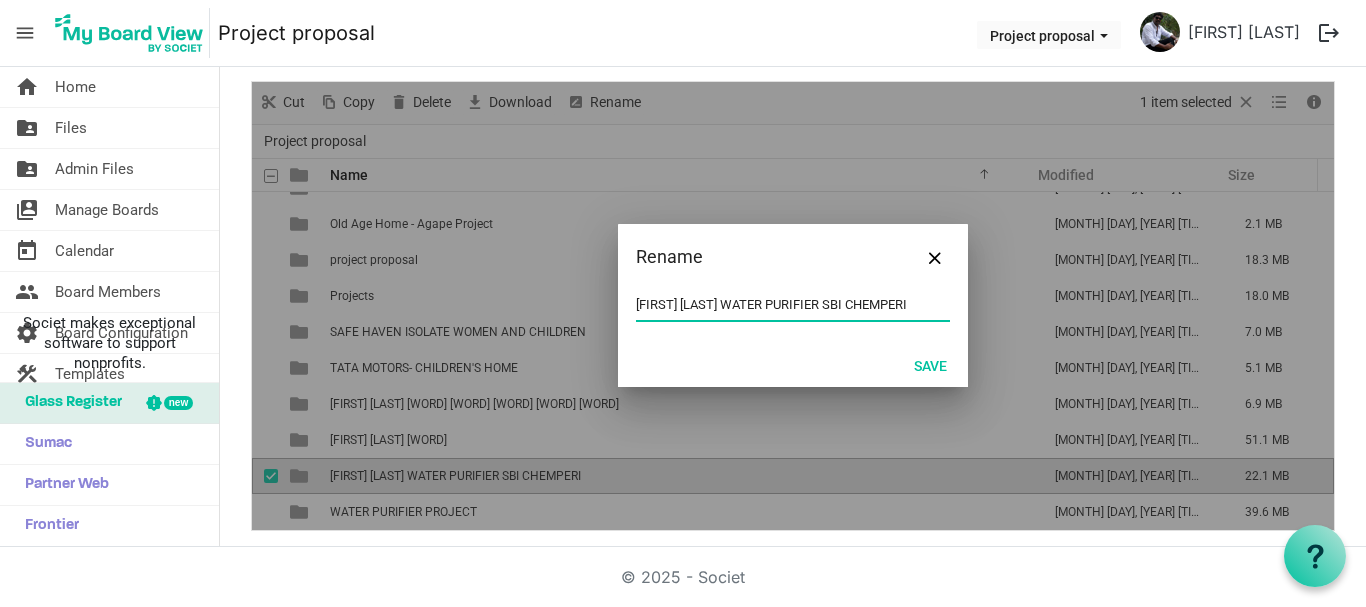 click on "THERESA BHAVAN WATER PURIFIER SBI CHEMBERI" at bounding box center [793, 305] 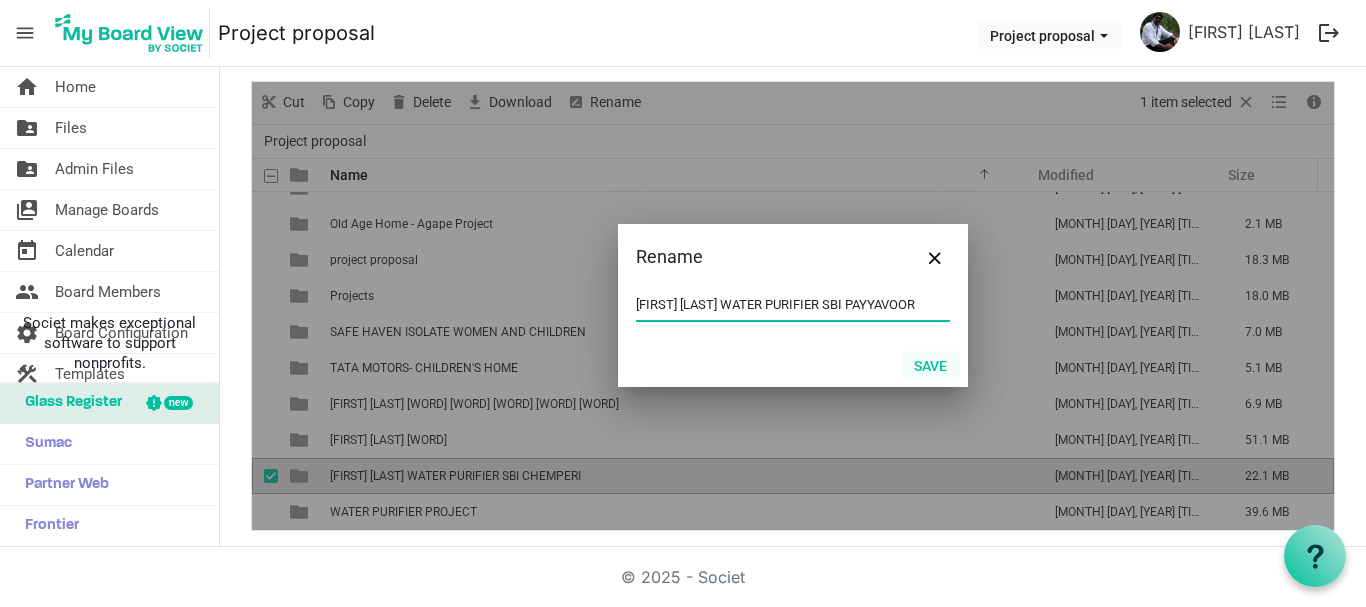 type on "[FIRST] [LAST] WATER PURIFIER SBI PAYYAVOOR" 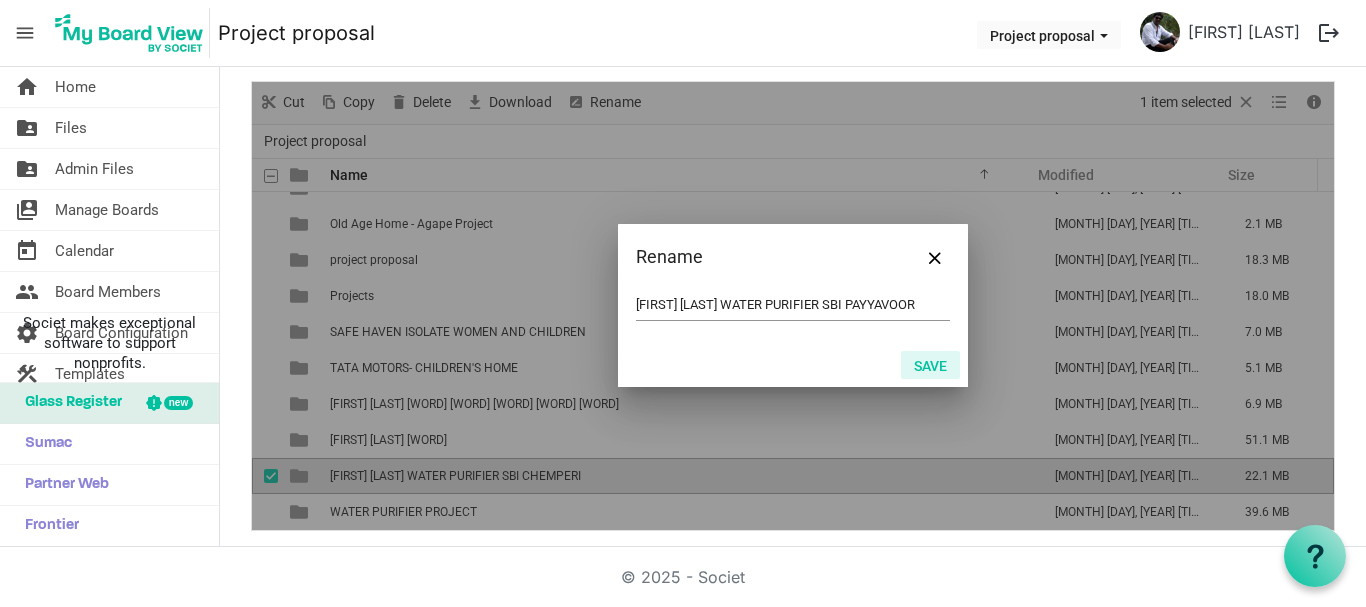 click on "Save" at bounding box center [930, 365] 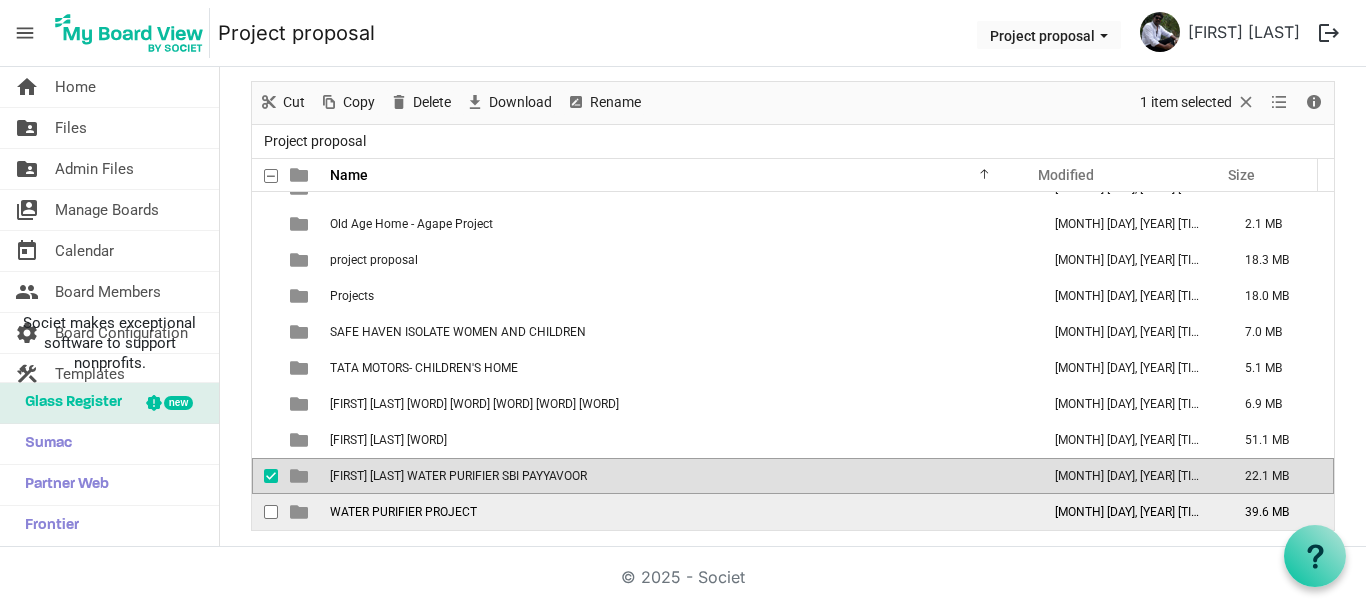 click on "WATER PURIFIER PROJECT" at bounding box center (403, 512) 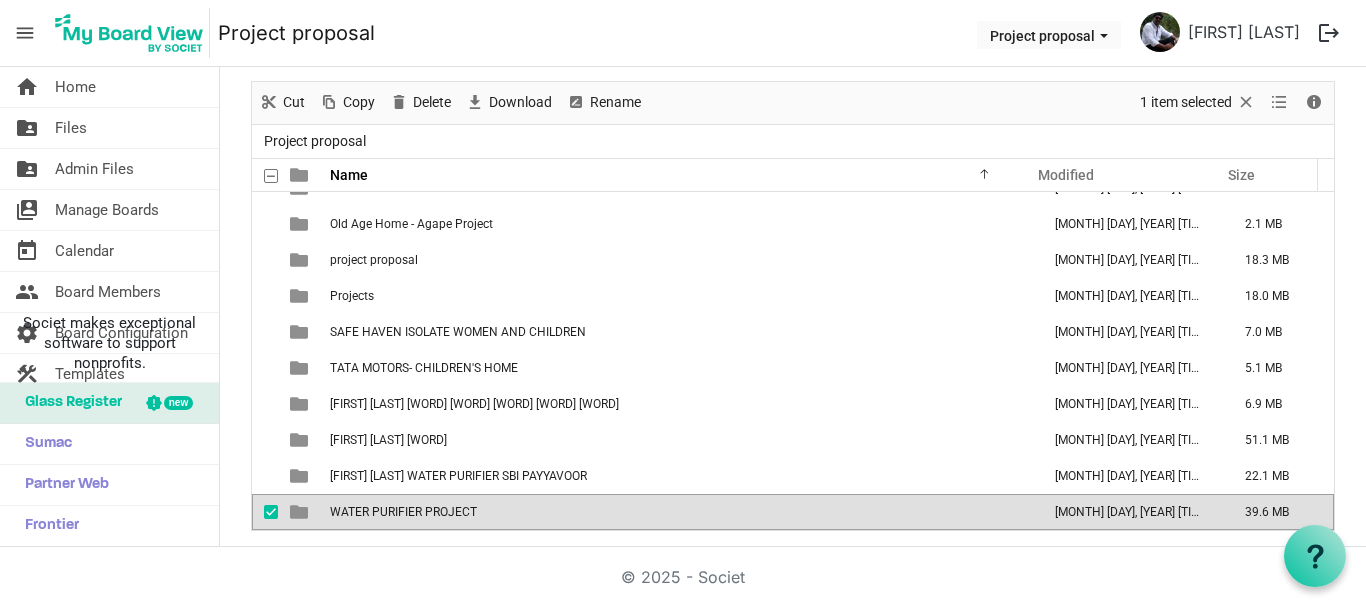 click on "WATER PURIFIER PROJECT" at bounding box center (403, 512) 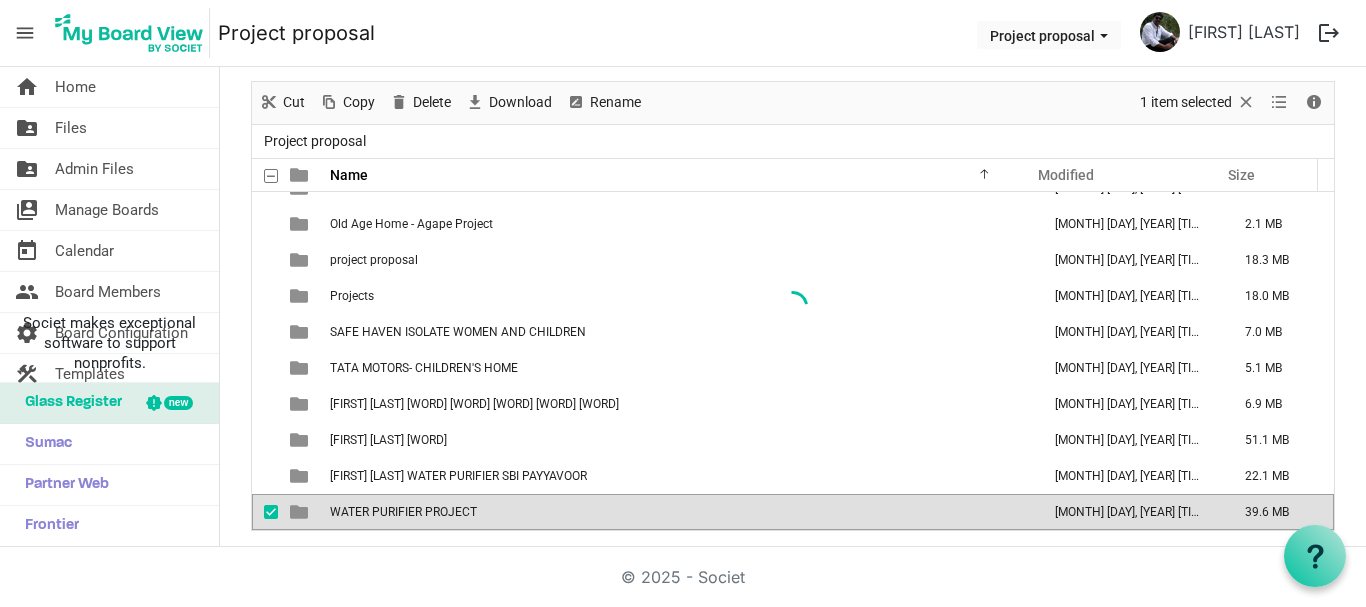scroll, scrollTop: 0, scrollLeft: 0, axis: both 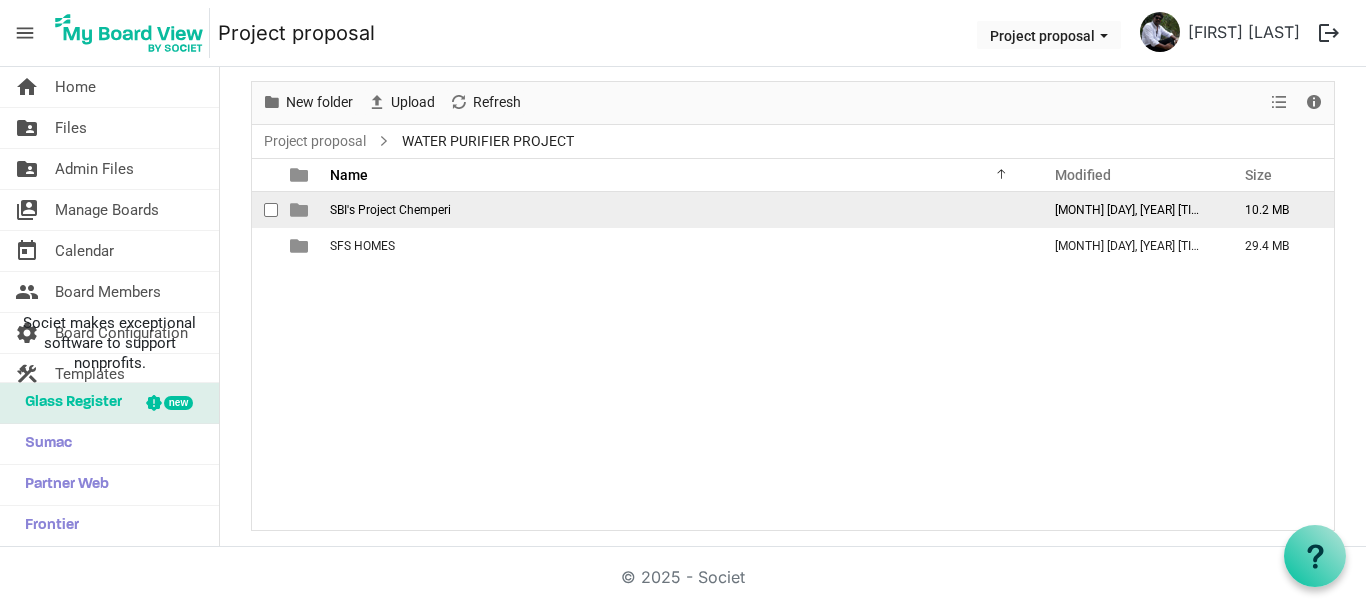 click at bounding box center (271, 210) 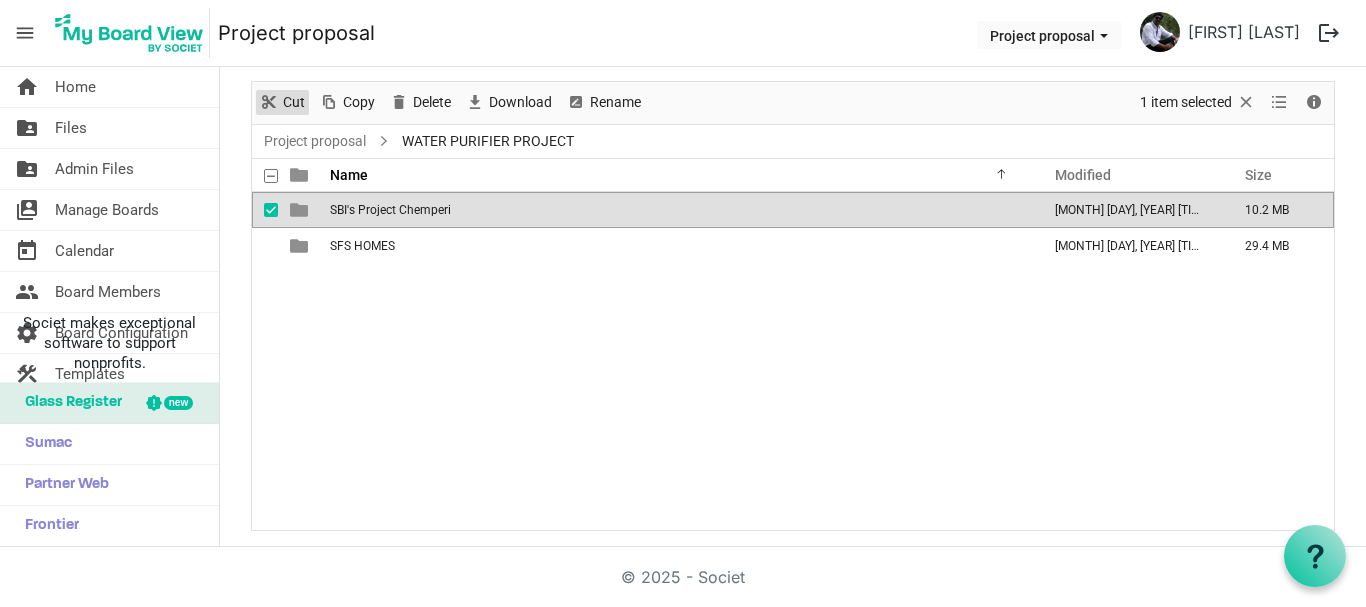 click on "Cut" at bounding box center (294, 102) 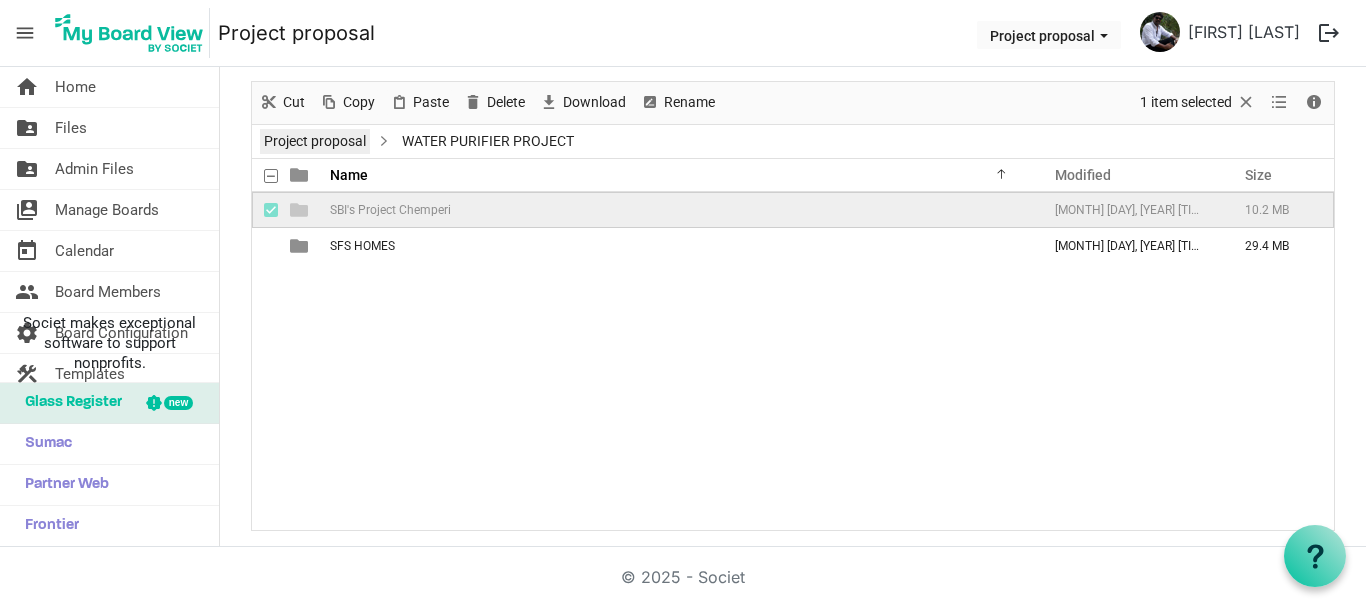 click on "Project proposal" at bounding box center (315, 141) 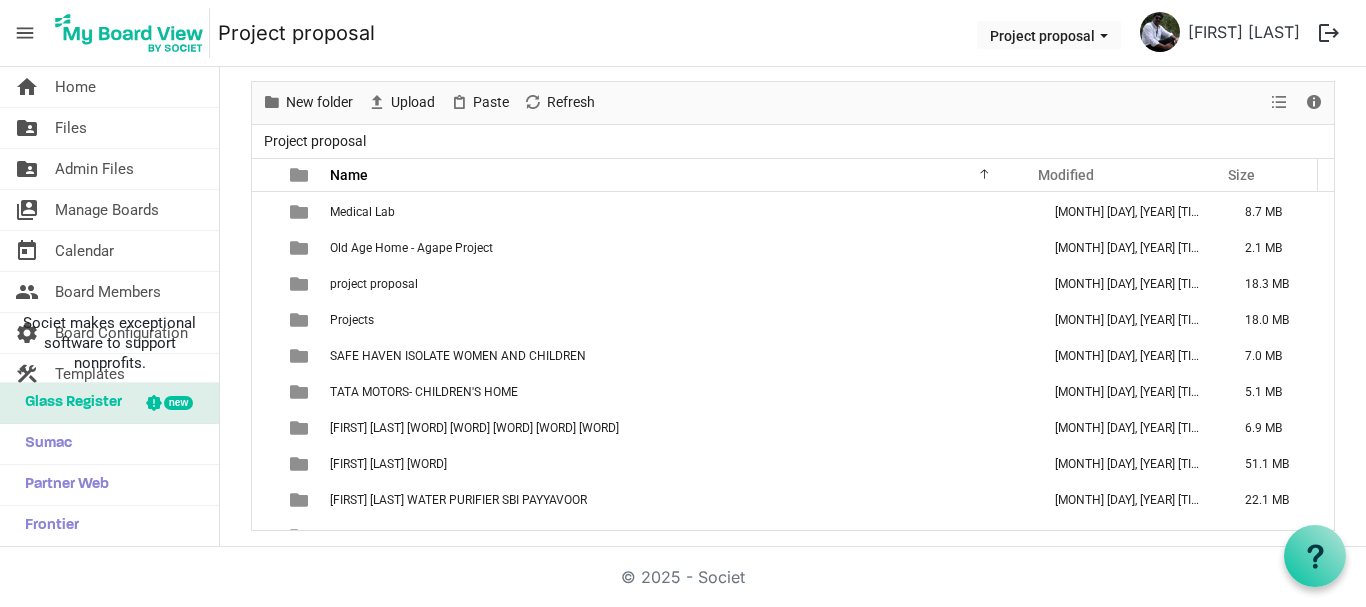 scroll, scrollTop: 382, scrollLeft: 0, axis: vertical 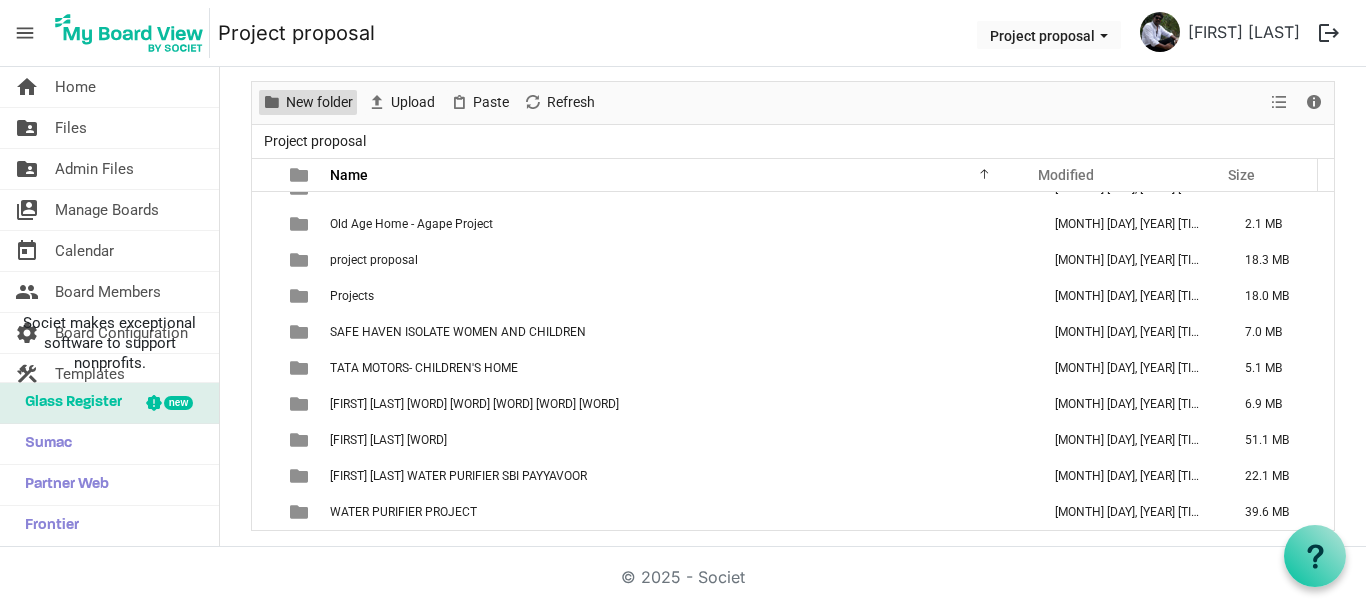 click on "New folder" at bounding box center (319, 102) 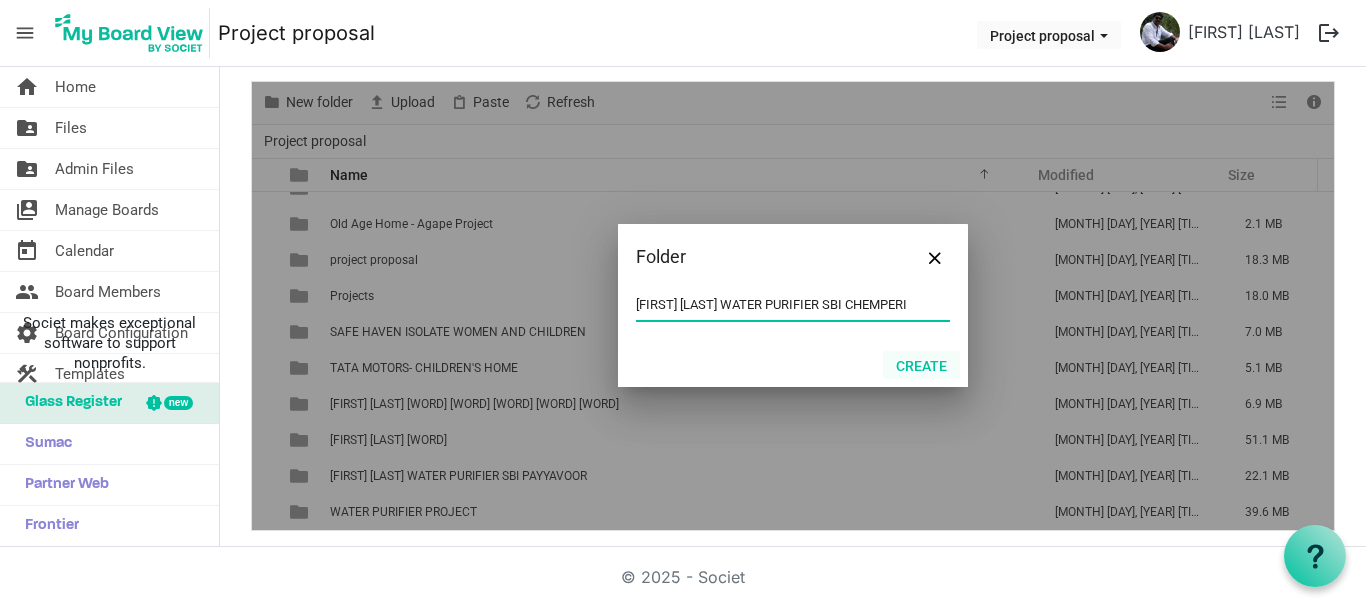 type on "[FIRST] [LAST] WATER PURIFIER SBI CHEMPERI" 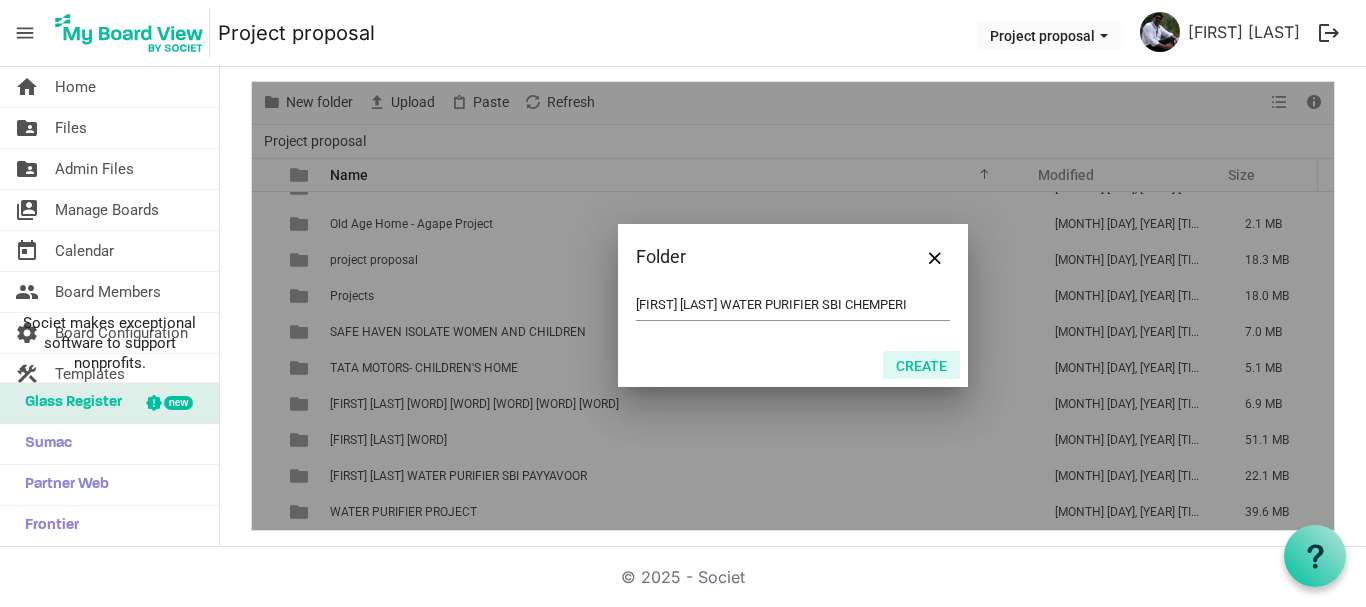 click on "Create" at bounding box center [921, 365] 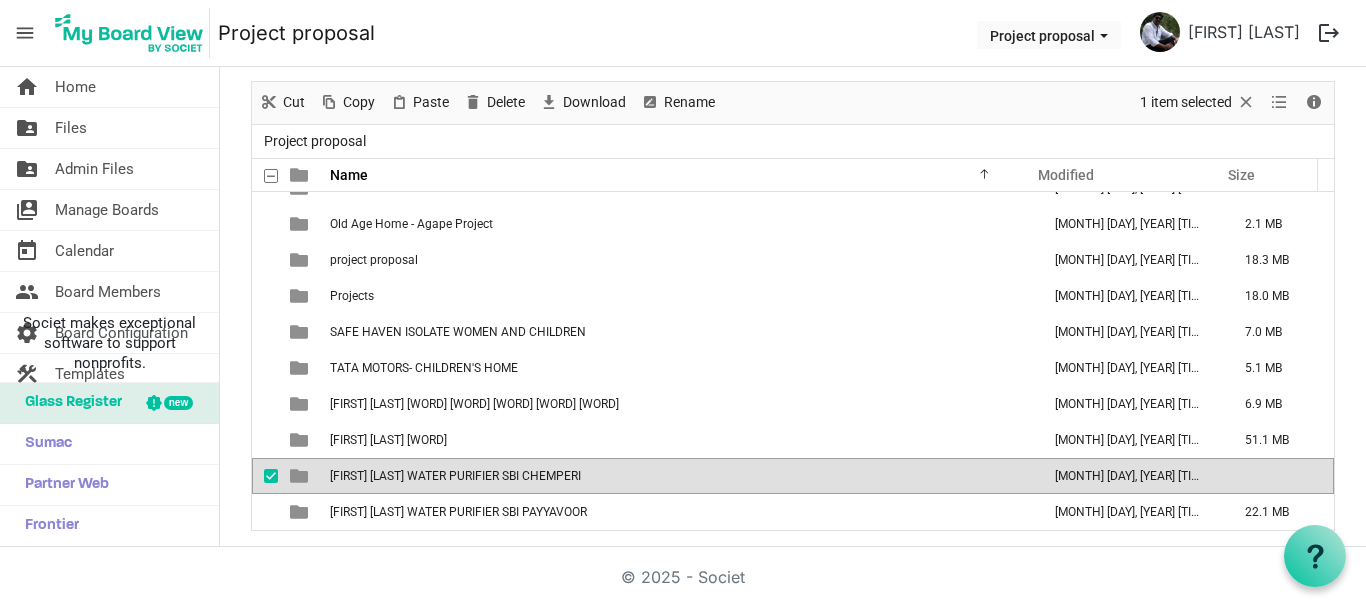 click on "[FIRST] [LAST] WATER PURIFIER SBI CHEMPERI" at bounding box center (455, 476) 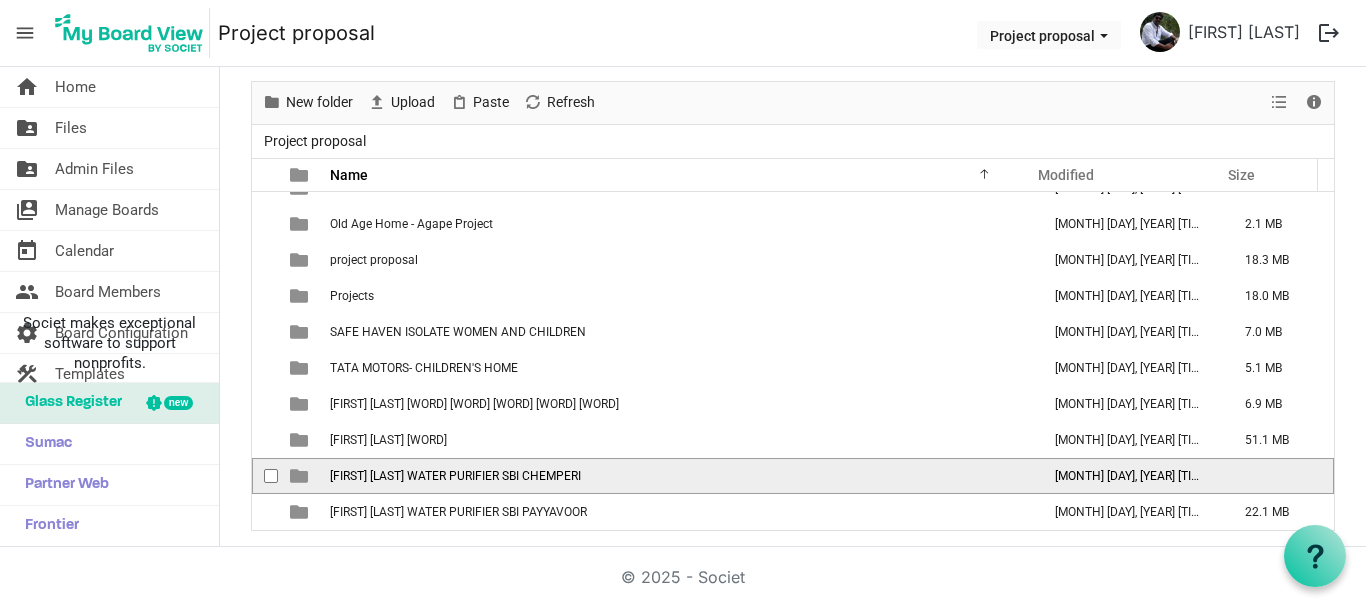 click on "[FIRST] [LAST] WATER PURIFIER SBI CHEMPERI" at bounding box center (455, 476) 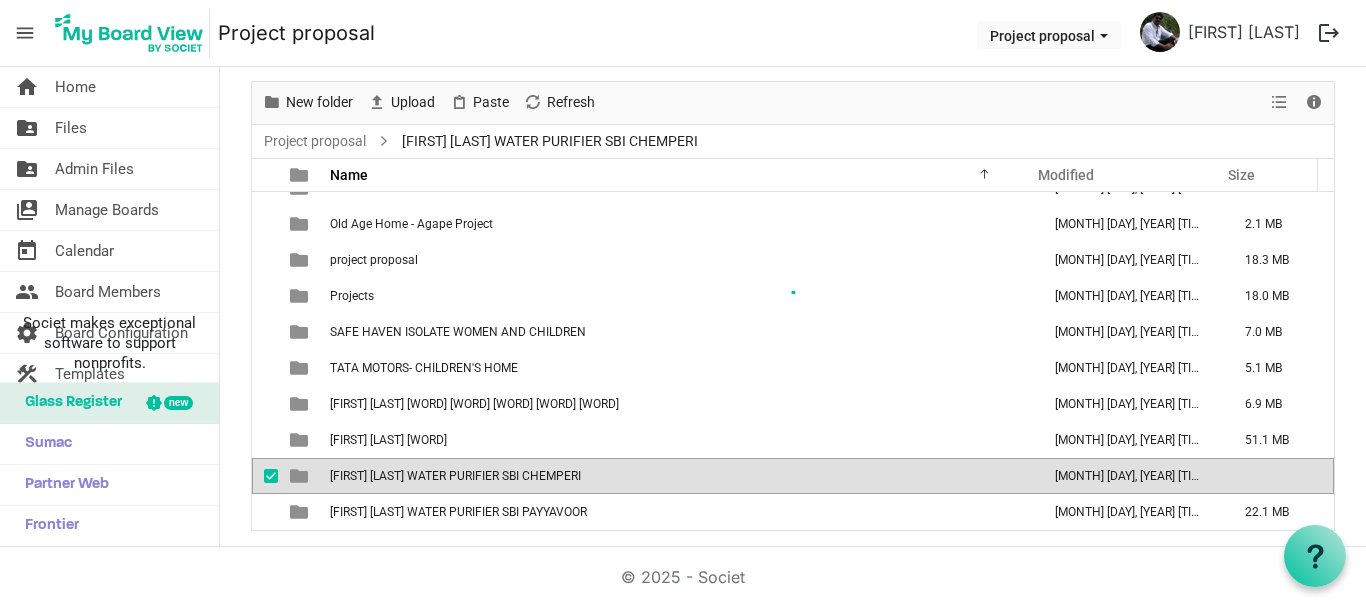 scroll, scrollTop: 0, scrollLeft: 0, axis: both 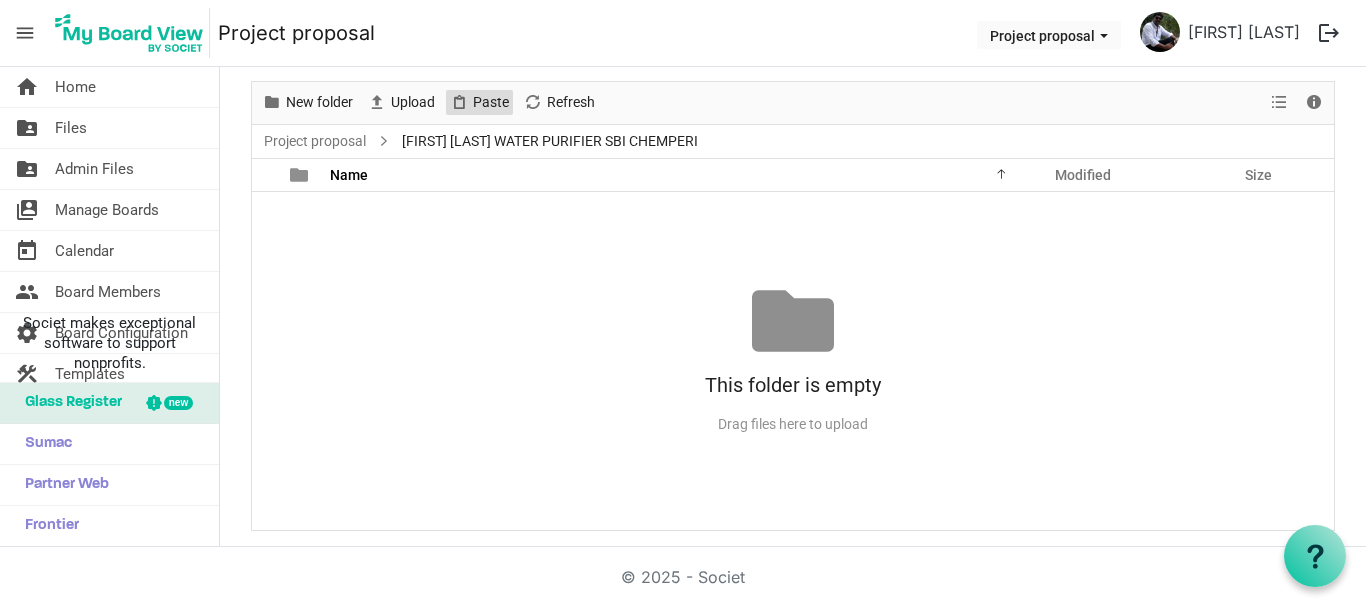 click on "Paste" at bounding box center [491, 102] 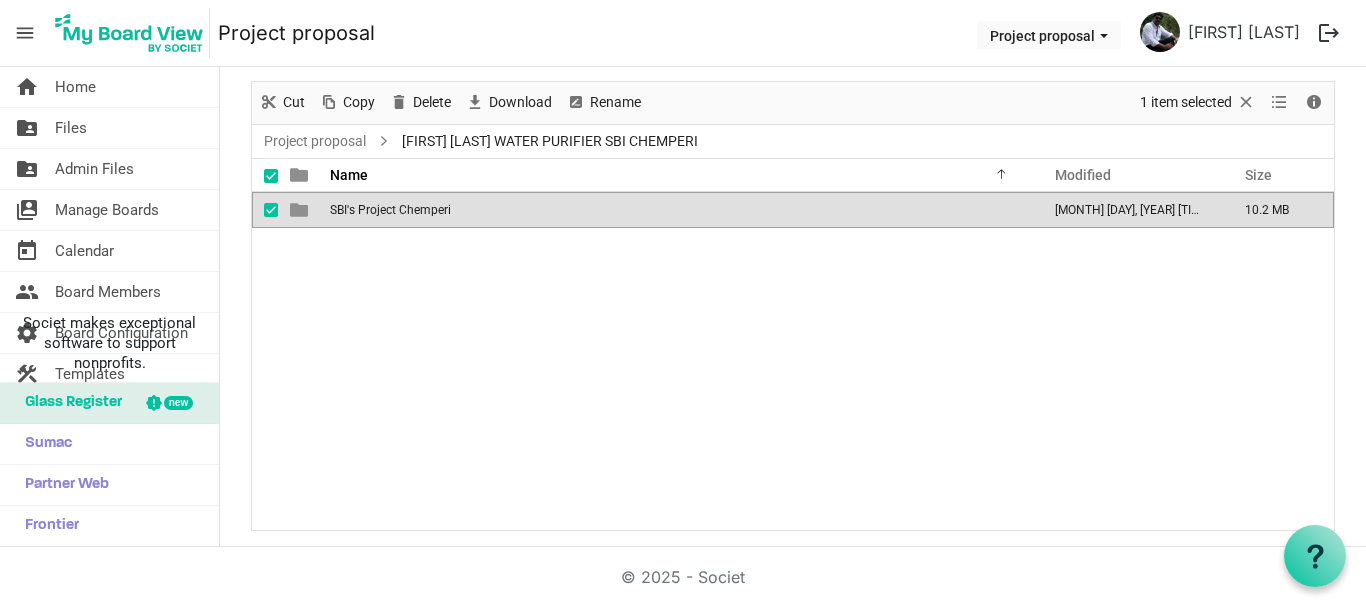 click on "SBI's Project Chemperi August 03, 2025 3:36 PM 10.2 MB" at bounding box center [793, 361] 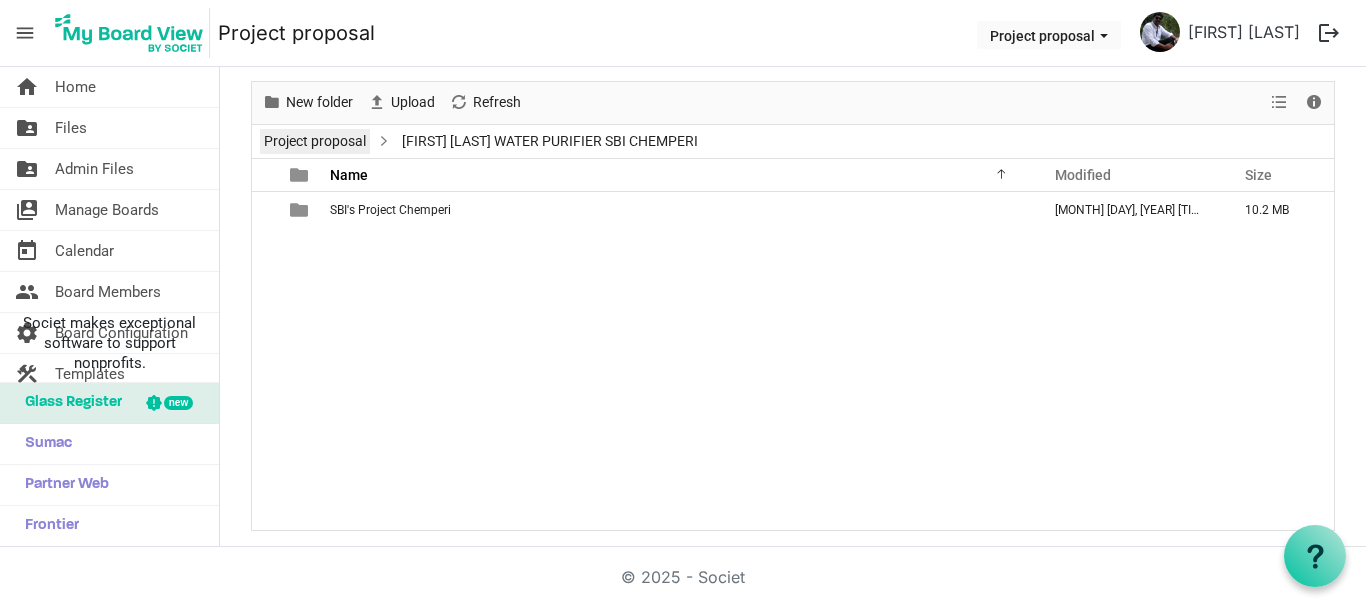 click on "Project proposal" at bounding box center (315, 141) 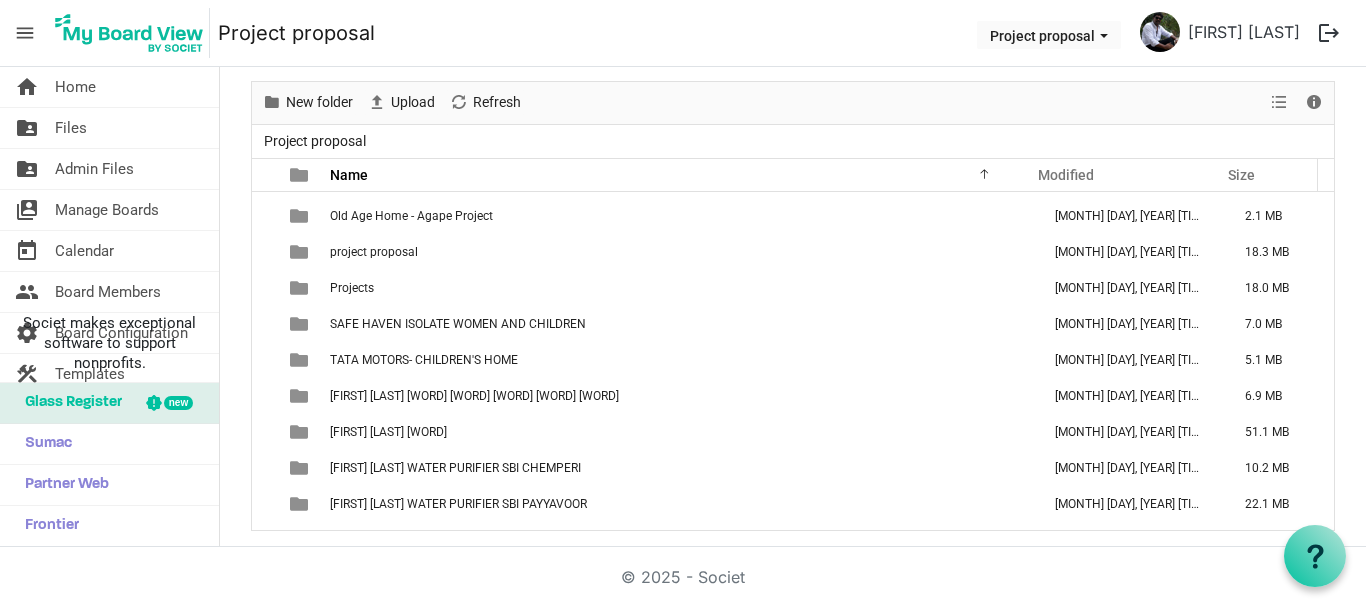 scroll, scrollTop: 418, scrollLeft: 0, axis: vertical 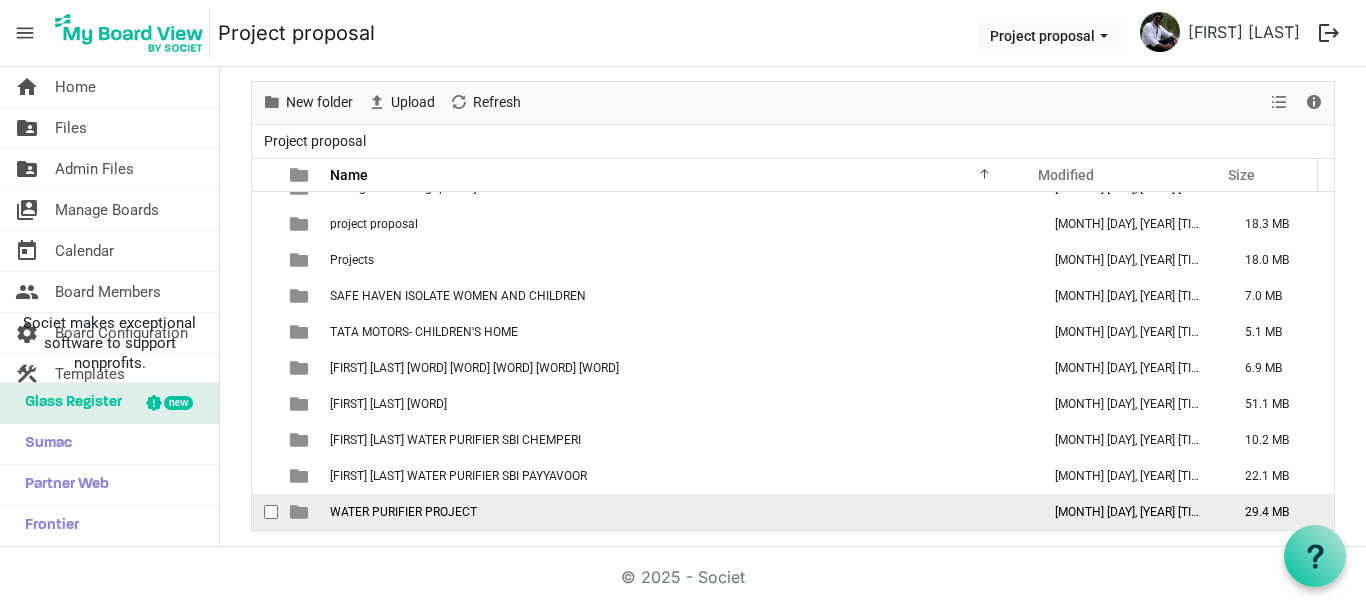 click on "WATER PURIFIER PROJECT" at bounding box center [403, 512] 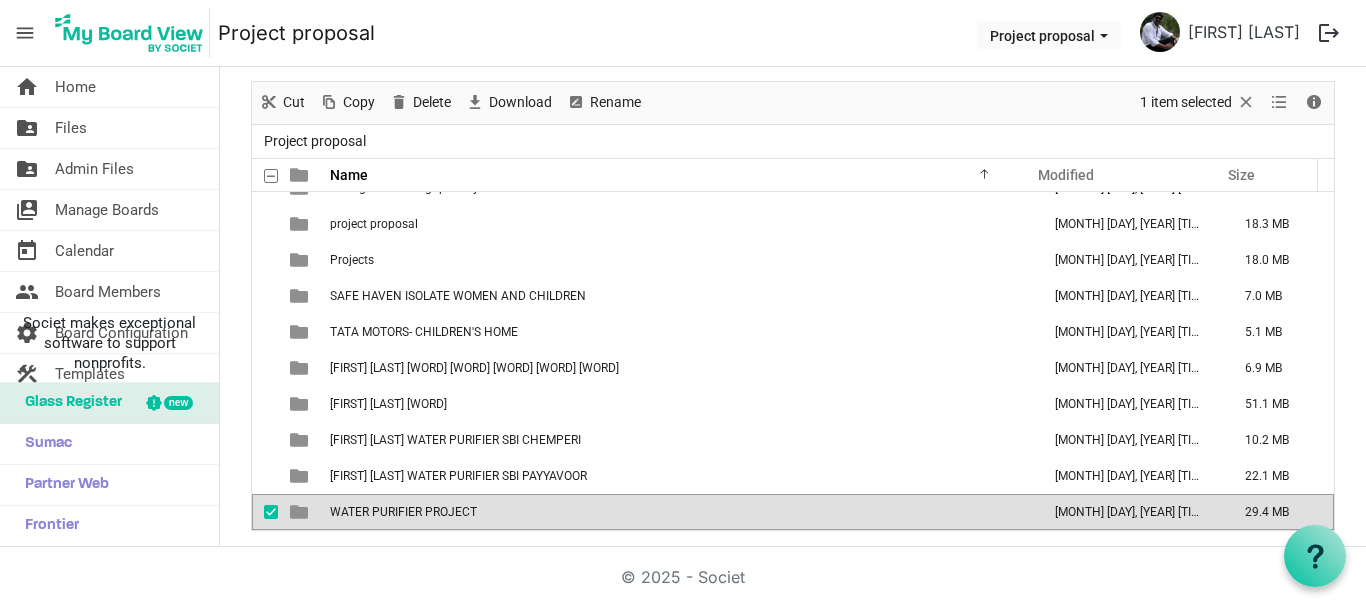 click on "WATER PURIFIER PROJECT" at bounding box center [403, 512] 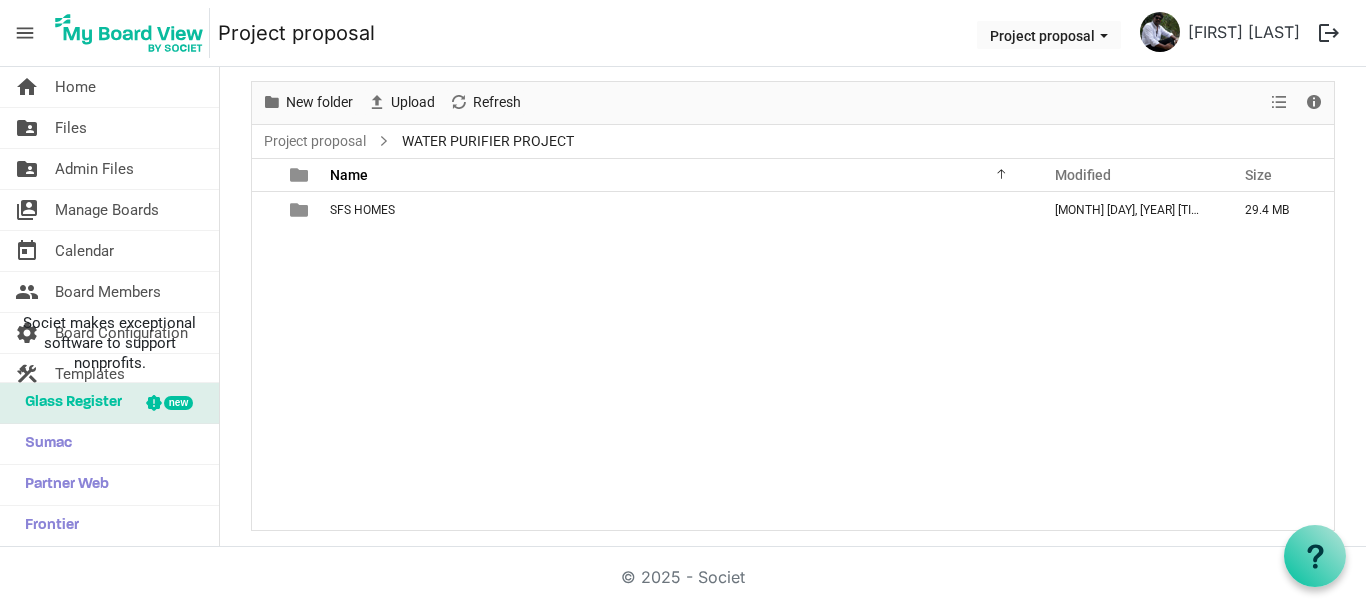 scroll, scrollTop: 0, scrollLeft: 0, axis: both 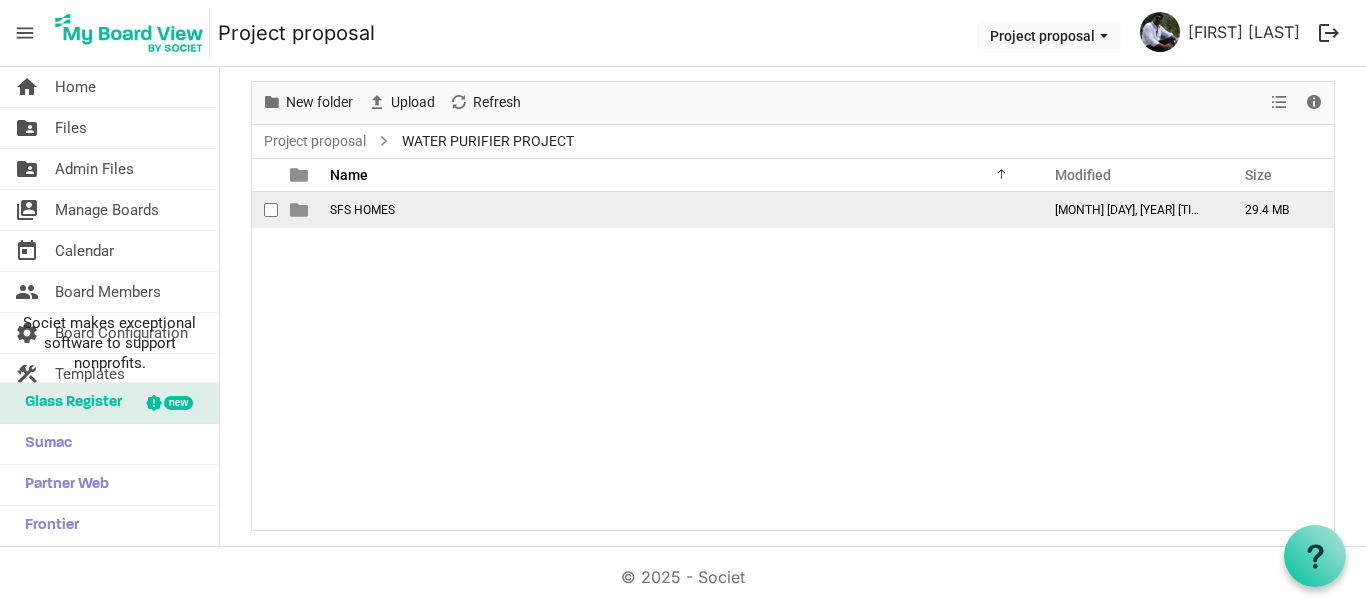 click on "SFS HOMES" at bounding box center [362, 210] 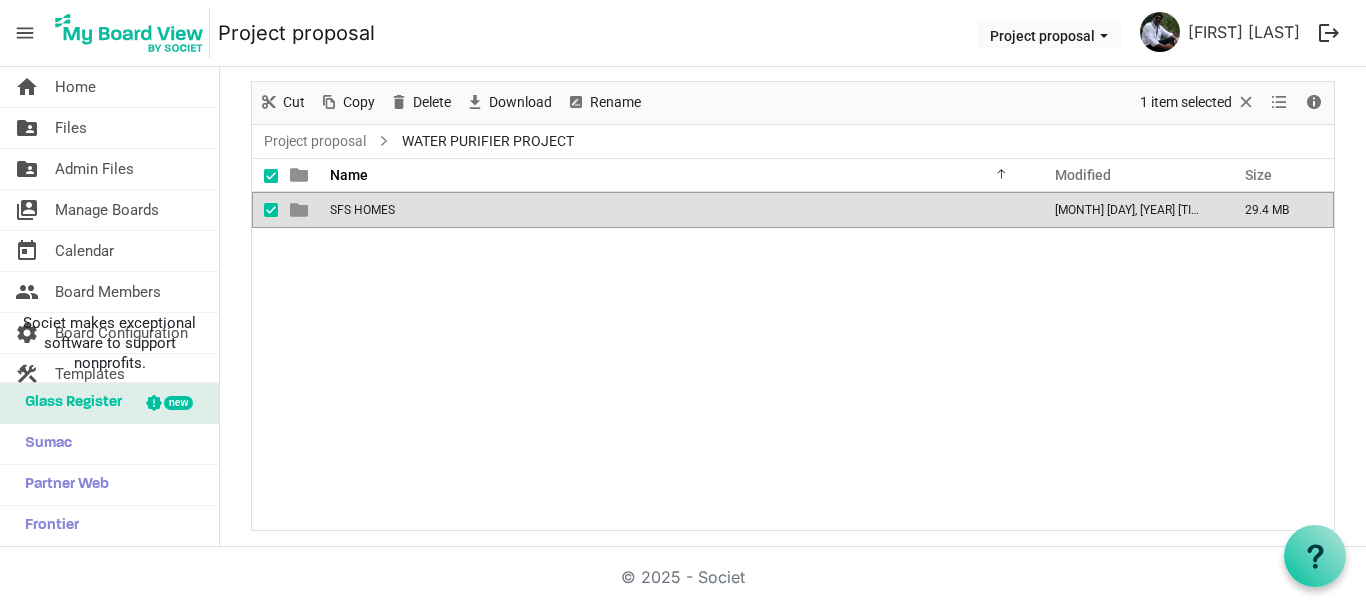 click on "SFS HOMES" at bounding box center (362, 210) 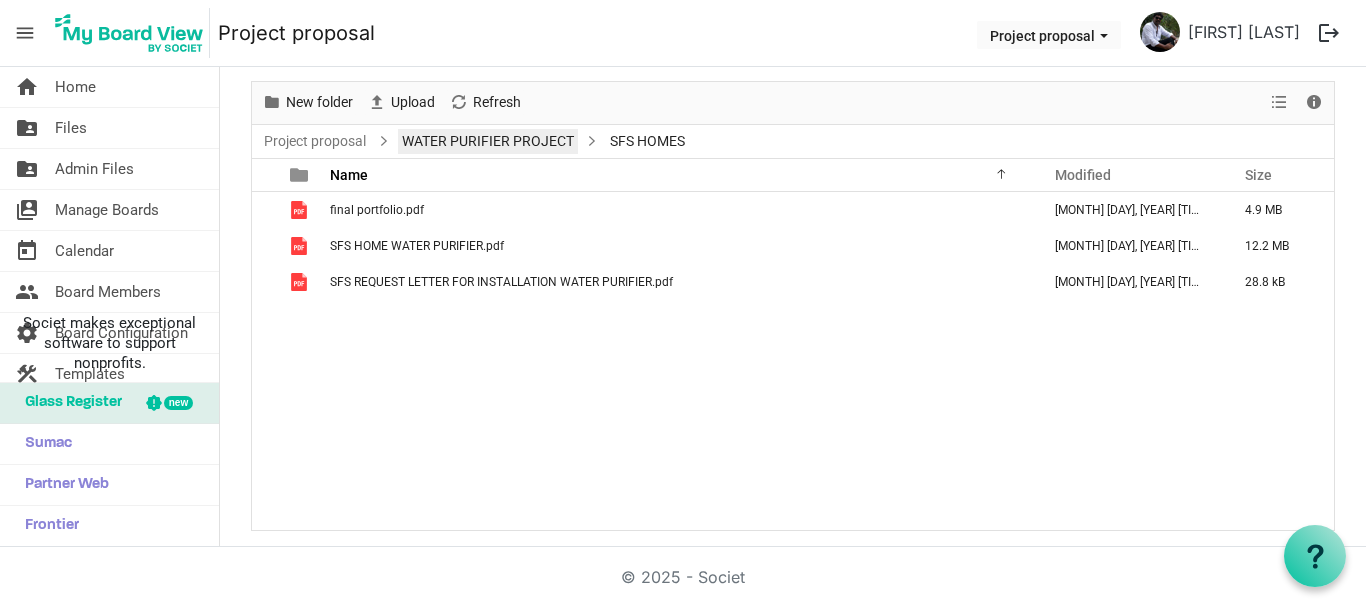 click on "WATER PURIFIER PROJECT" at bounding box center [488, 141] 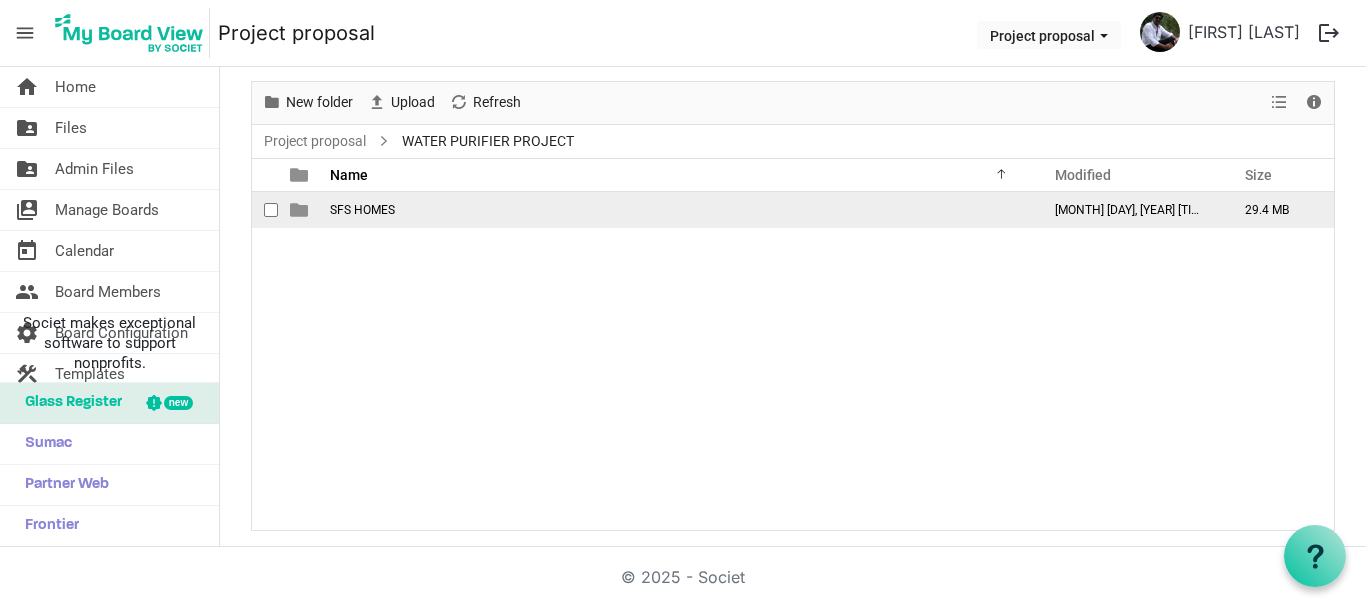 click at bounding box center [271, 210] 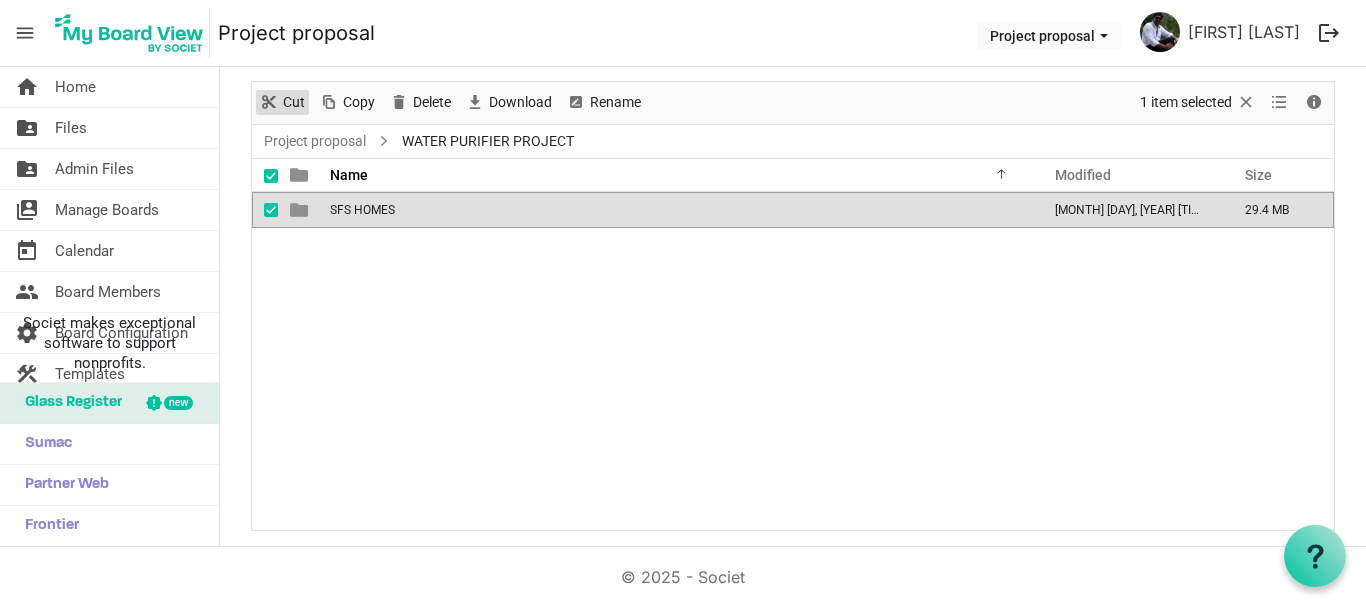 click at bounding box center [269, 102] 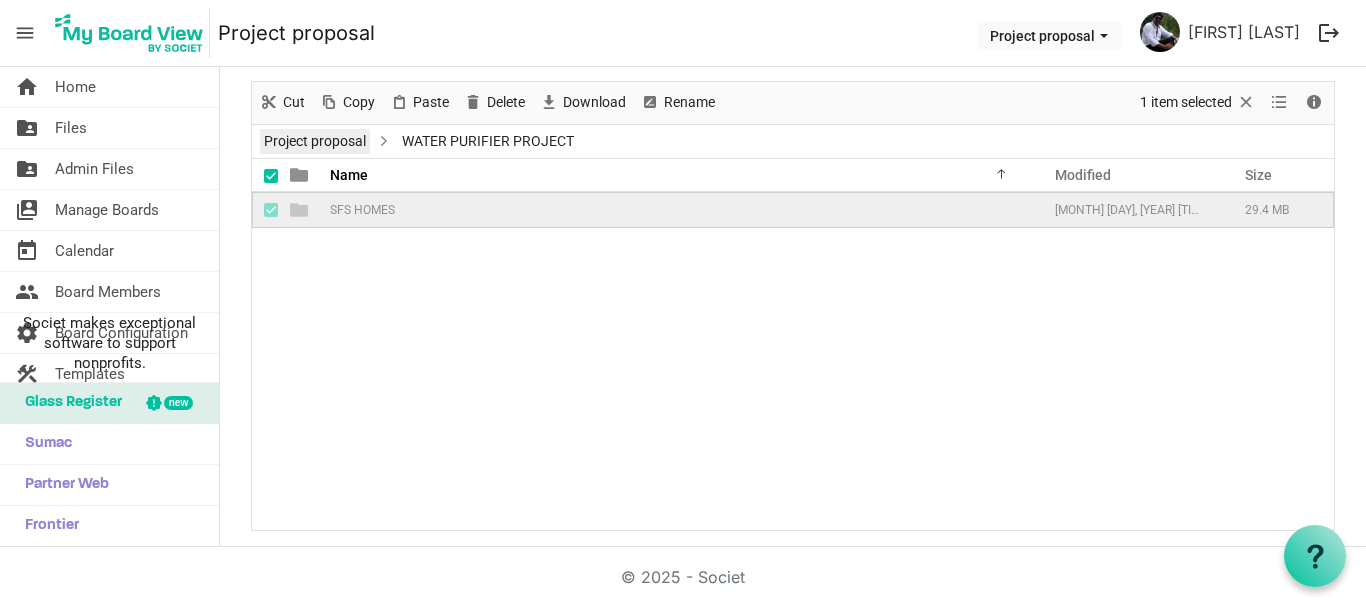 click on "Project proposal" at bounding box center (315, 141) 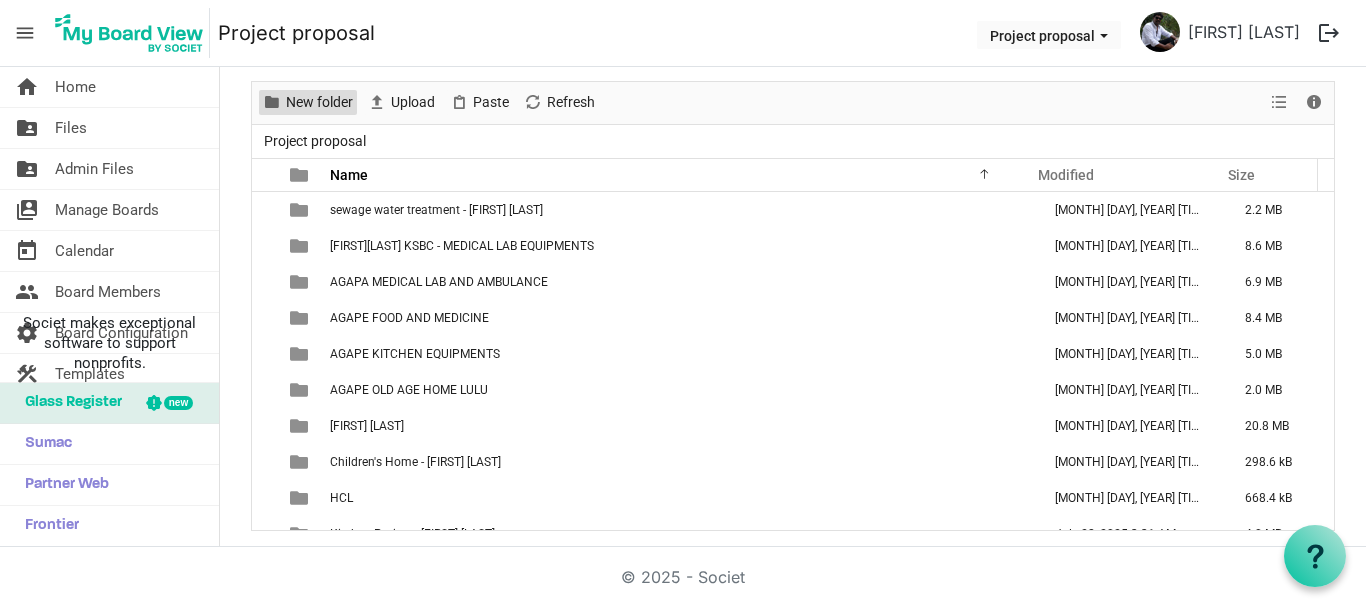 click on "New folder" at bounding box center [319, 102] 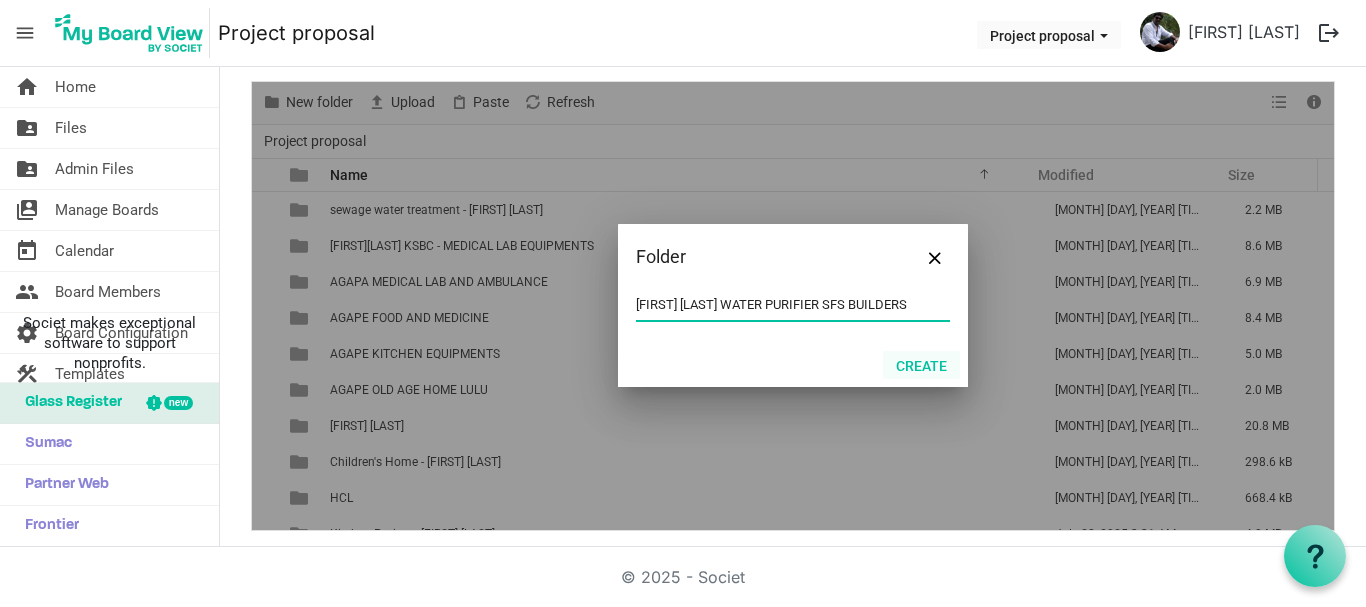 type on "[FIRST] [LAST] WATER PURIFIER SFS BUILDERS" 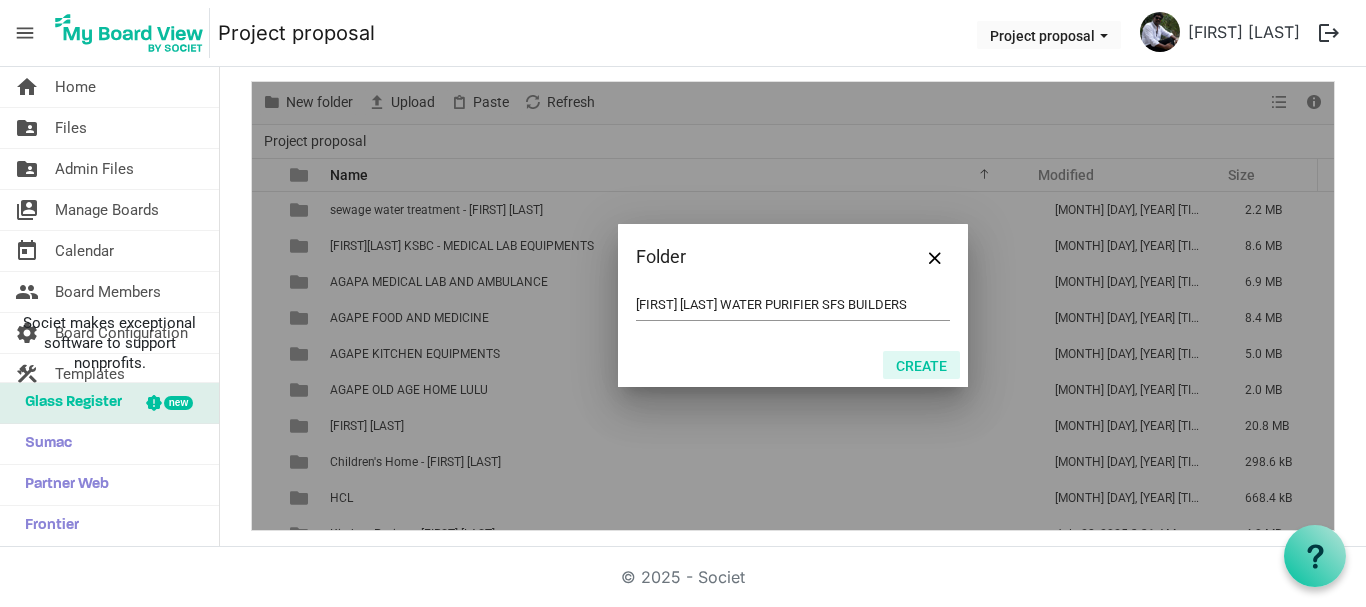 click on "Create" at bounding box center (921, 365) 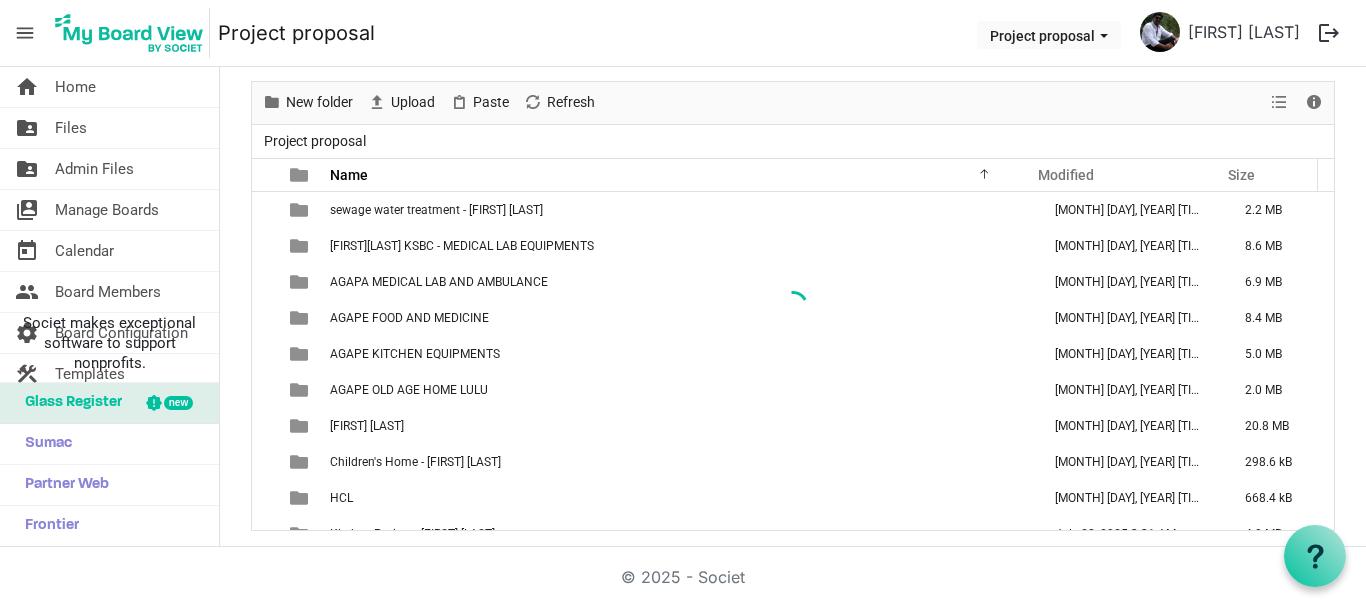 scroll, scrollTop: 454, scrollLeft: 0, axis: vertical 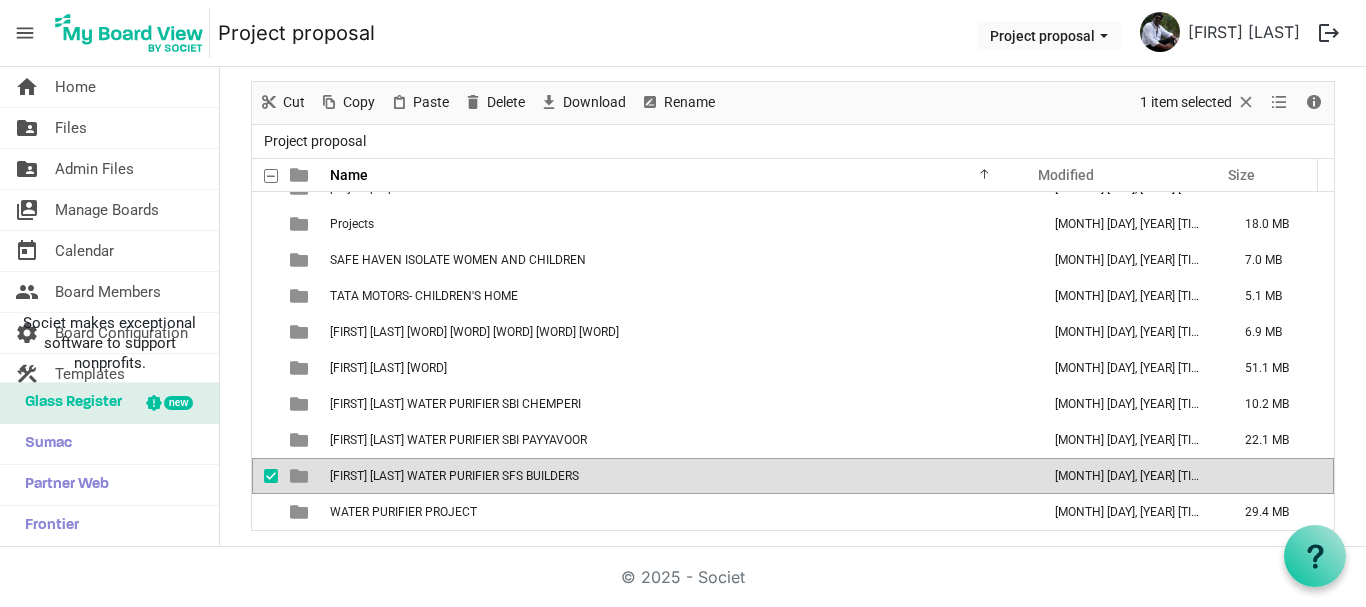 click on "[FIRST] [LAST] WATER PURIFIER SFS BUILDERS" at bounding box center (454, 476) 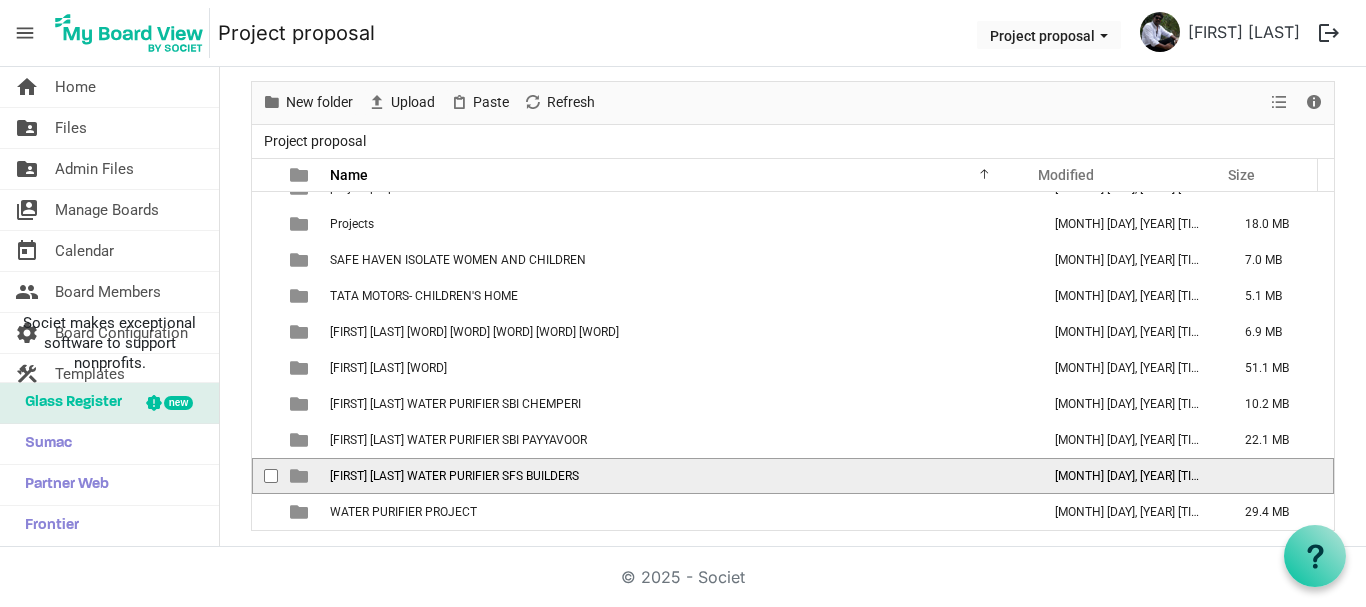 click on "[FIRST] [LAST] WATER PURIFIER SFS BUILDERS" at bounding box center (454, 476) 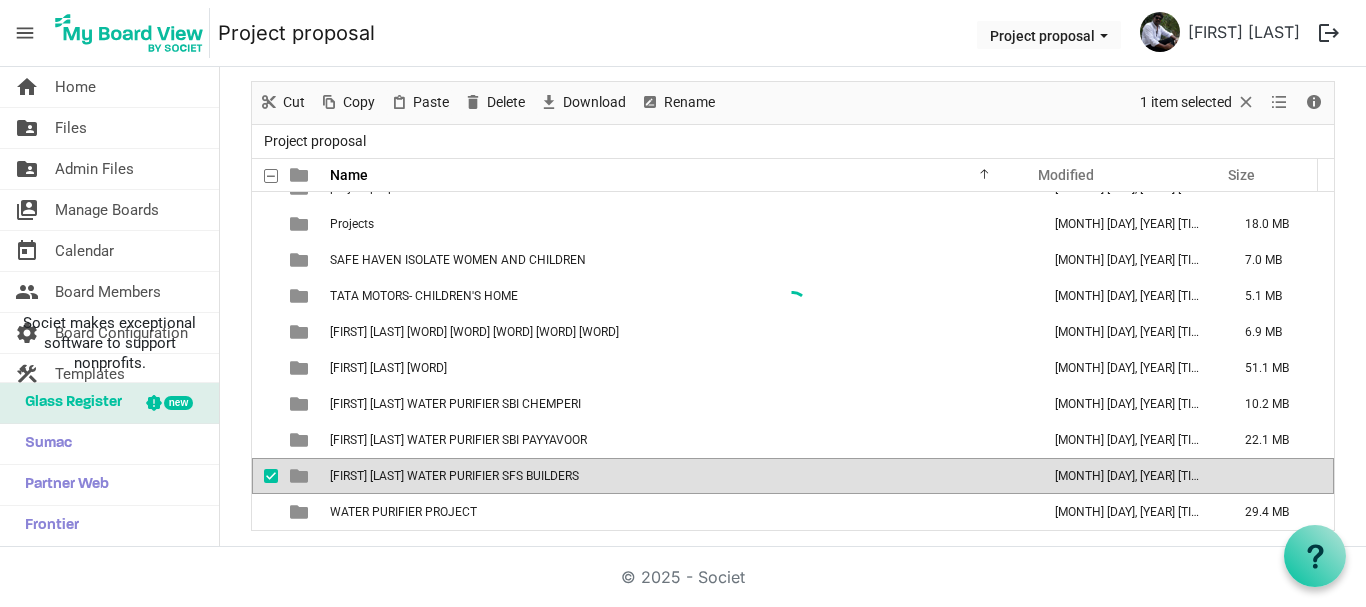 scroll, scrollTop: 0, scrollLeft: 0, axis: both 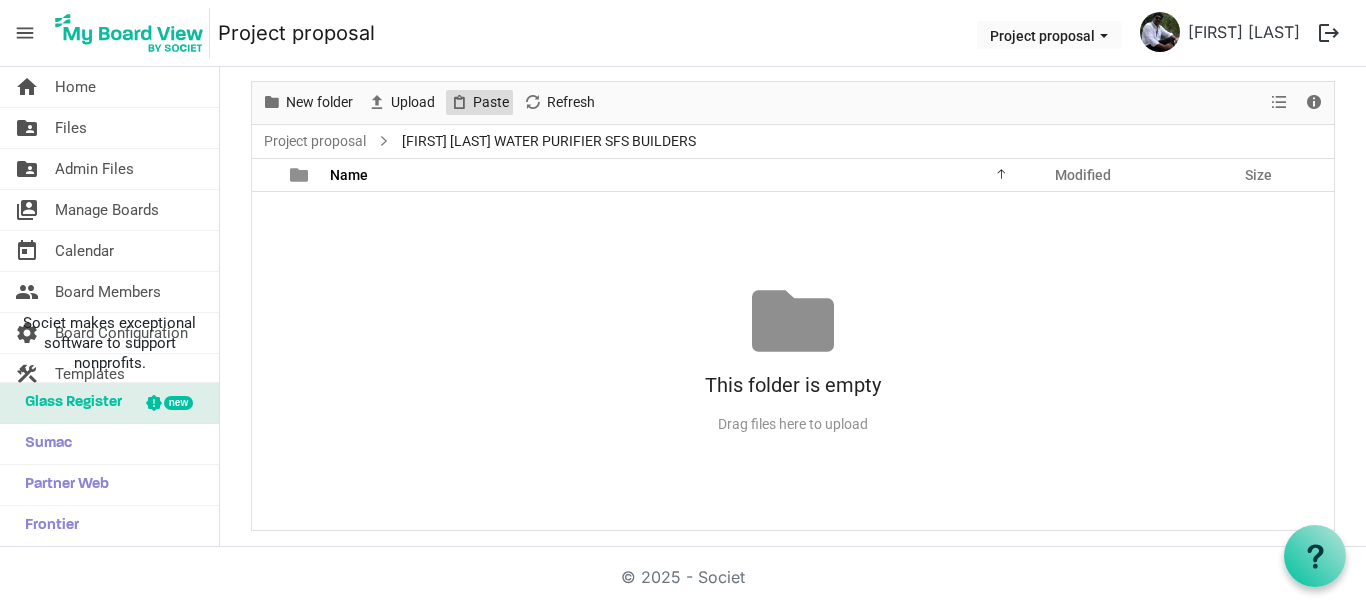 click on "Paste" at bounding box center (491, 102) 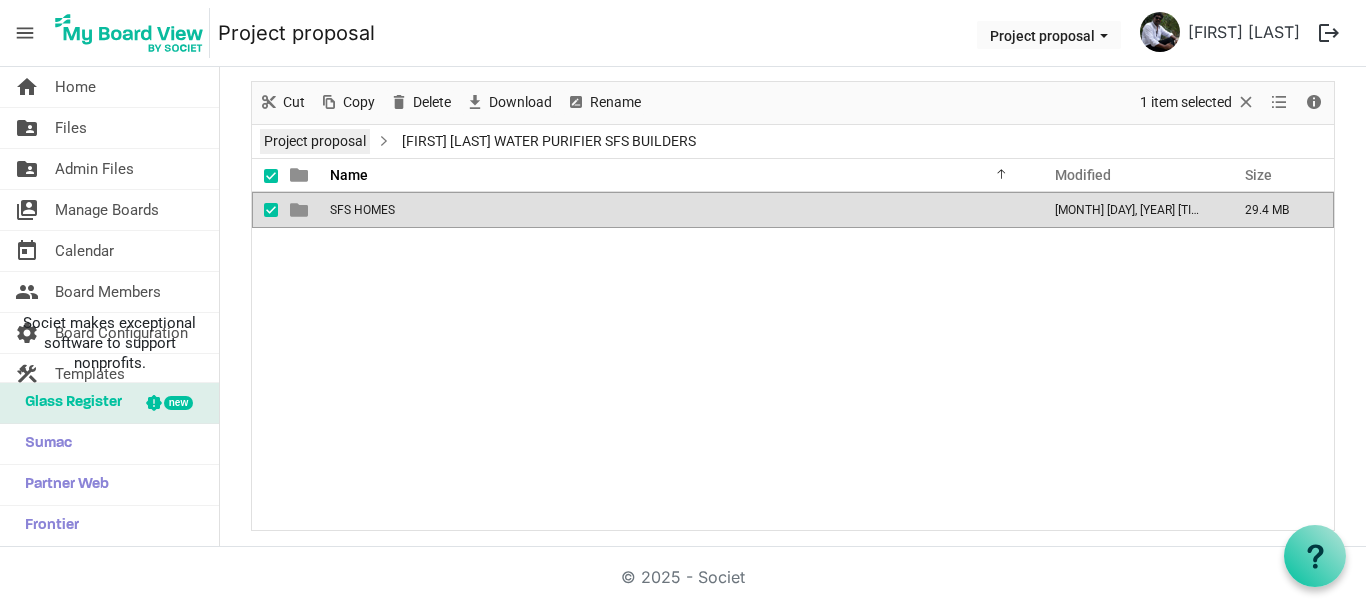 click on "Project proposal" at bounding box center (315, 141) 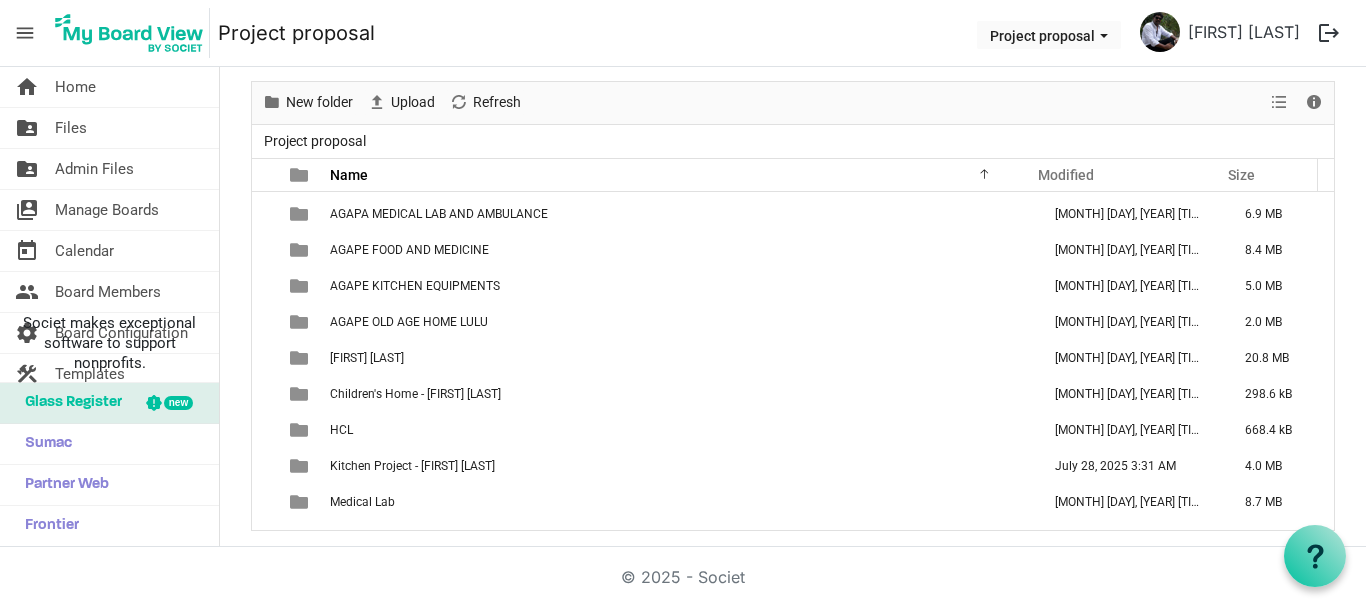 scroll, scrollTop: 0, scrollLeft: 0, axis: both 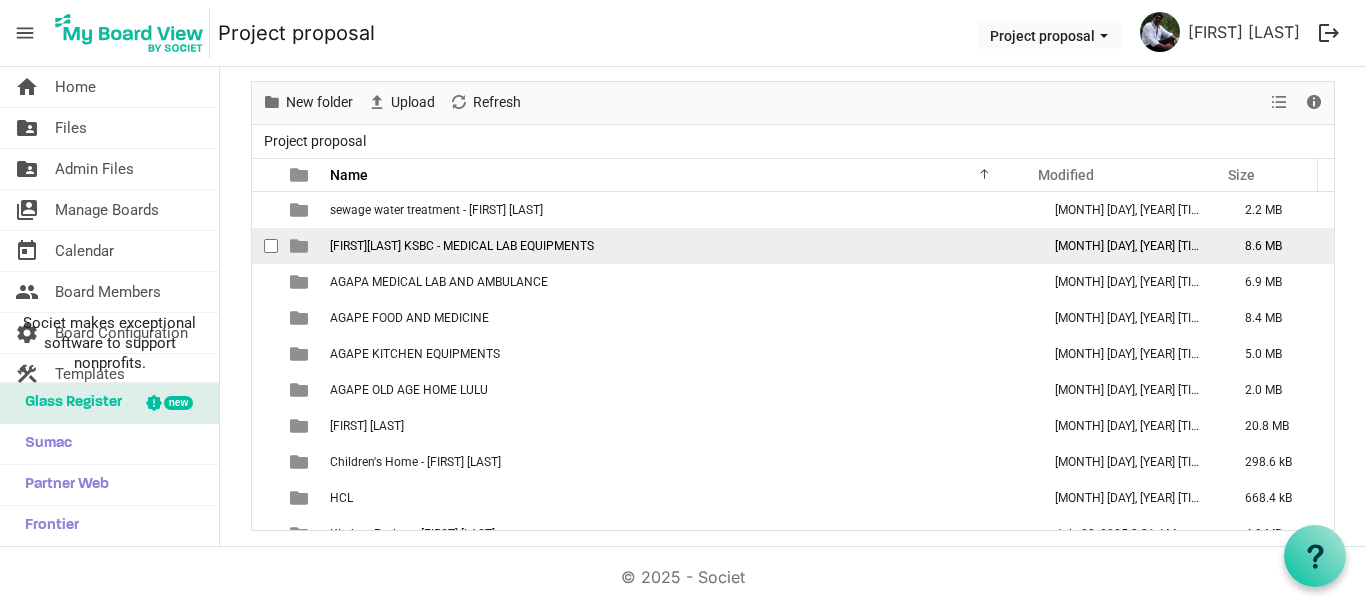 click on "THERESABHAVAN KSBC - MEDICAL LAB EQUIPMENTS" at bounding box center [462, 246] 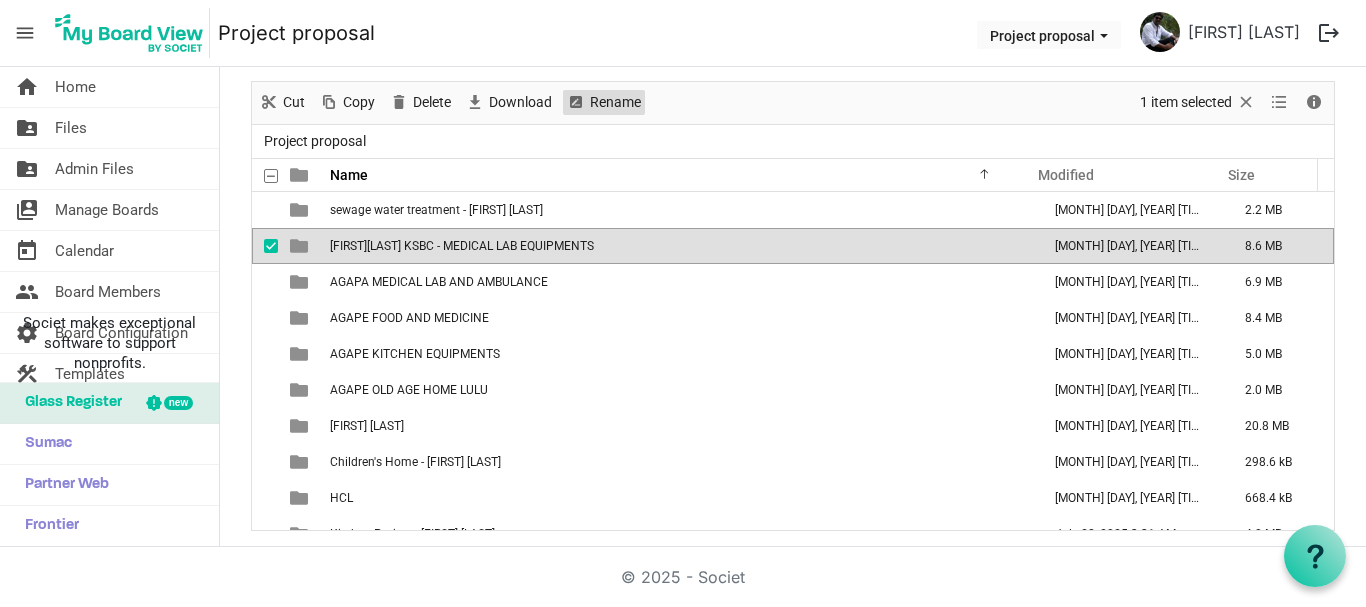 click on "Rename" at bounding box center [615, 102] 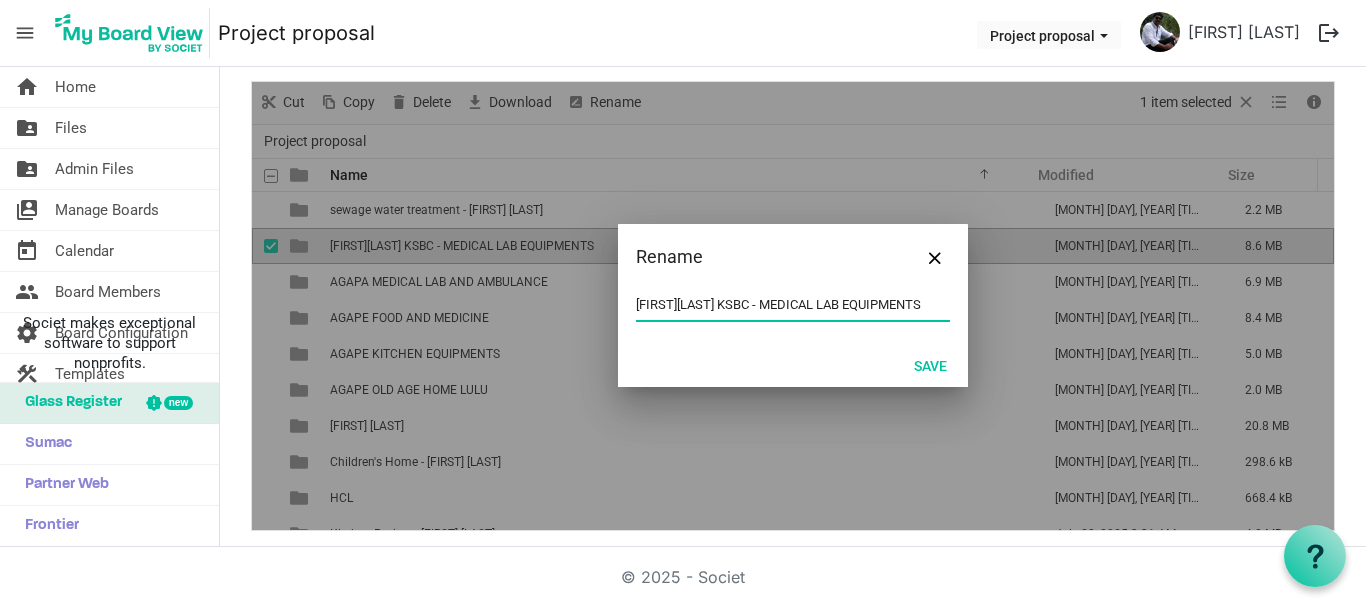 click on "THERESABHAVAN KSBC - MEDICAL LAB EQUIPMENTS" at bounding box center (793, 305) 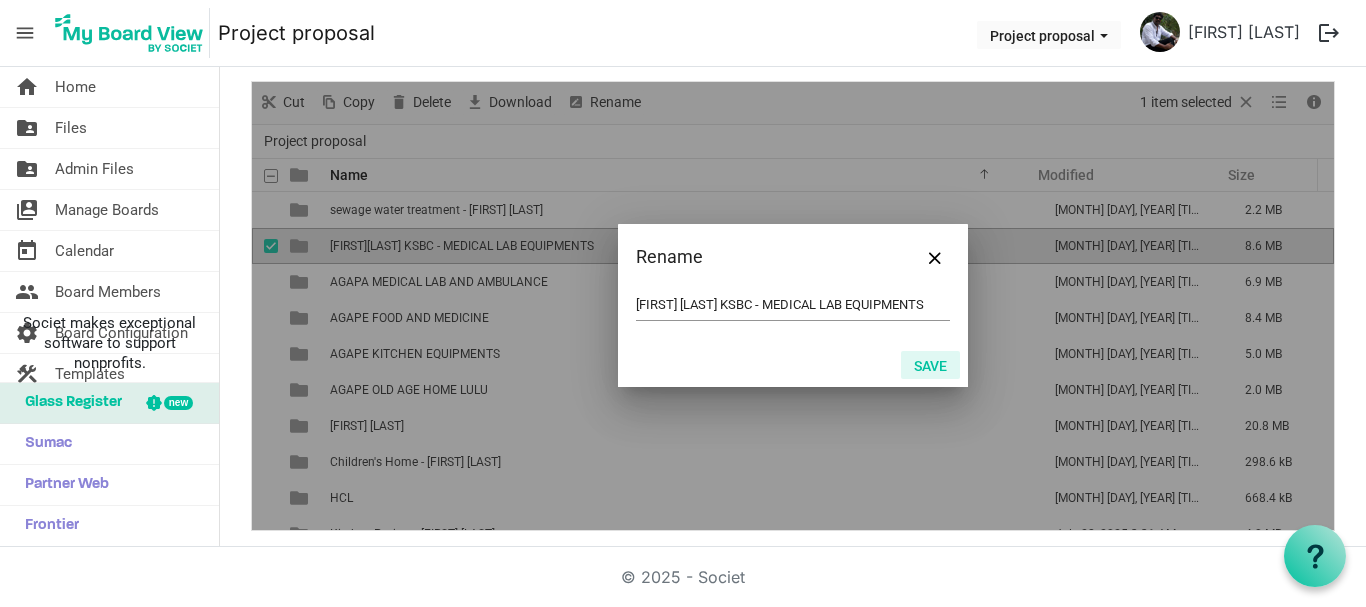 click on "Save" at bounding box center (930, 365) 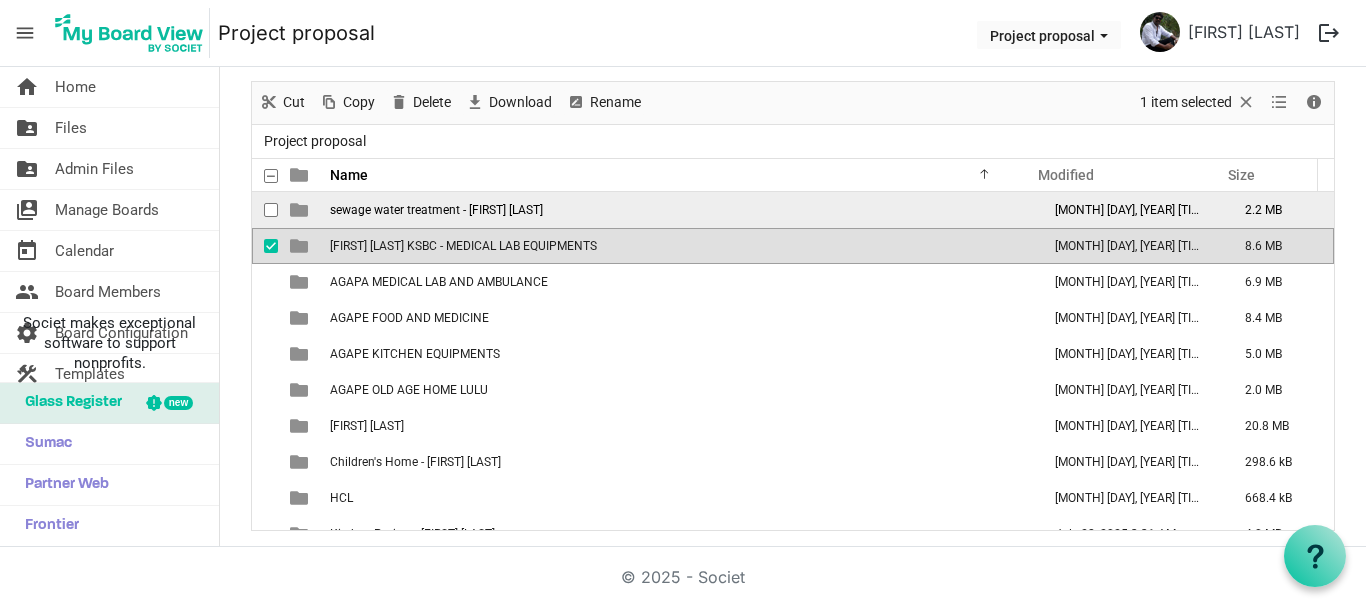 click on "sewage water treatment - Theresa bhavan" at bounding box center (436, 210) 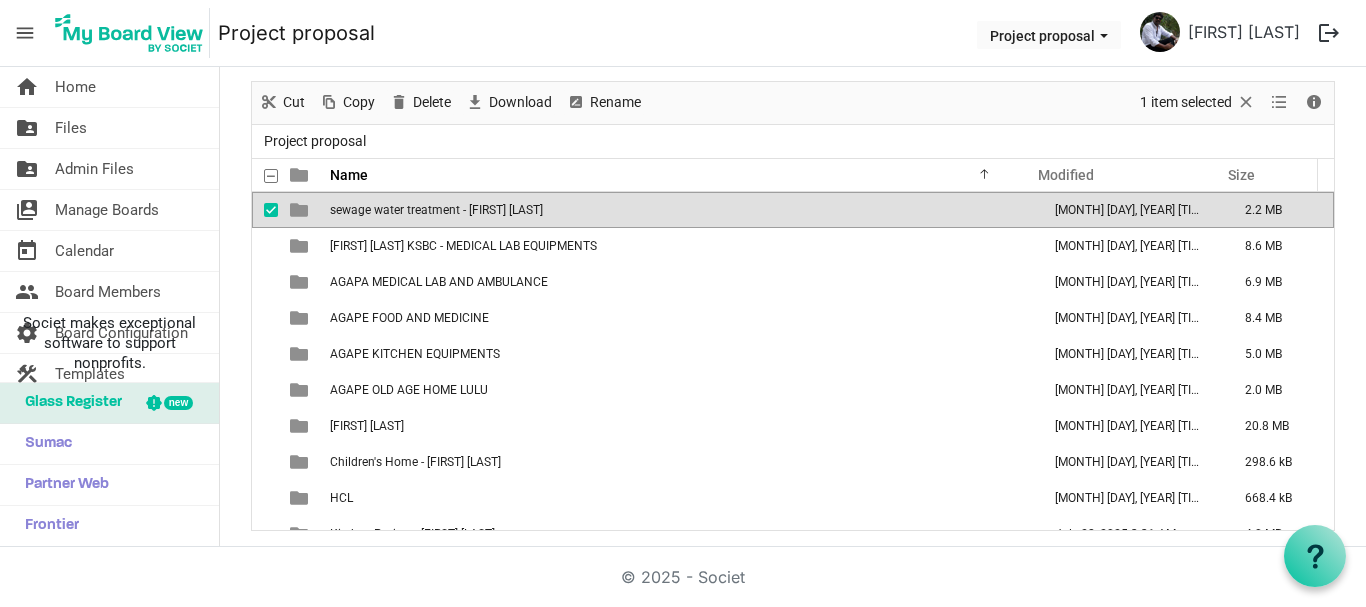 click on "sewage water treatment - Theresa bhavan" at bounding box center (436, 210) 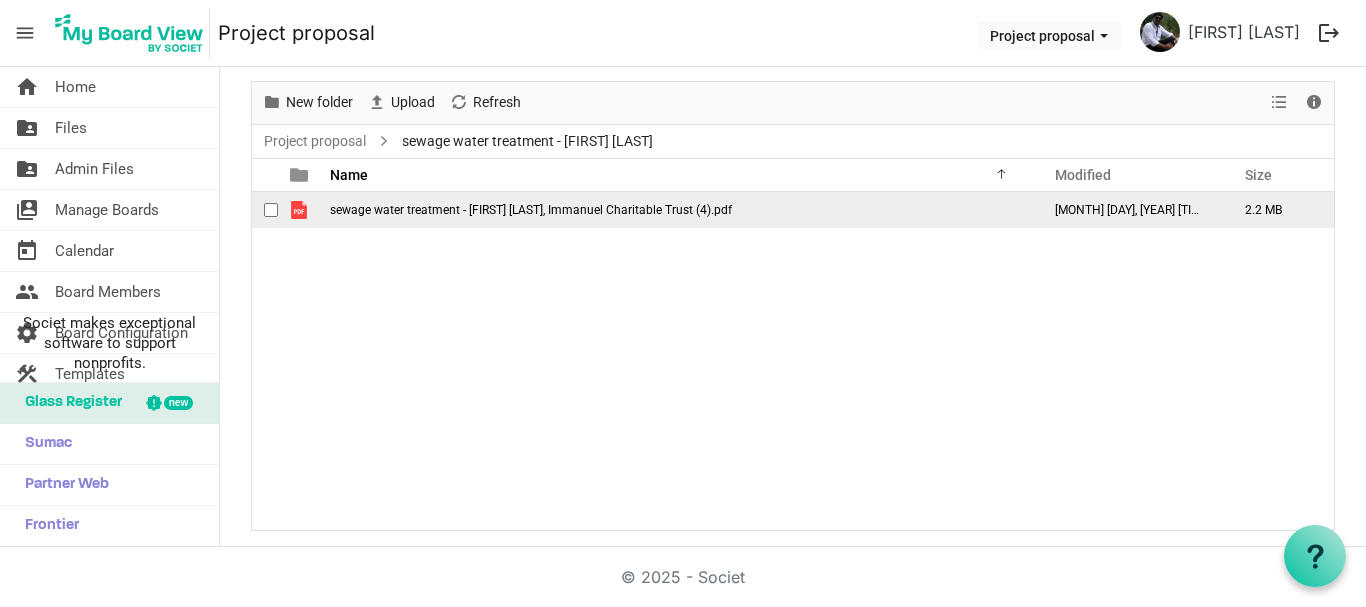 click on "sewage water treatment- Theresa Bhavan, Immanuel Charitable Trust (4).pdf" at bounding box center (531, 210) 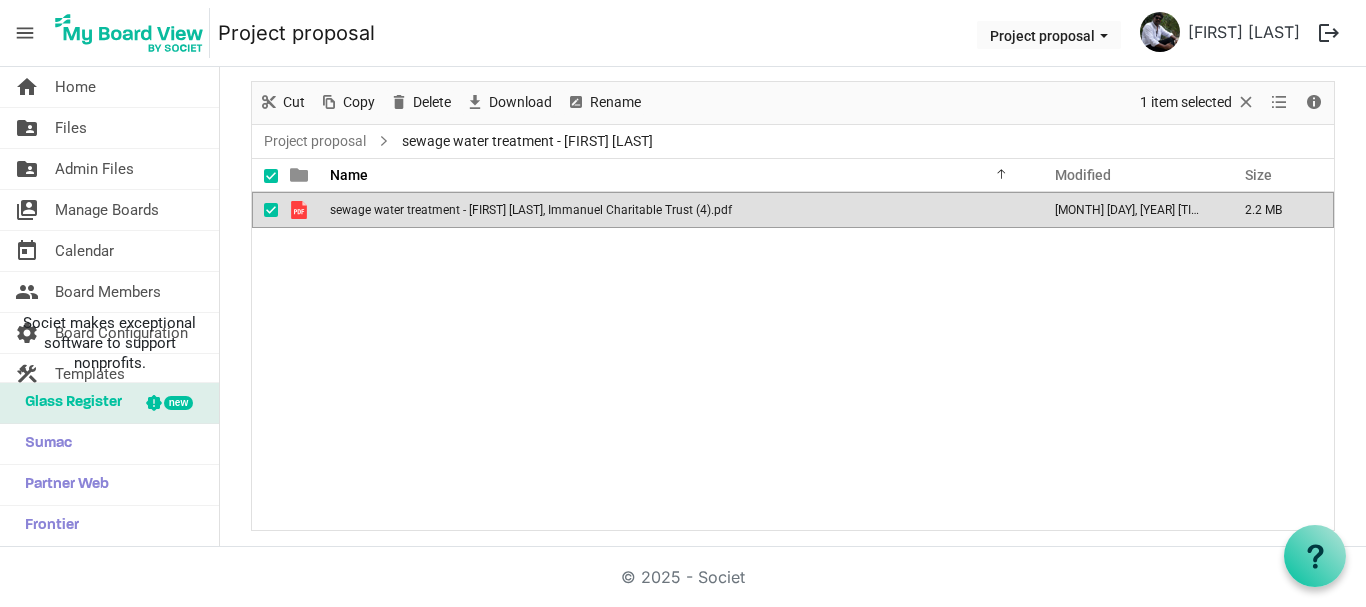 click on "sewage water treatment- Theresa Bhavan, Immanuel Charitable Trust (4).pdf" at bounding box center [531, 210] 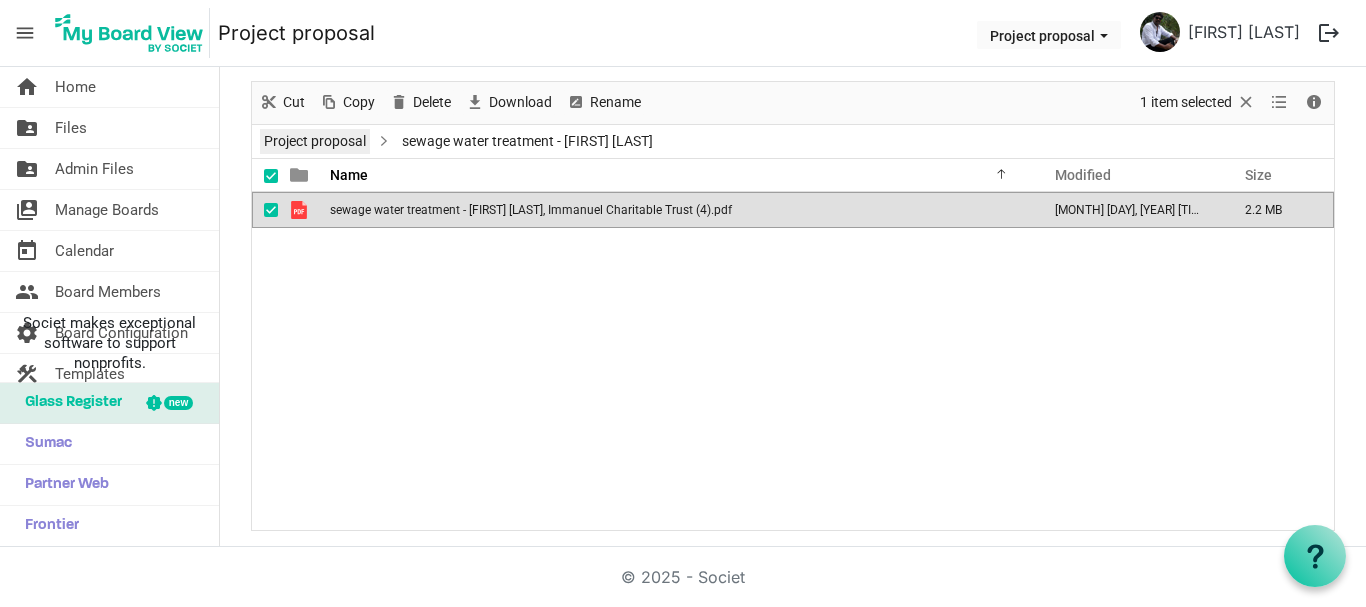 click on "Project proposal" at bounding box center [315, 141] 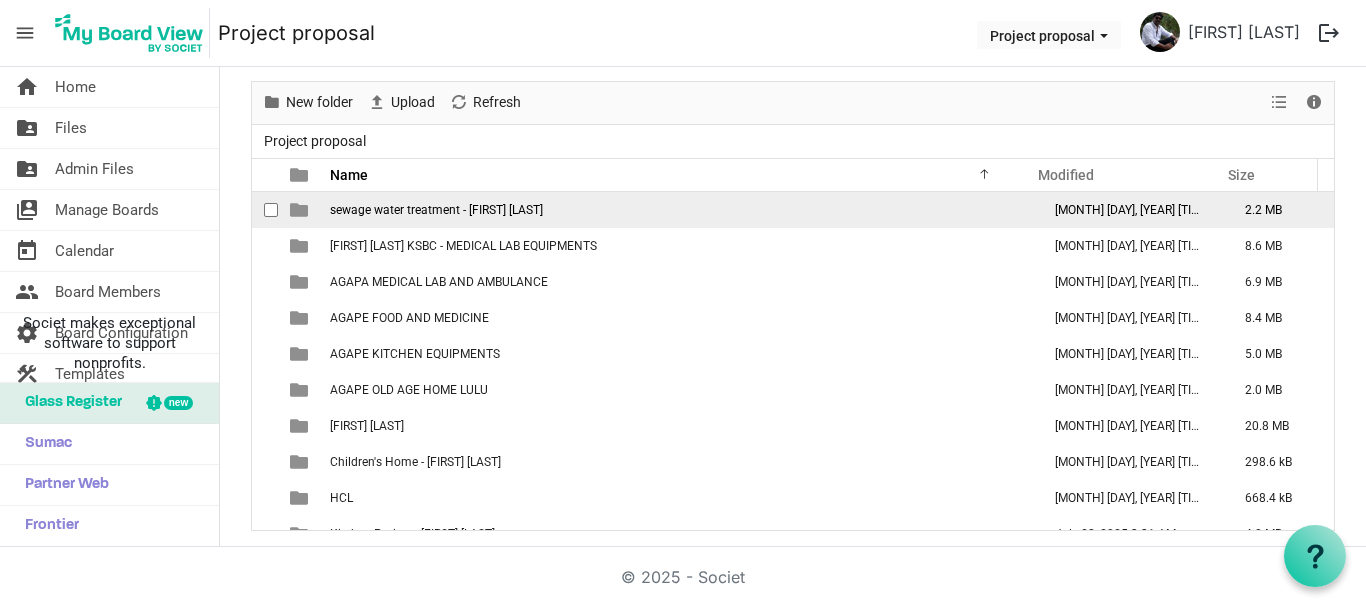 click on "sewage water treatment - Theresa bhavan" at bounding box center [679, 210] 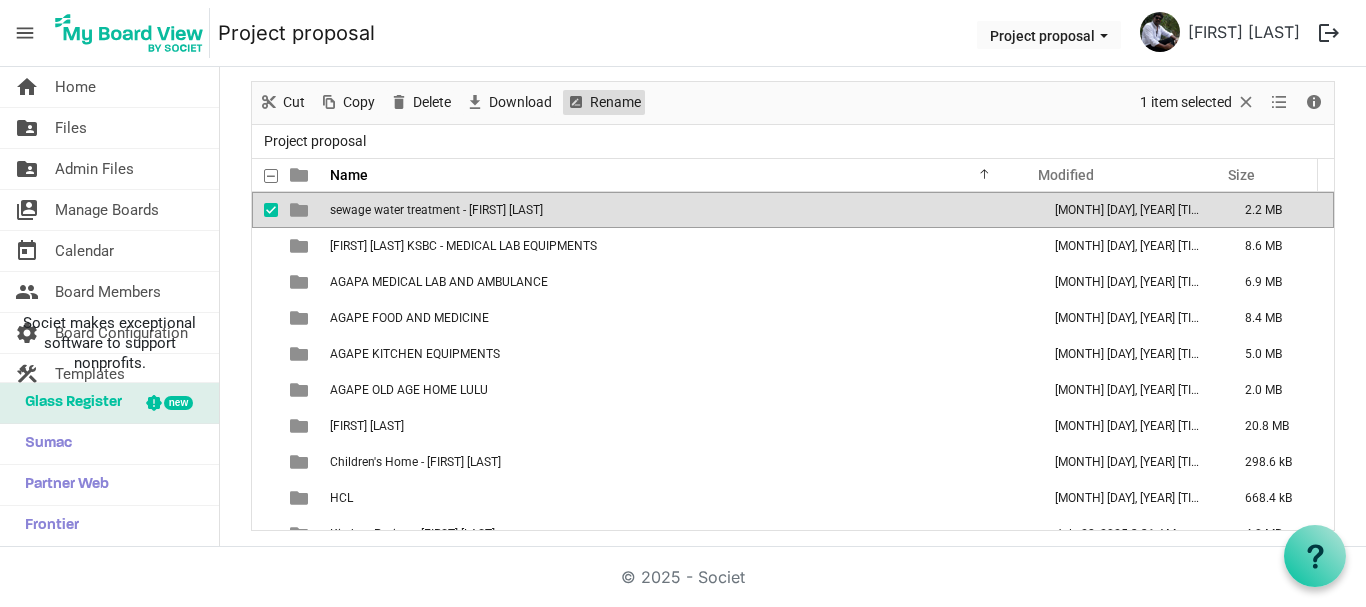 click on "Rename" at bounding box center [615, 102] 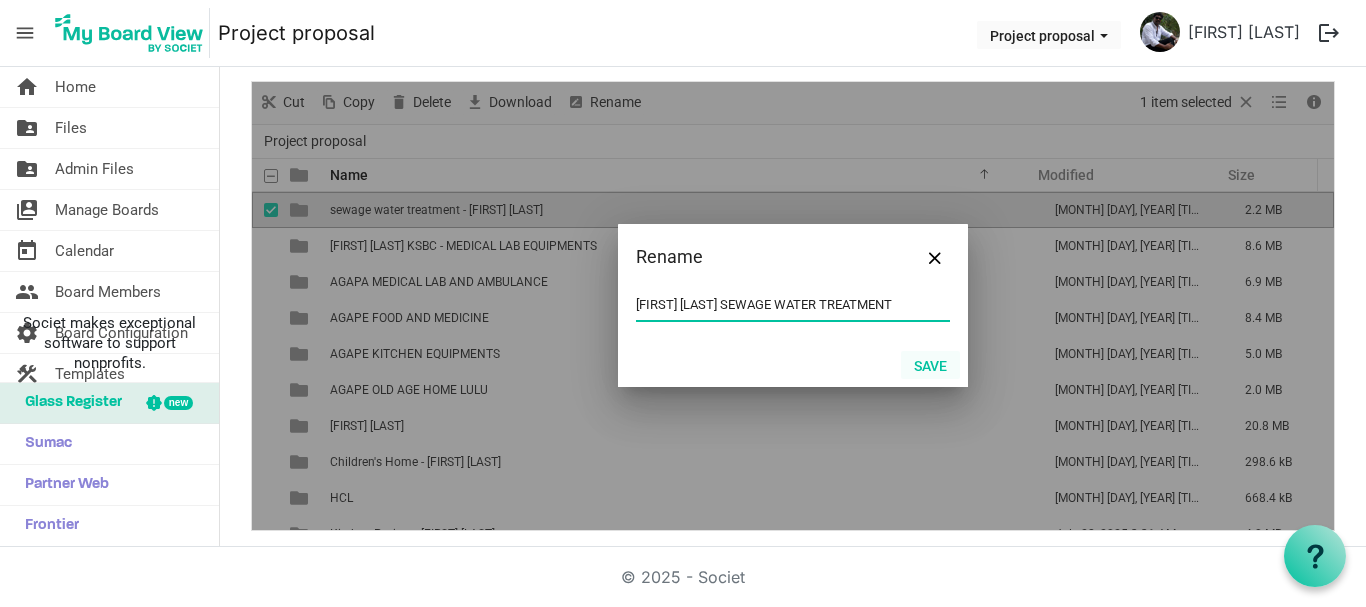 type on "[FIRST] [LAST] SEWAGE WATER TREATMENT" 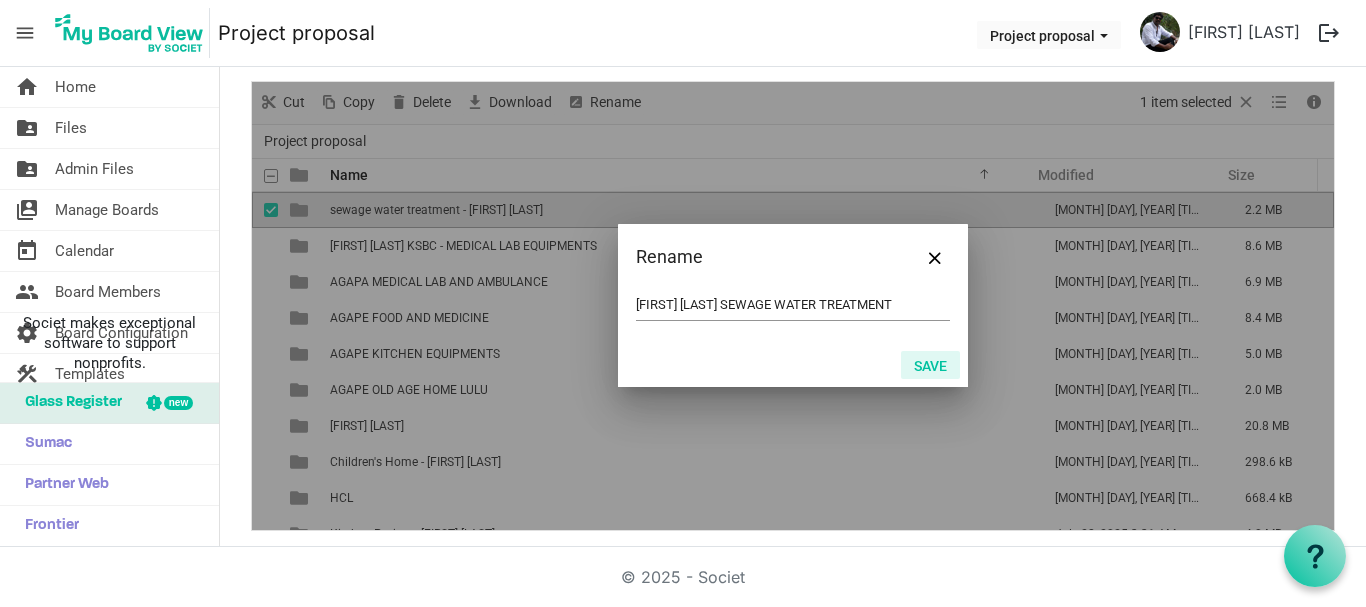 click on "Save" at bounding box center [930, 365] 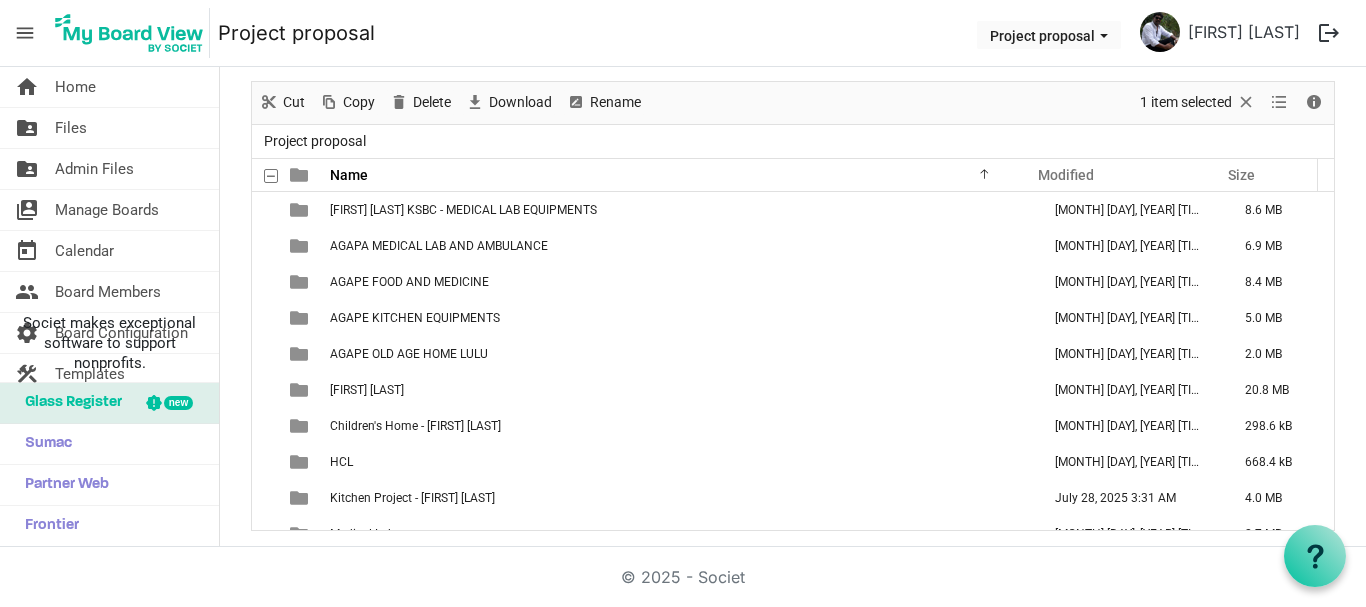 scroll, scrollTop: 454, scrollLeft: 0, axis: vertical 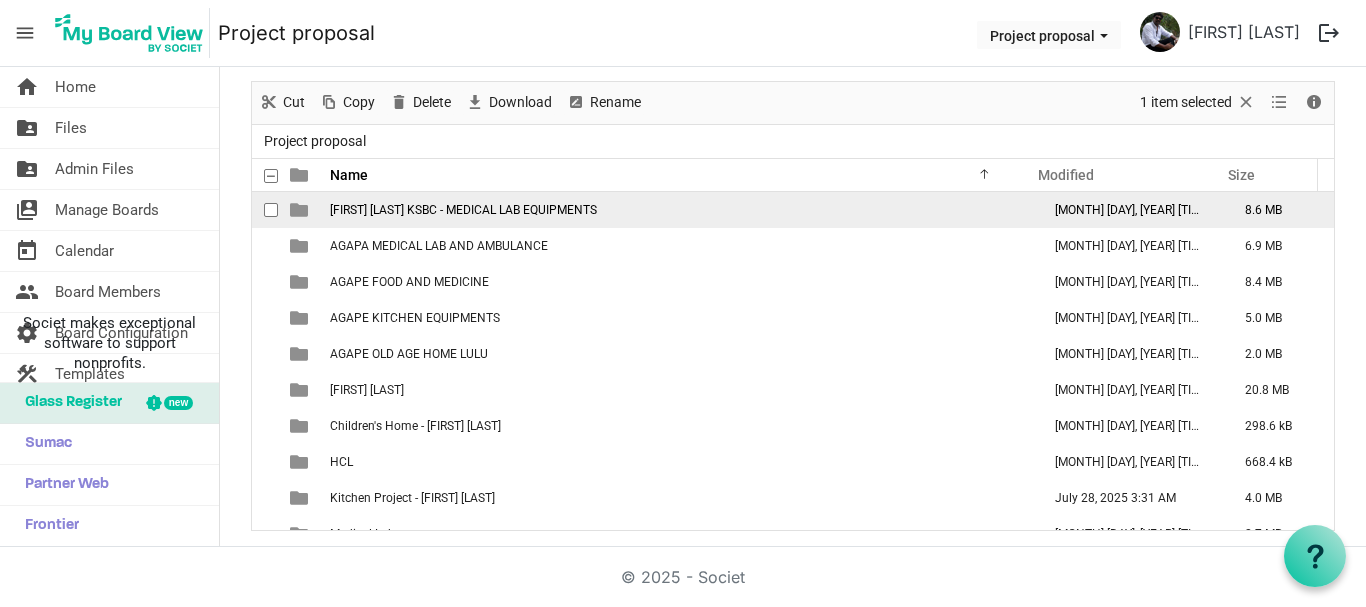 click on "[FIRST] [LAST] KSBC - MEDICAL LAB EQUIPMENTS" at bounding box center (463, 210) 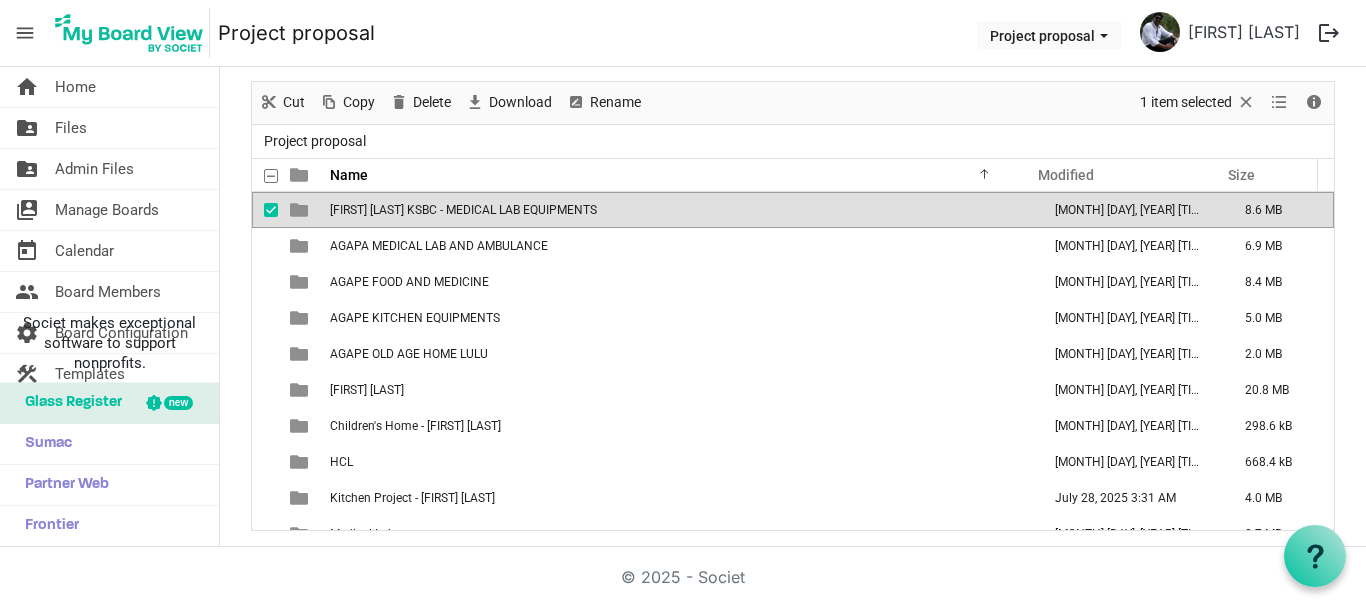 click on "[FIRST] [LAST] KSBC - MEDICAL LAB EQUIPMENTS" at bounding box center [463, 210] 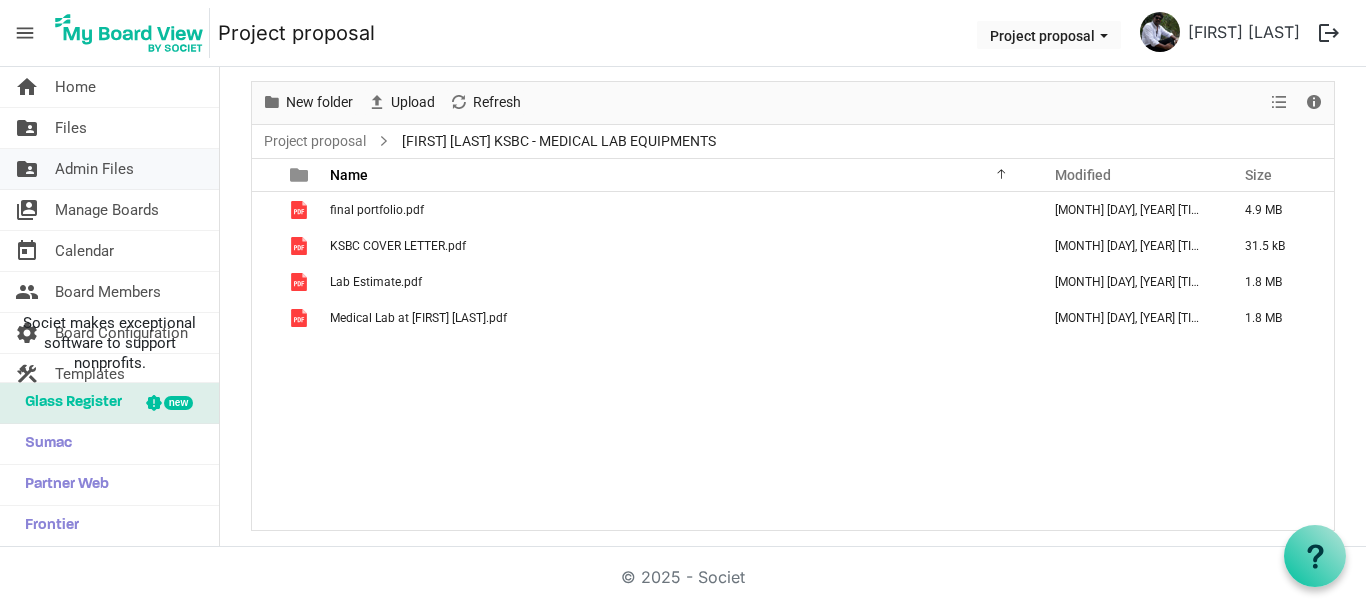 click on "Admin Files" at bounding box center [94, 169] 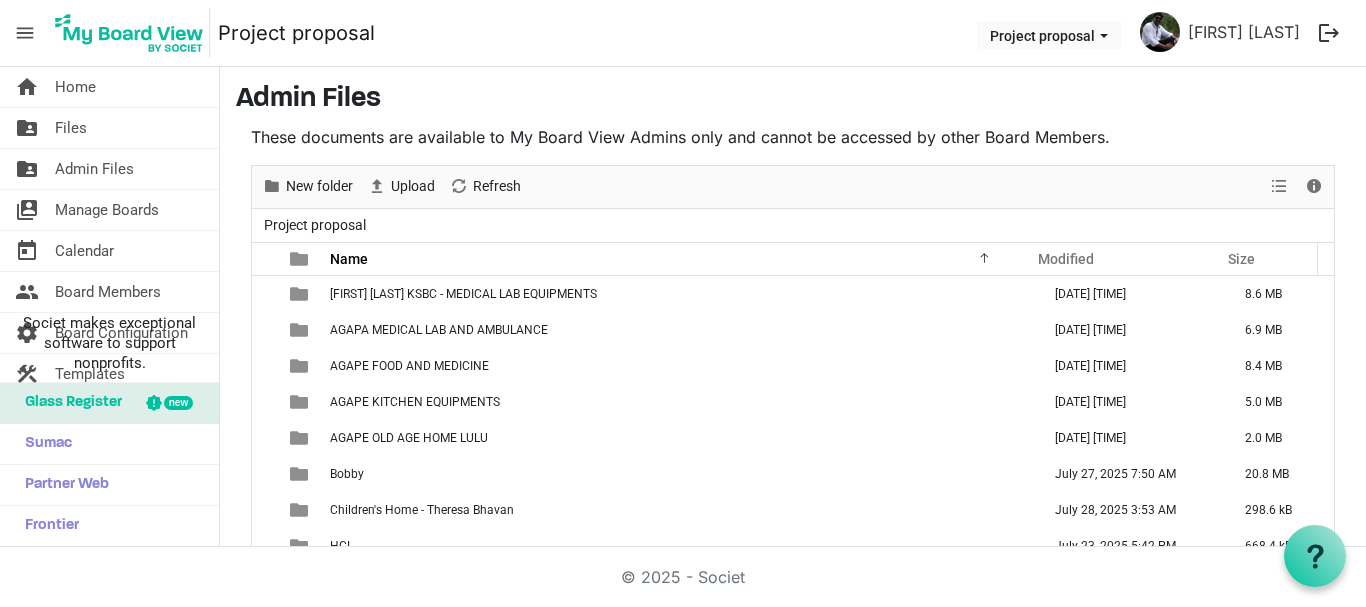 scroll, scrollTop: 0, scrollLeft: 0, axis: both 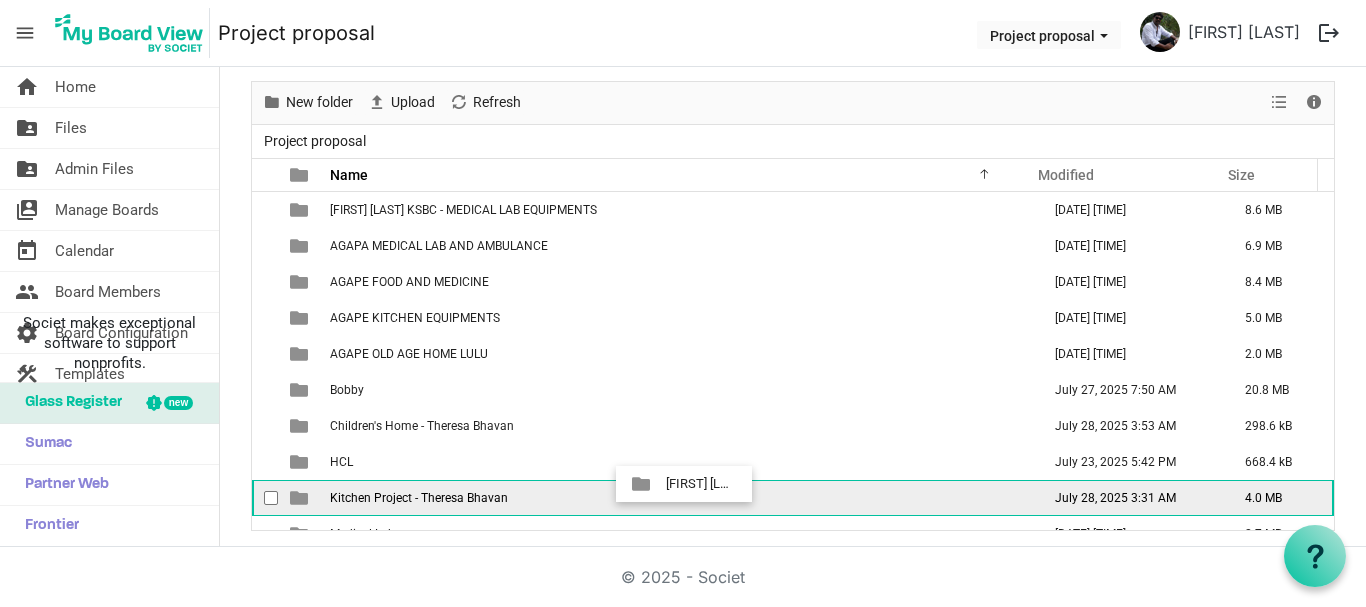 drag, startPoint x: 544, startPoint y: 206, endPoint x: 660, endPoint y: 484, distance: 301.2308 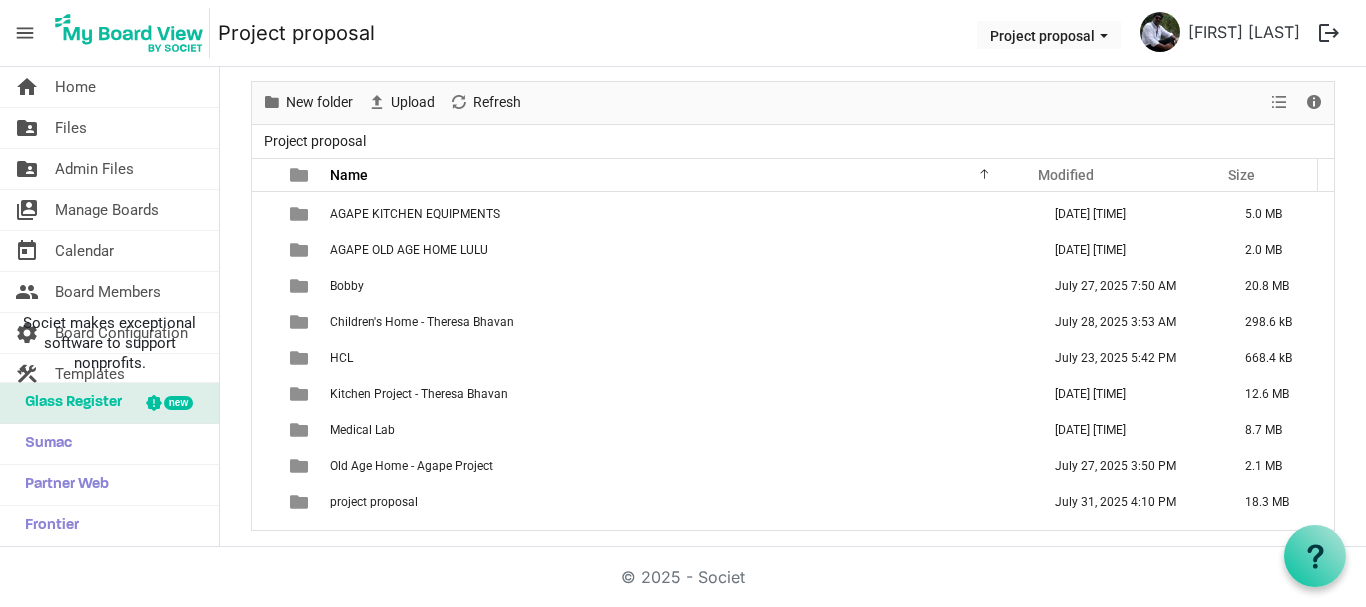 scroll, scrollTop: 70, scrollLeft: 0, axis: vertical 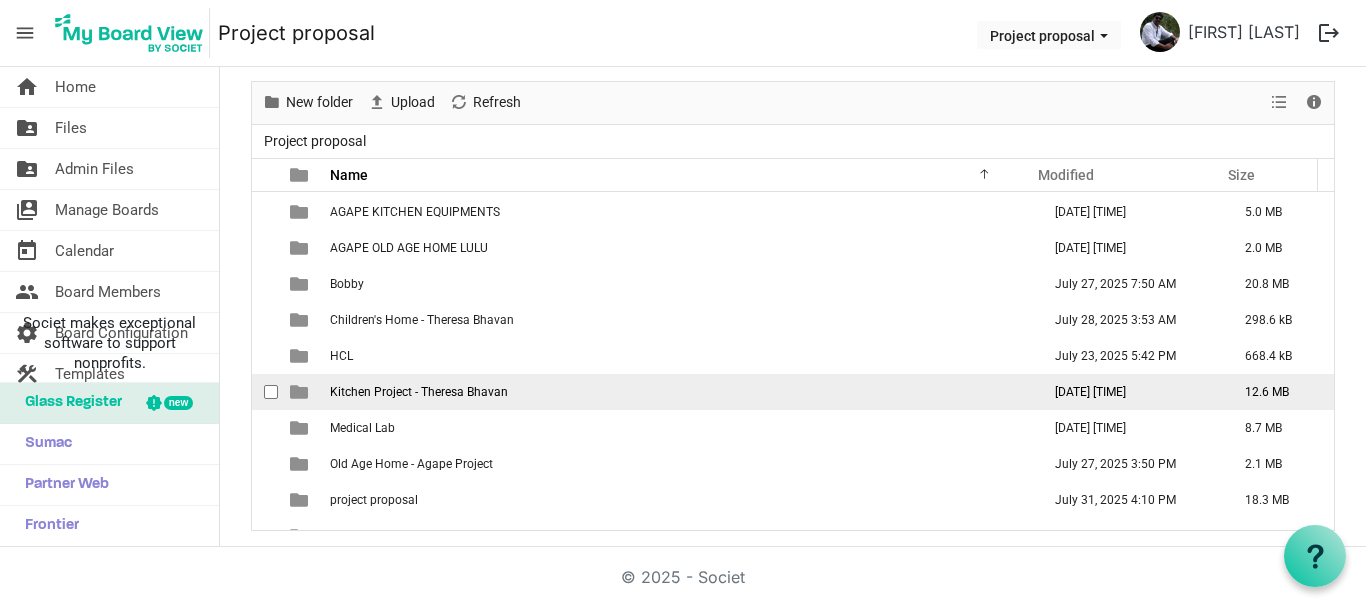 click on "Kitchen Project - Theresa Bhavan" at bounding box center [419, 392] 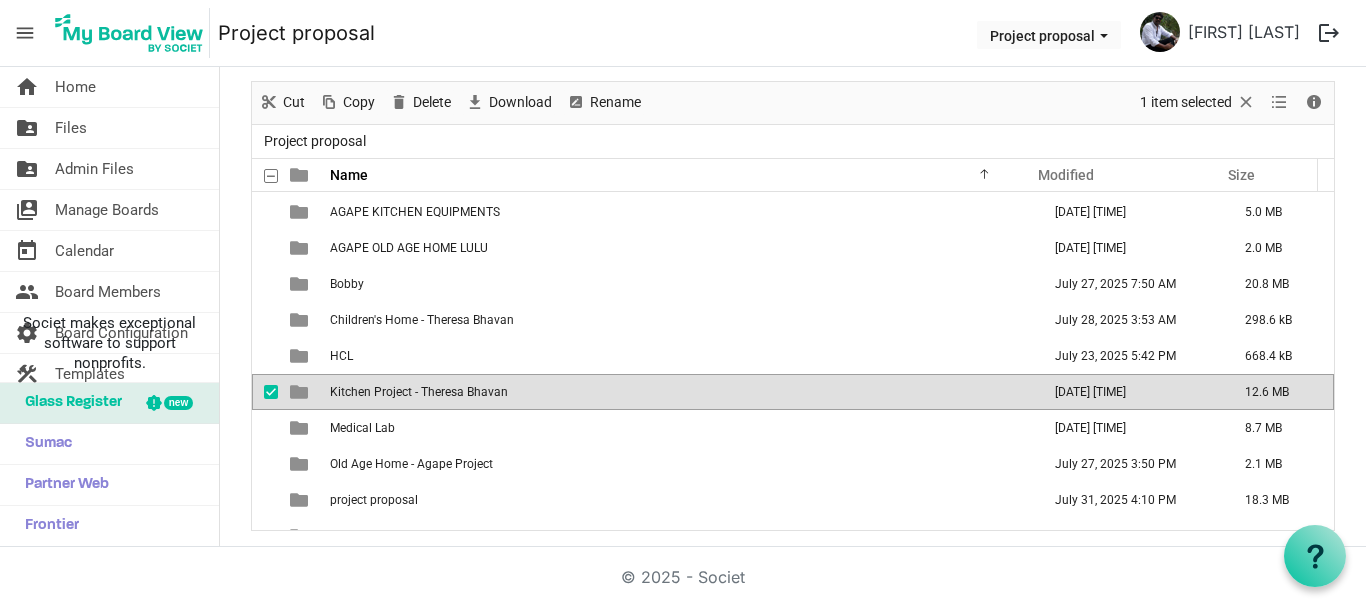 click on "Kitchen Project - Theresa Bhavan" at bounding box center [419, 392] 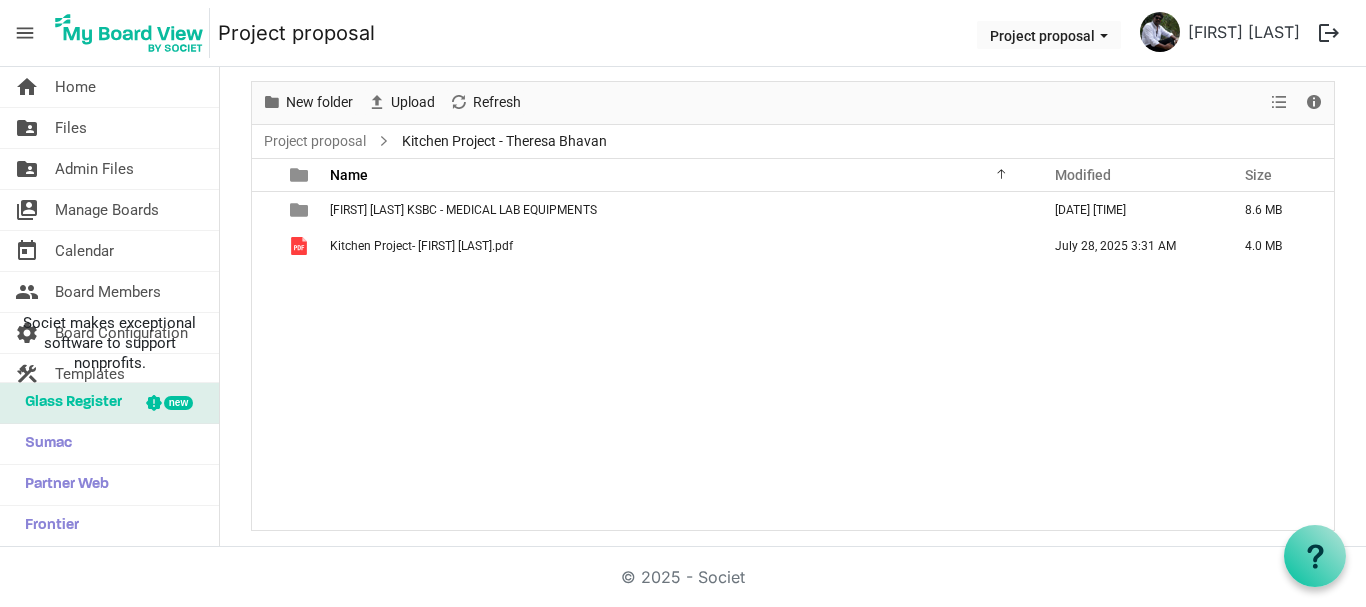 scroll, scrollTop: 0, scrollLeft: 0, axis: both 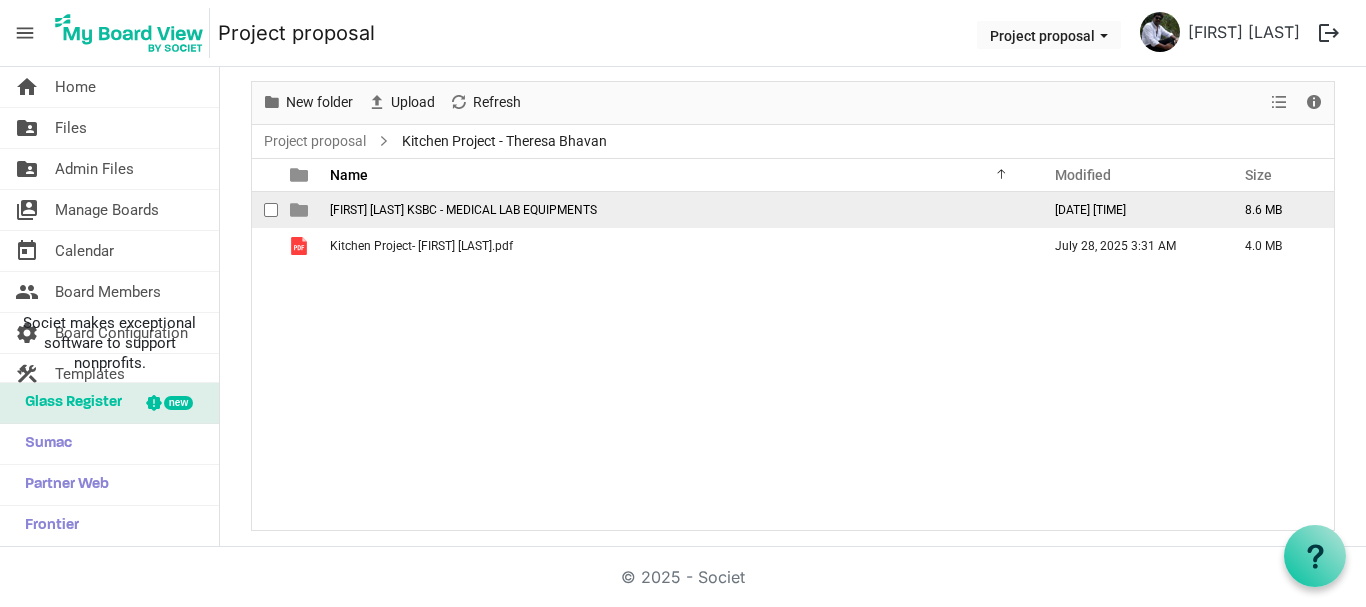 click at bounding box center (271, 210) 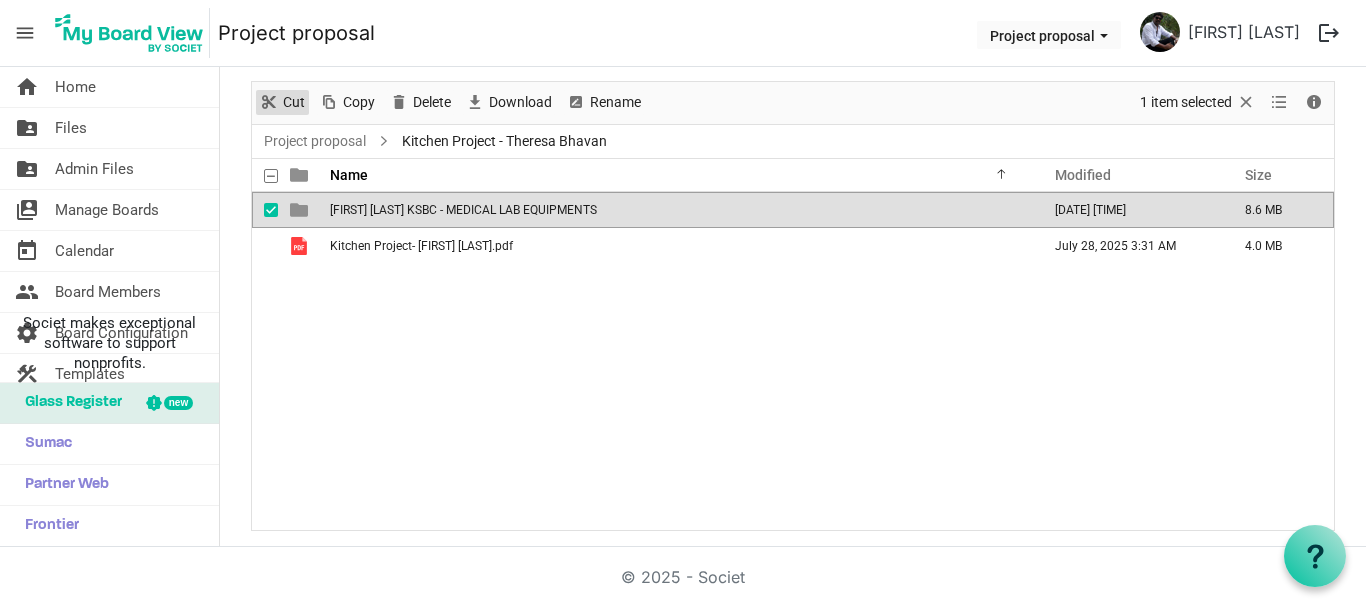 click on "Cut" at bounding box center [294, 102] 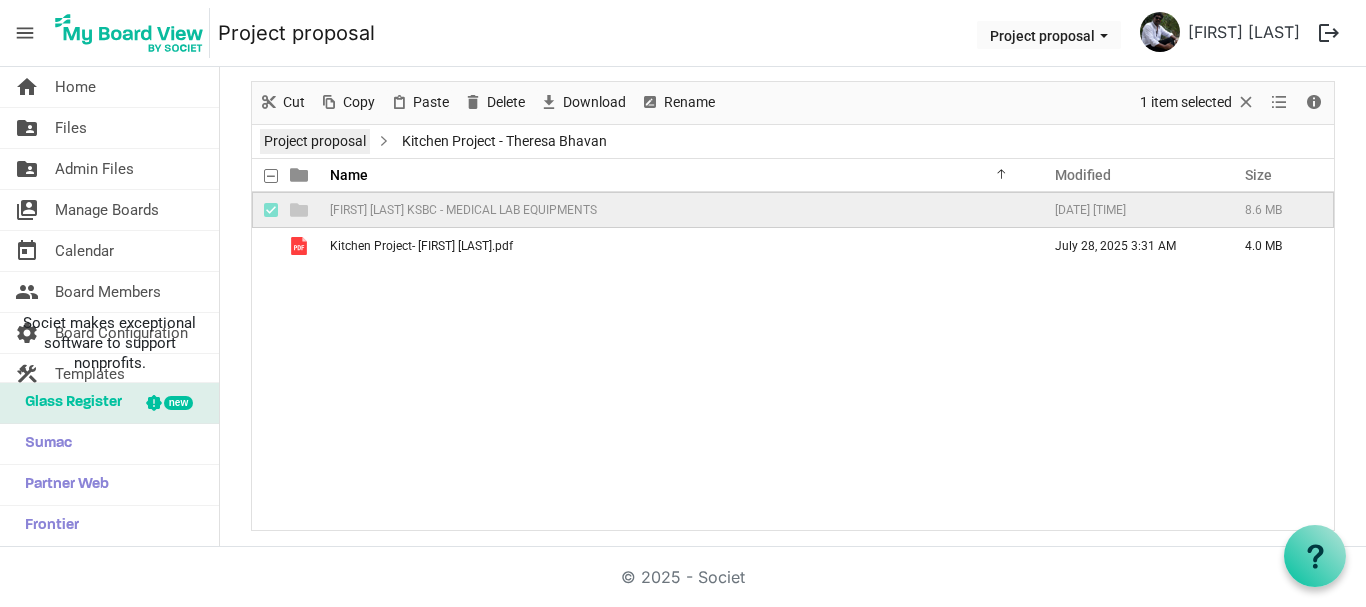 click on "Project proposal" at bounding box center [315, 141] 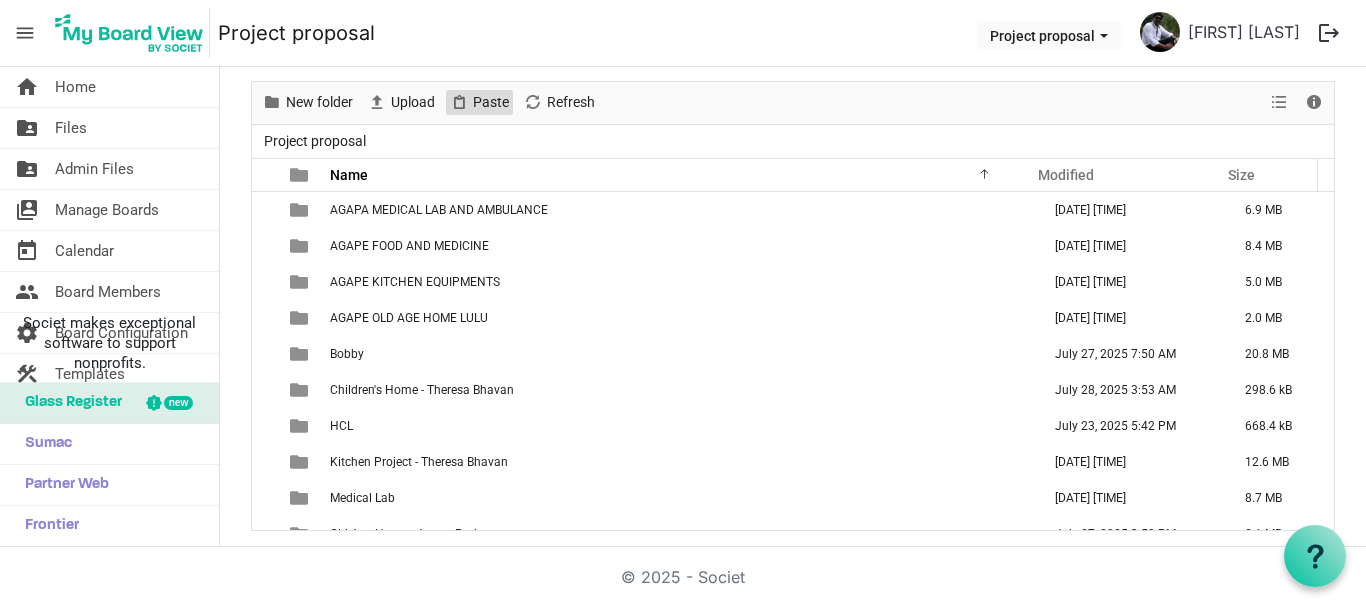 click on "Paste" at bounding box center [491, 102] 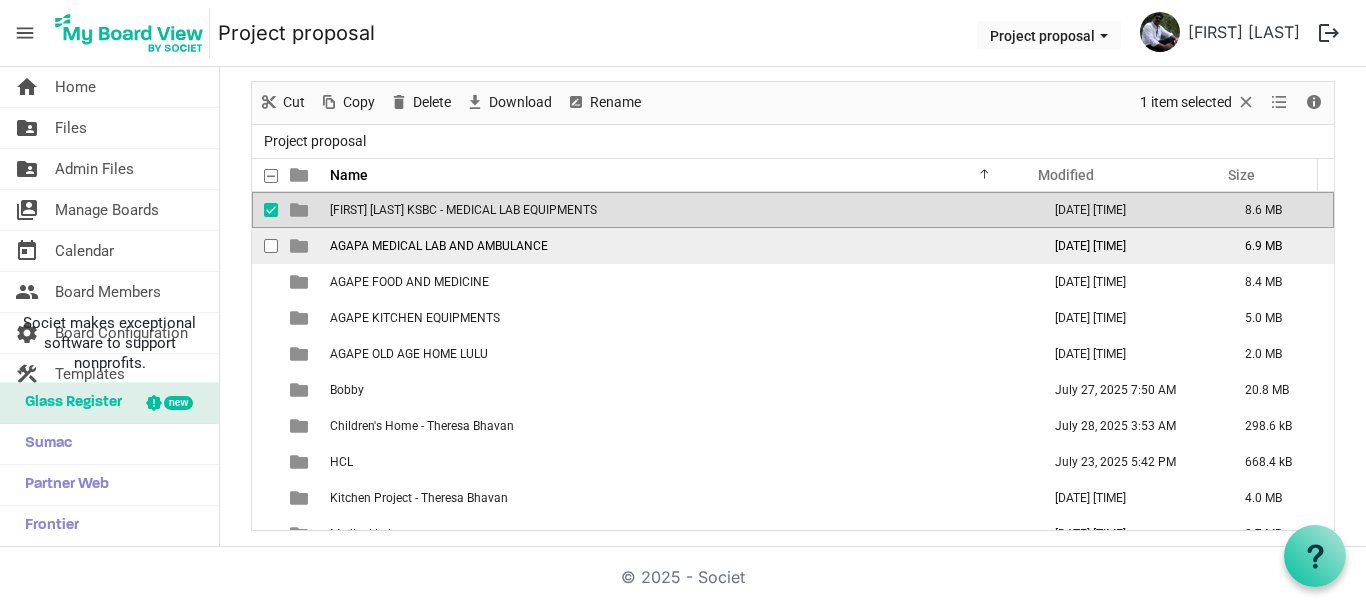 click on "AGAPA MEDICAL LAB AND AMBULANCE" at bounding box center (679, 246) 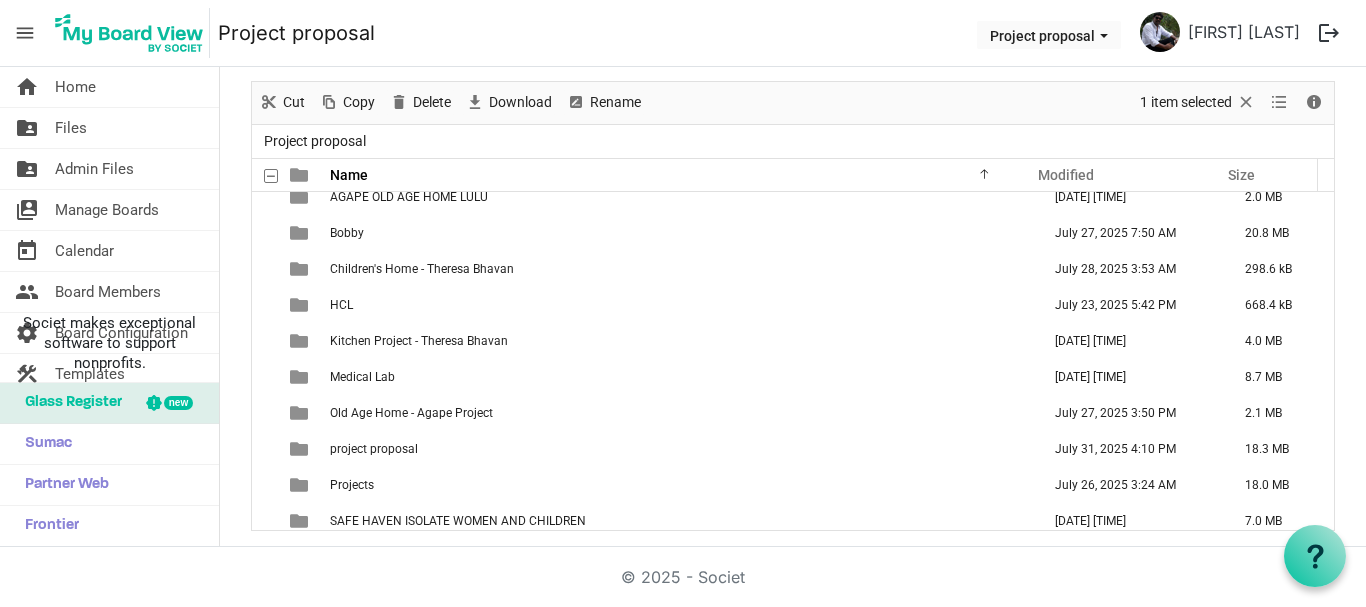 scroll, scrollTop: 155, scrollLeft: 0, axis: vertical 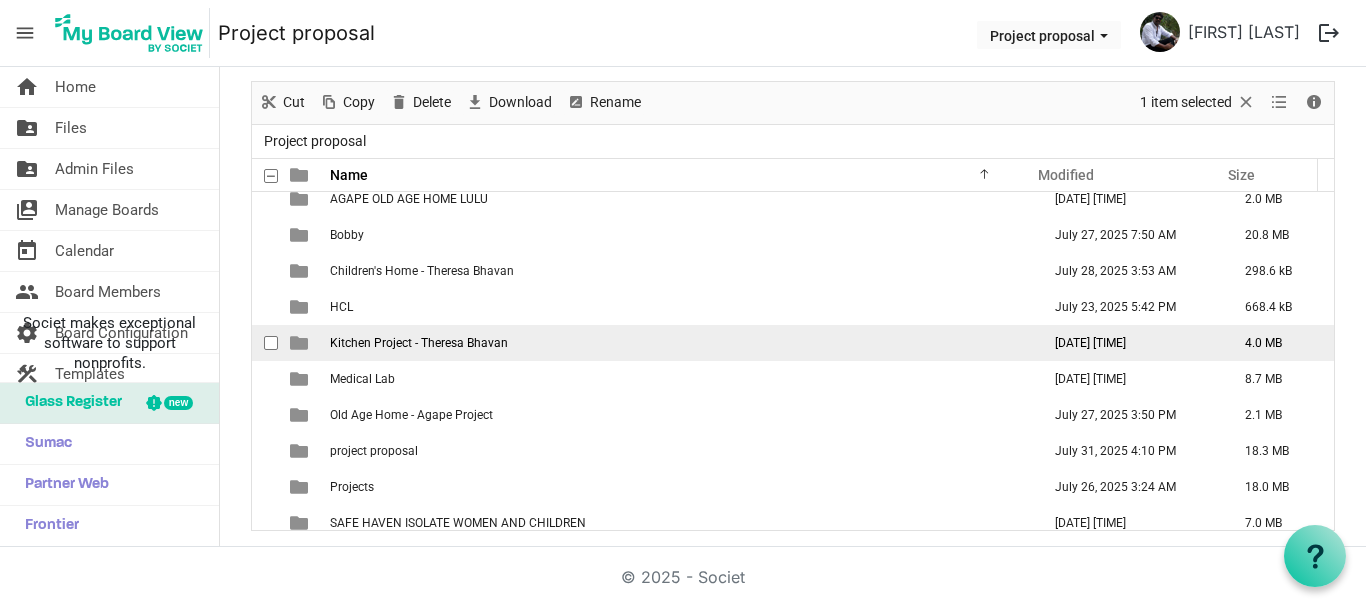 click on "Kitchen Project - Theresa Bhavan" at bounding box center (419, 343) 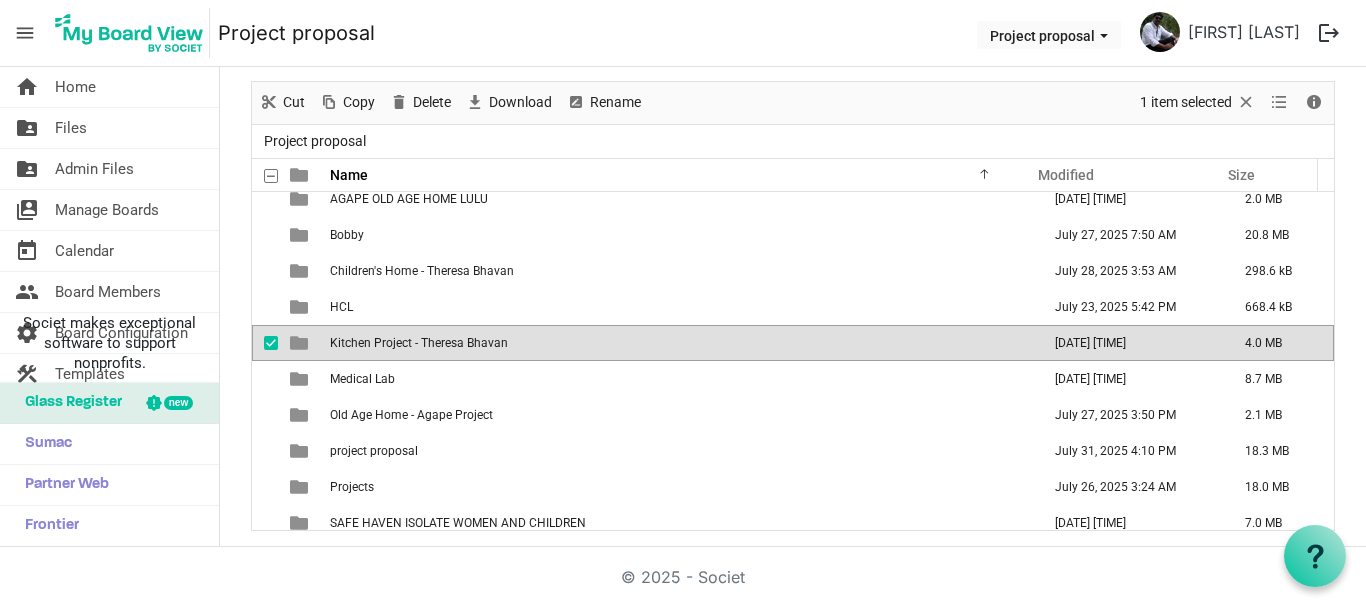 click on "Kitchen Project - Theresa Bhavan" at bounding box center [419, 343] 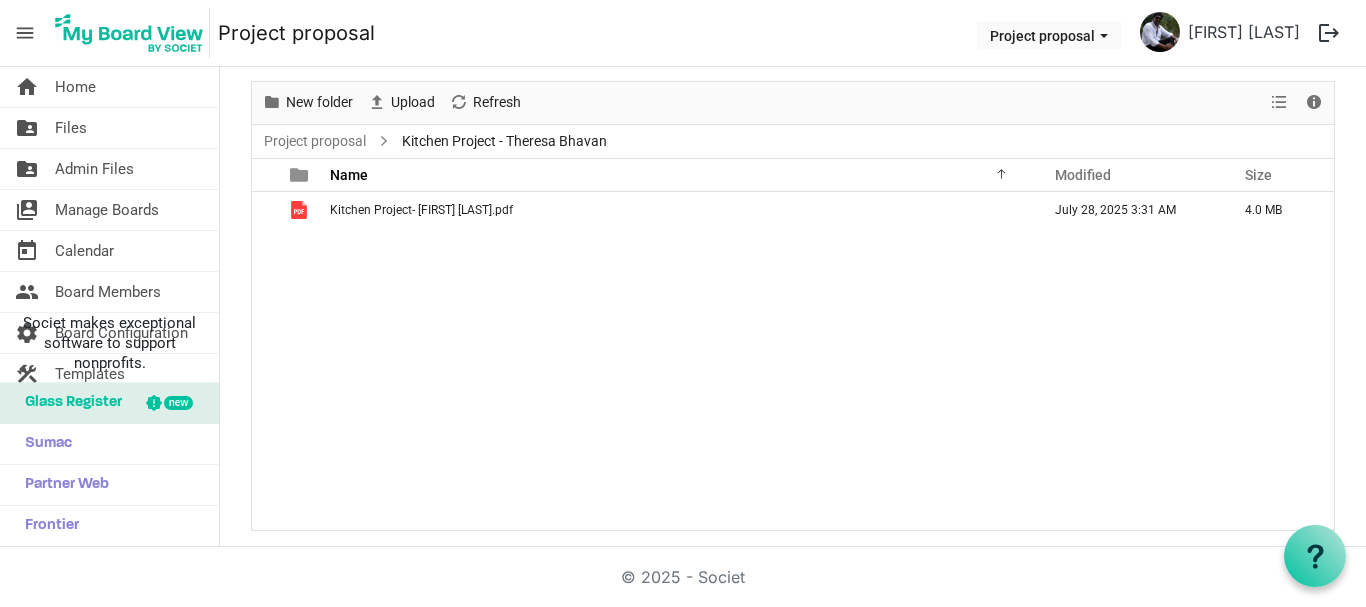 scroll, scrollTop: 0, scrollLeft: 0, axis: both 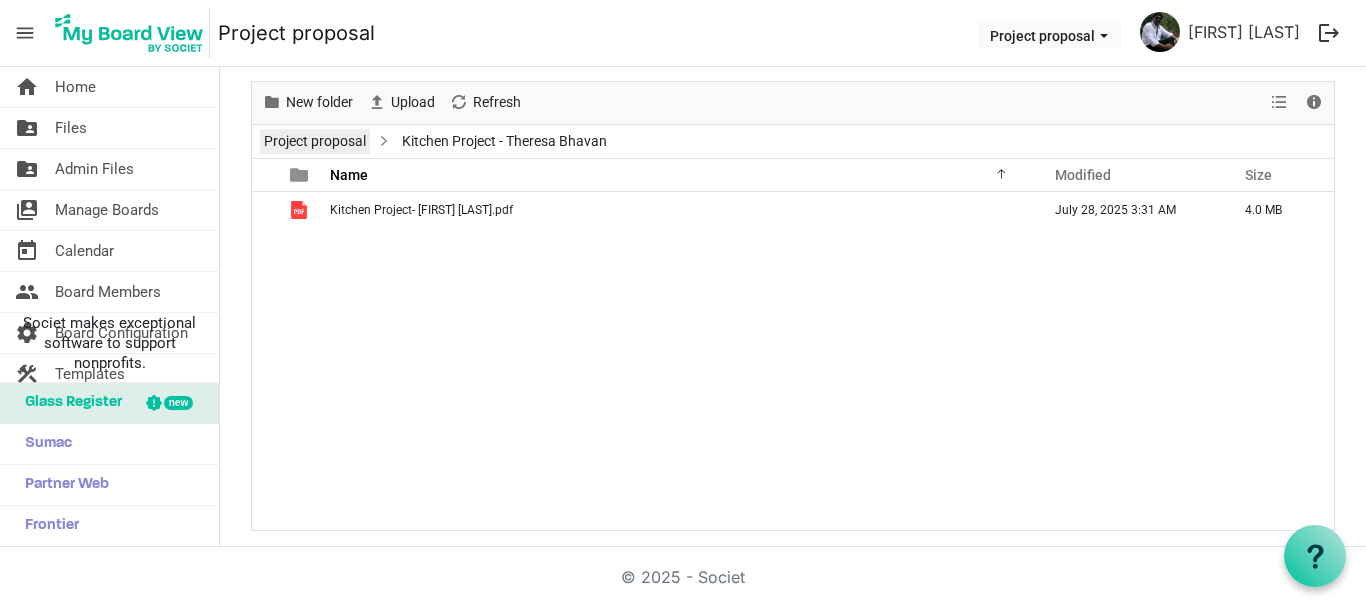click on "Project proposal" at bounding box center (315, 141) 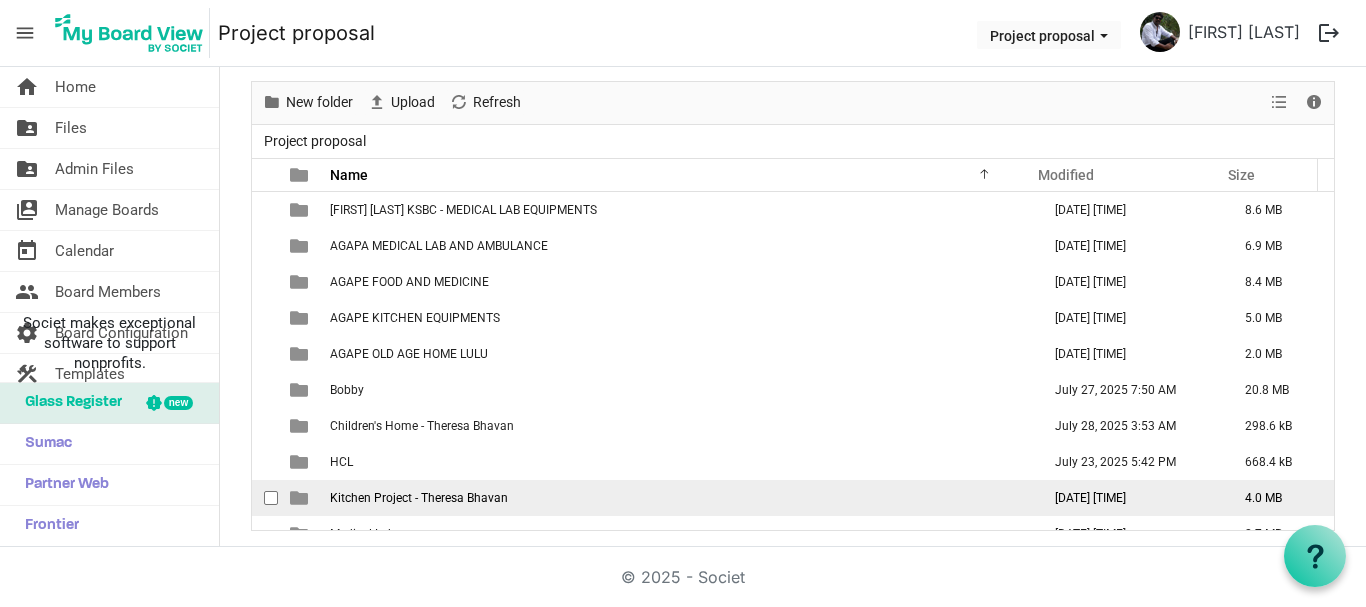 click on "Kitchen Project - Theresa Bhavan" at bounding box center (419, 498) 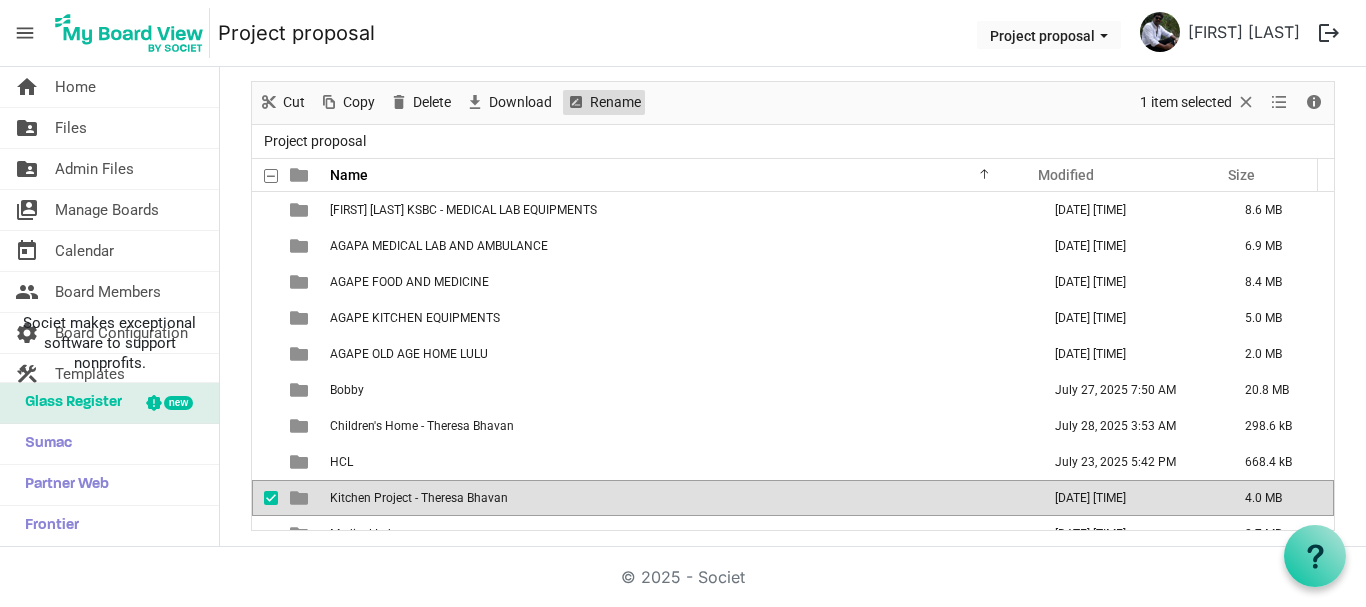 click on "Rename" at bounding box center (615, 102) 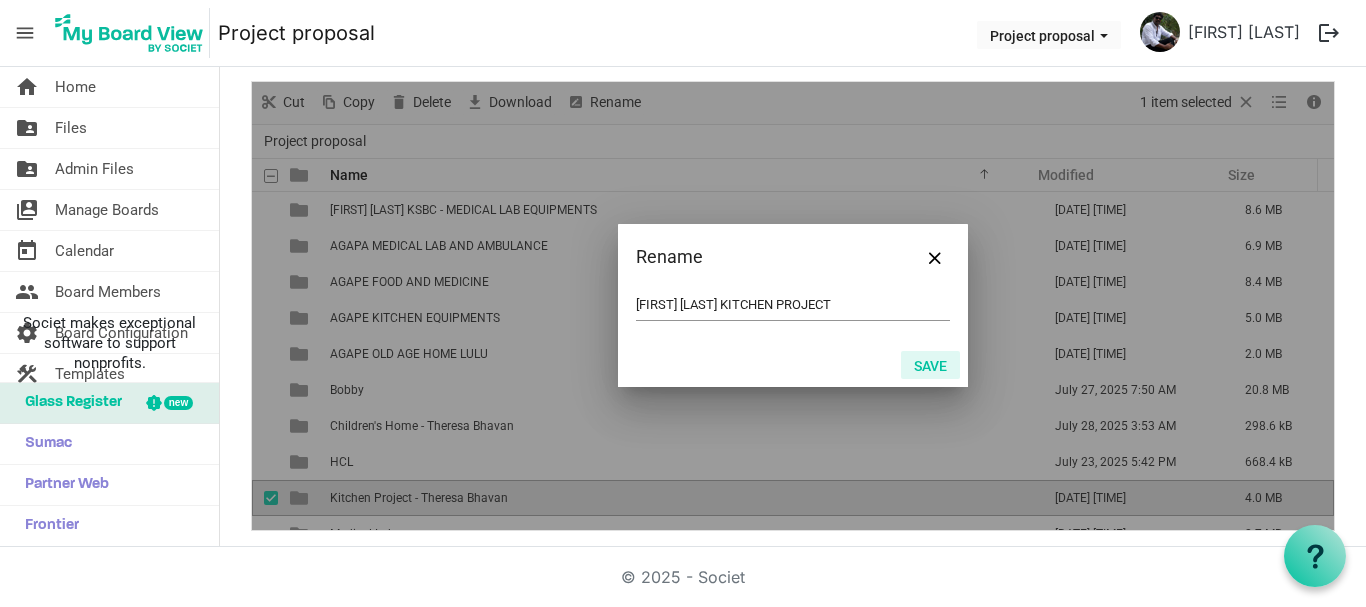 click on "Save" at bounding box center (930, 365) 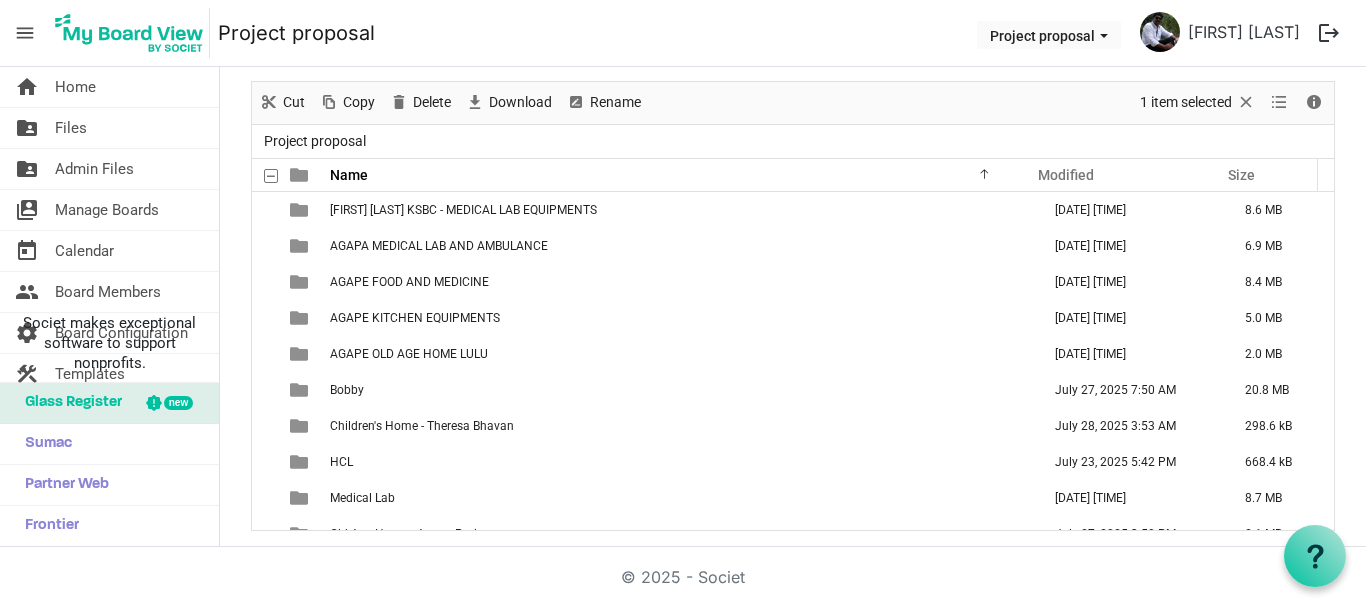 scroll, scrollTop: 422, scrollLeft: 0, axis: vertical 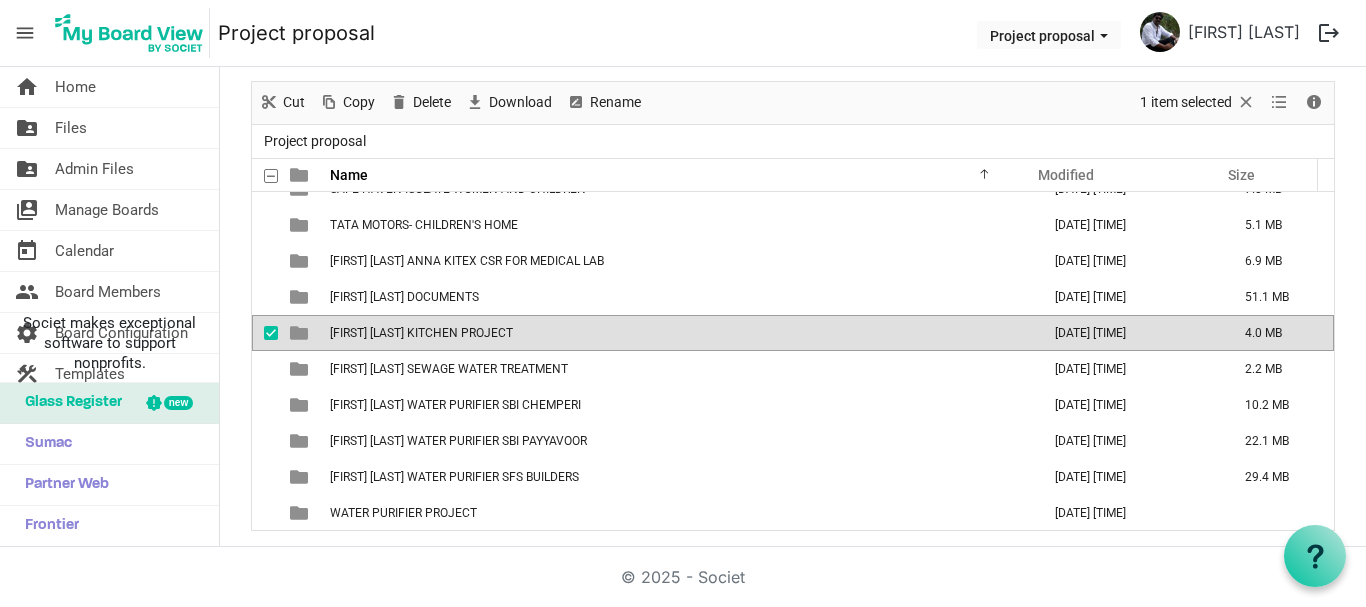 click on "[FIRST] [LAST] KITCHEN PROJECT" at bounding box center (679, 333) 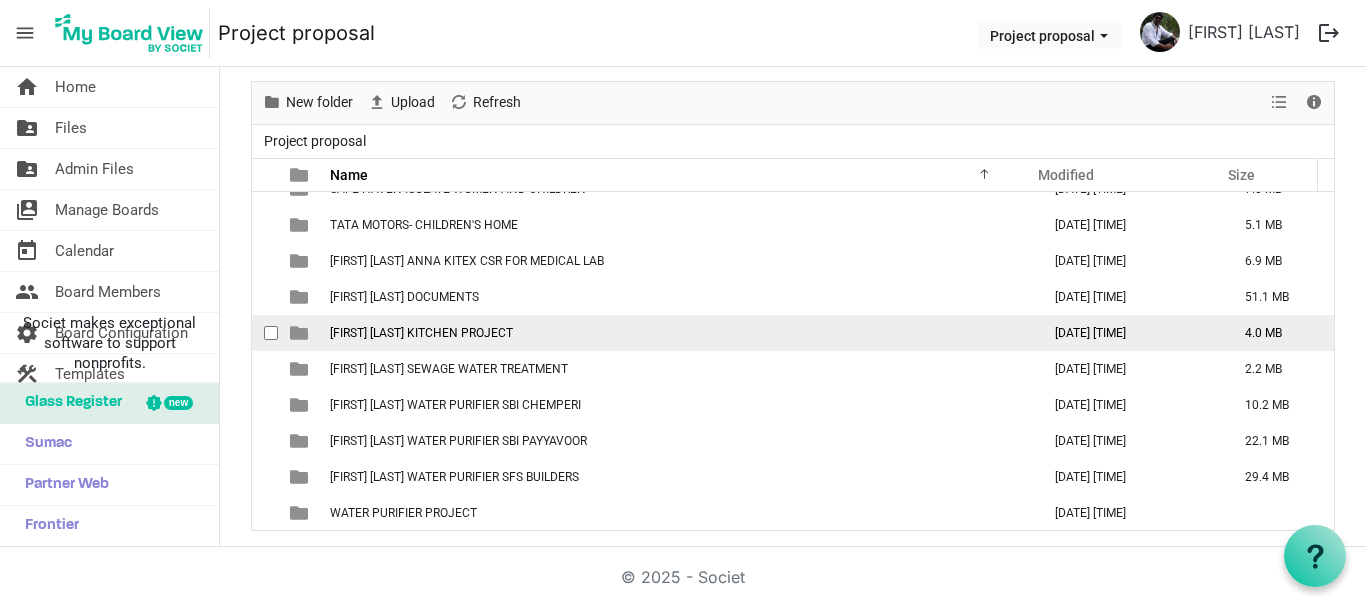 click on "[FIRST] [LAST] KITCHEN PROJECT" at bounding box center [679, 333] 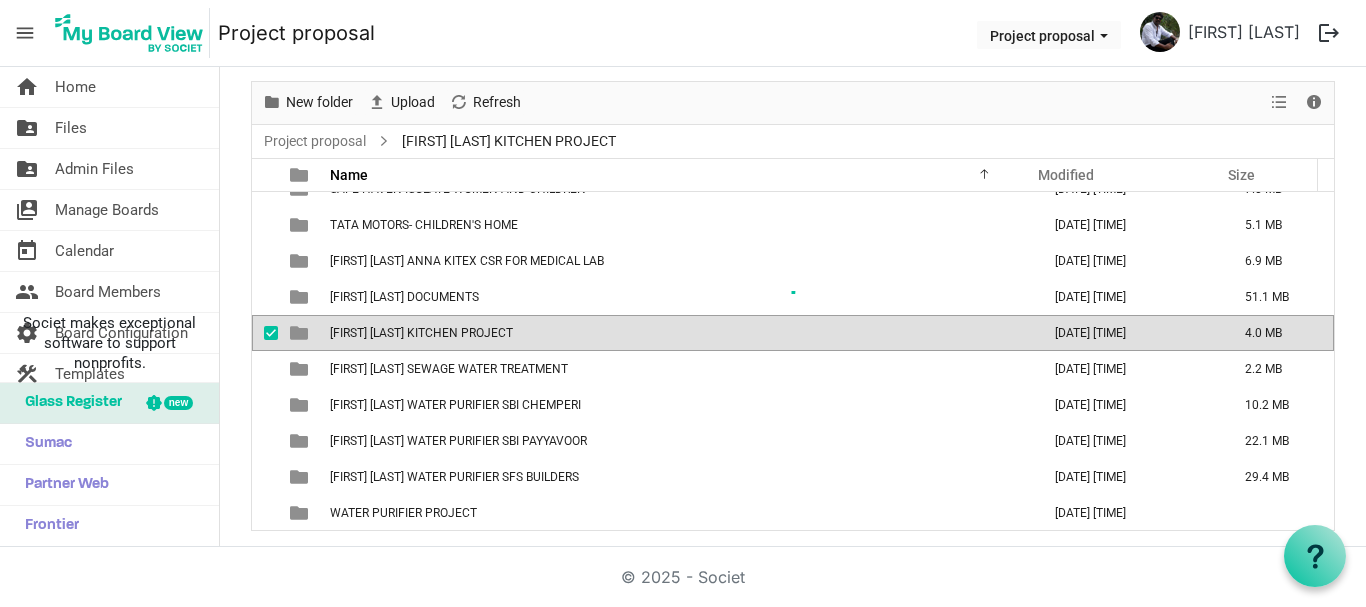 scroll, scrollTop: 0, scrollLeft: 0, axis: both 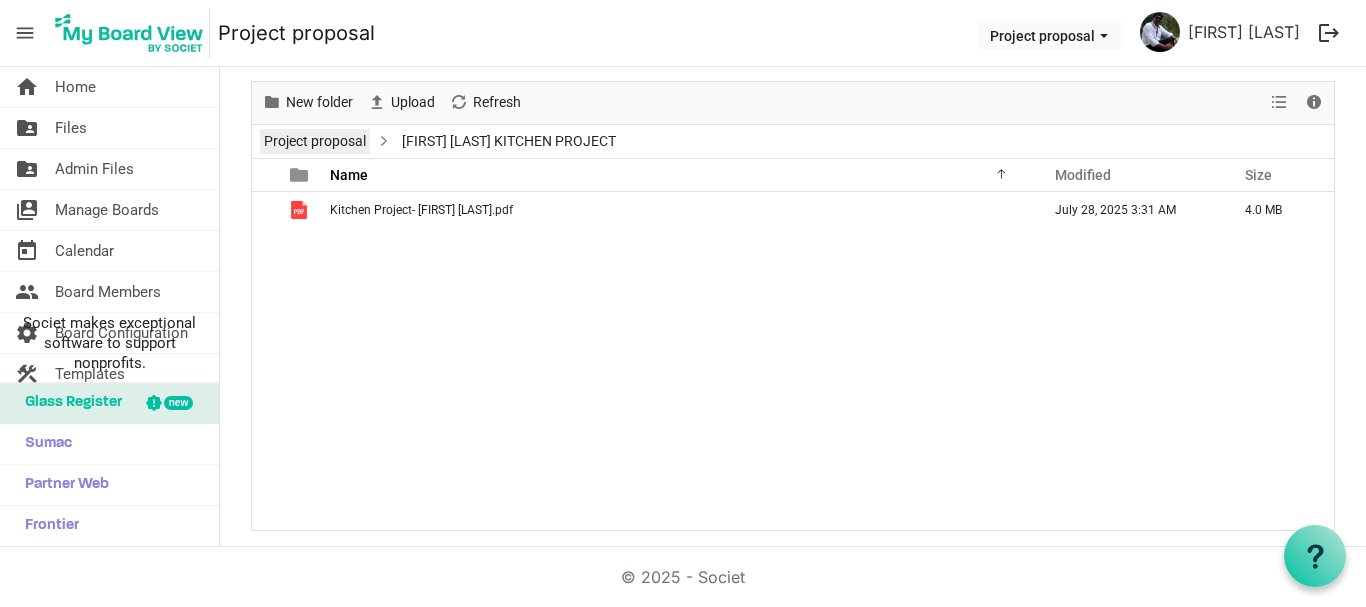 click on "Project proposal" at bounding box center [315, 141] 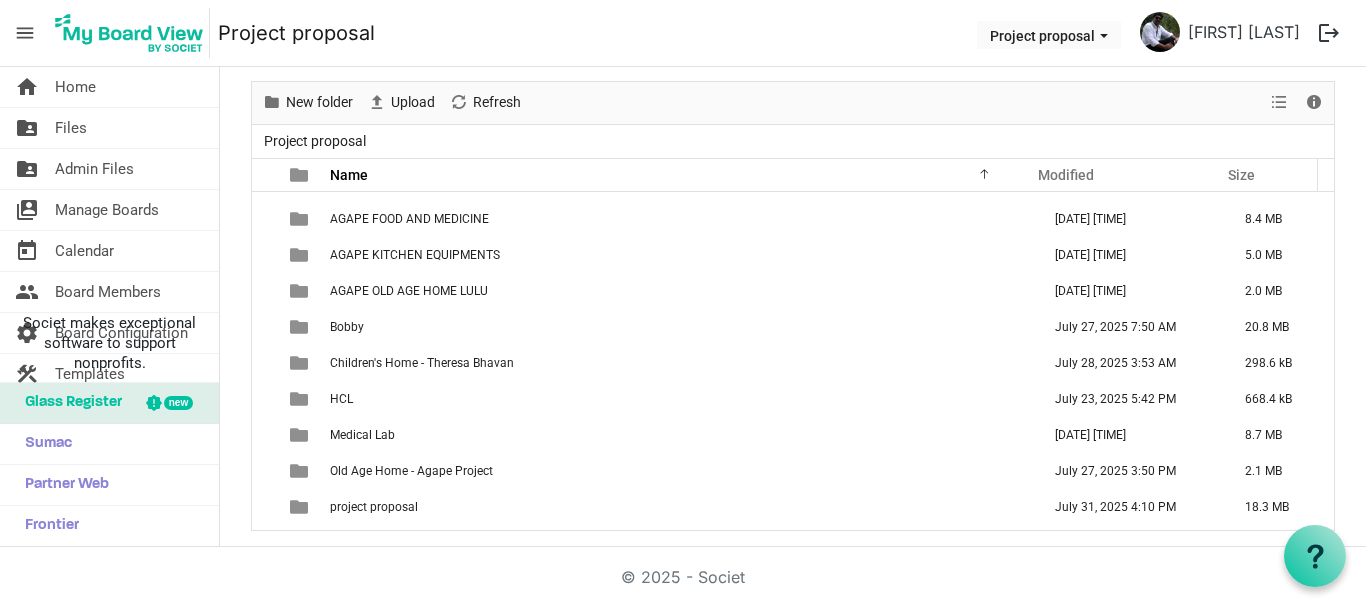 scroll, scrollTop: 58, scrollLeft: 0, axis: vertical 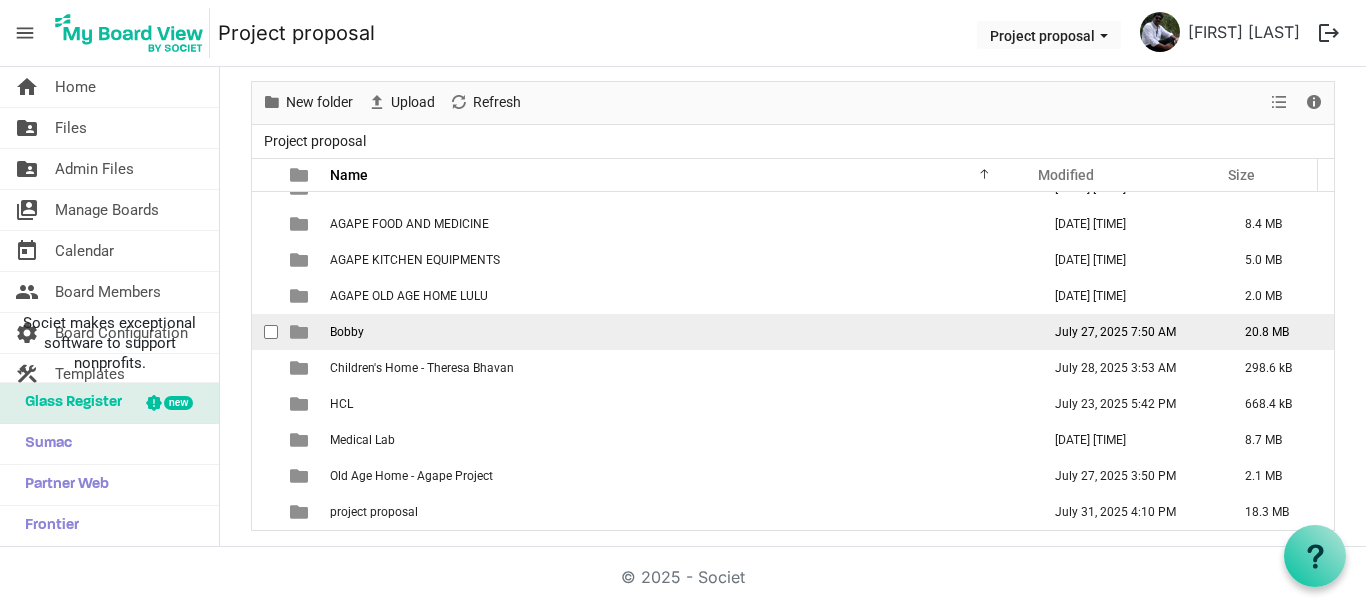 click on "Bobby" at bounding box center (679, 332) 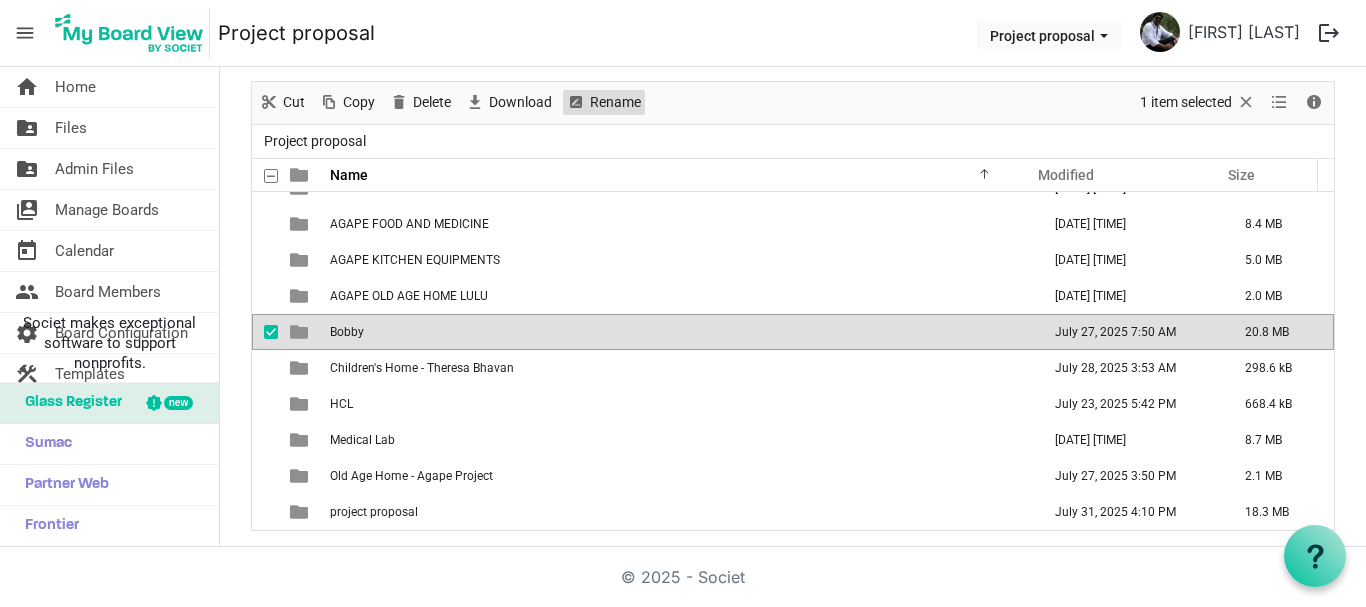 click on "Rename" at bounding box center [615, 102] 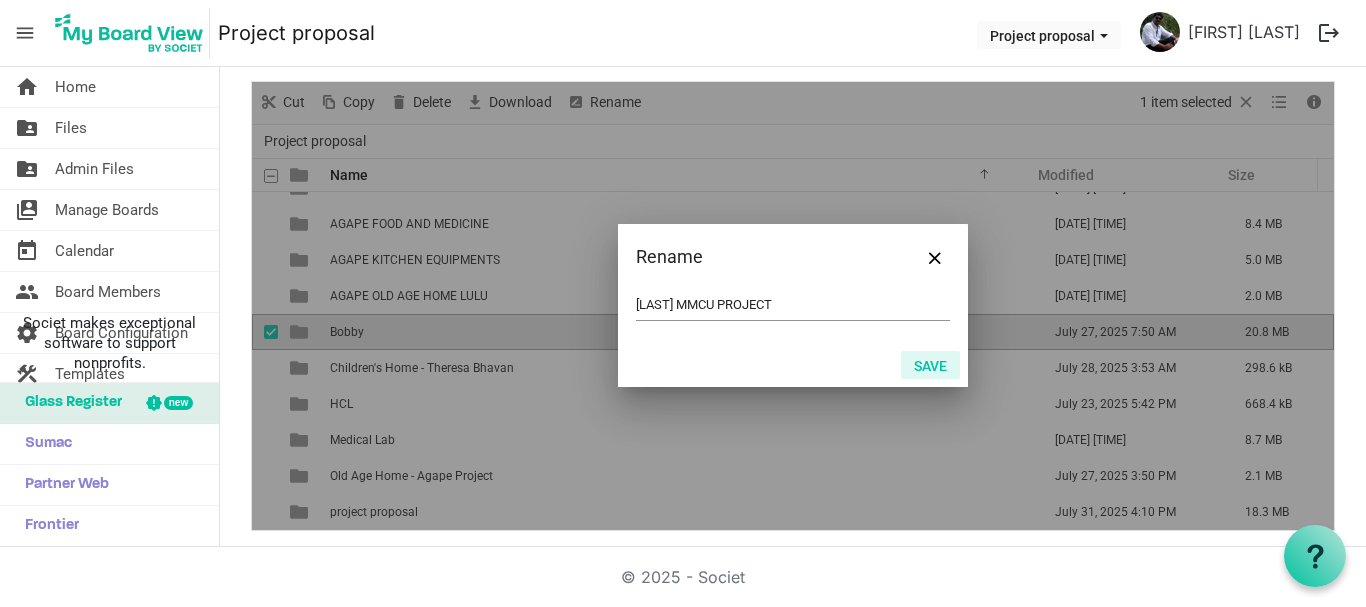 click on "Save" at bounding box center (930, 365) 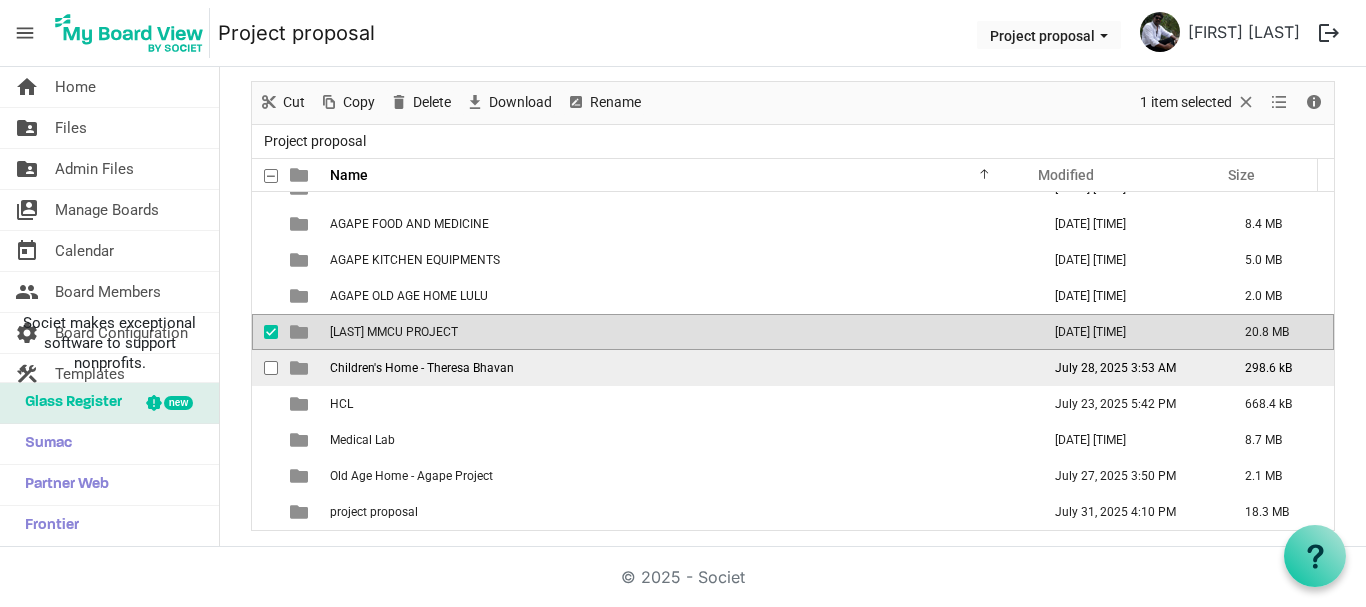 click on "Children's Home - Theresa Bhavan" at bounding box center (422, 368) 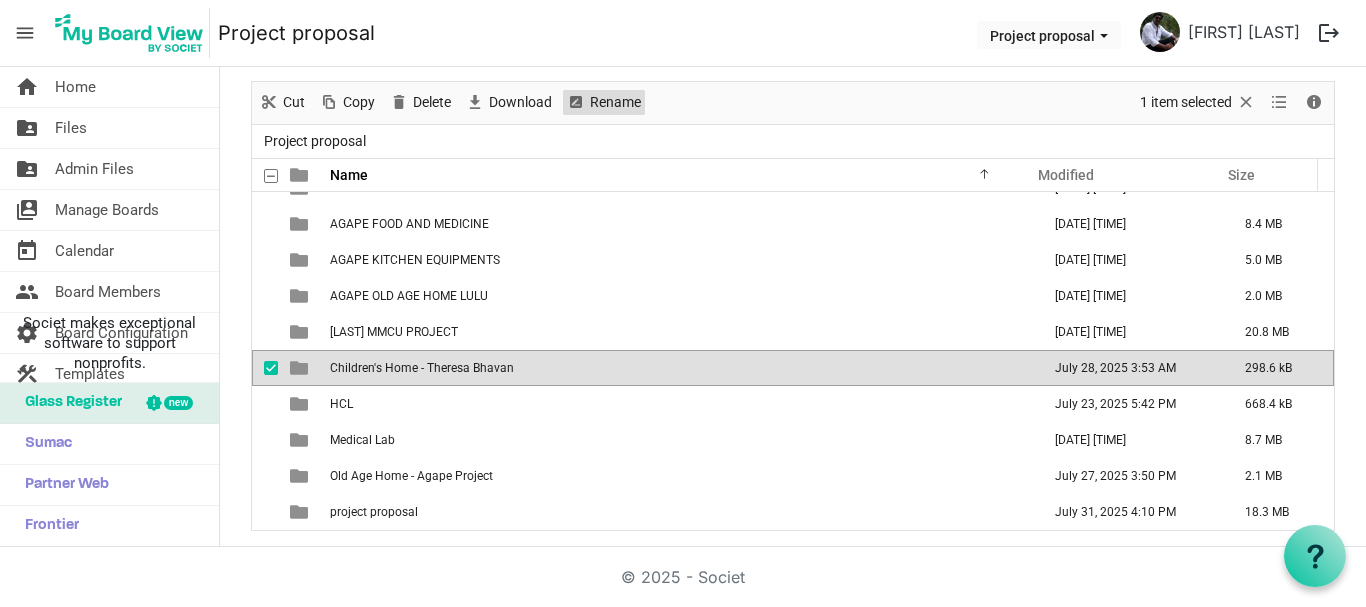 click on "Rename" at bounding box center [615, 102] 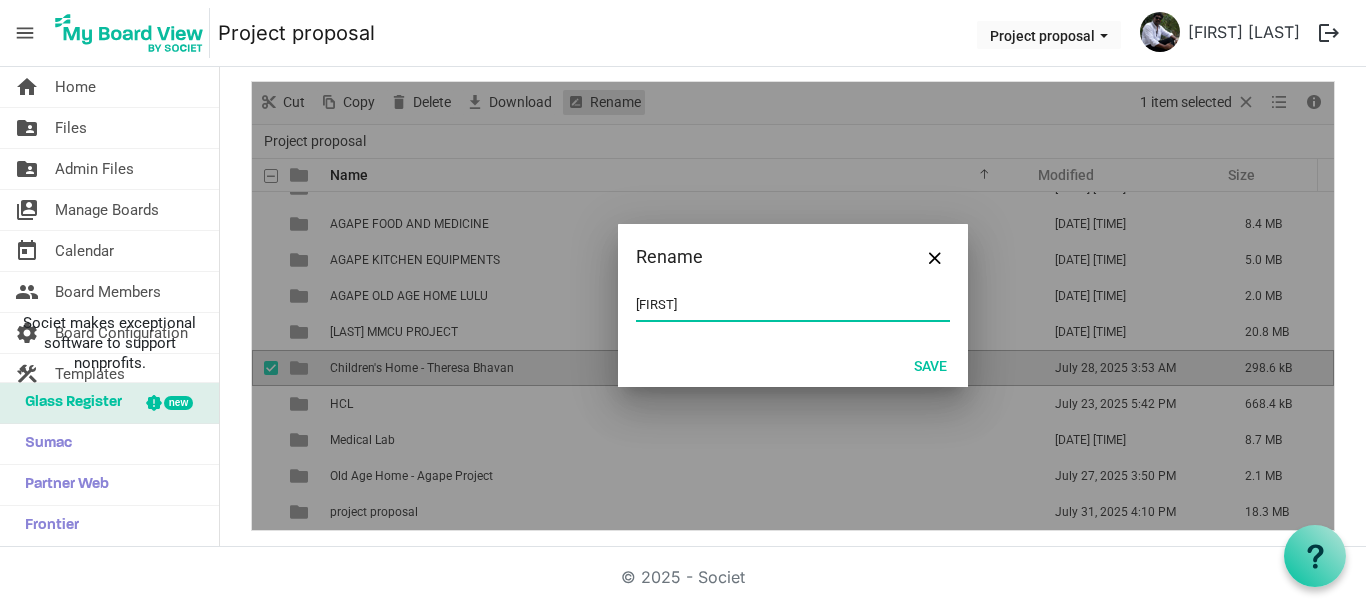 type on "T" 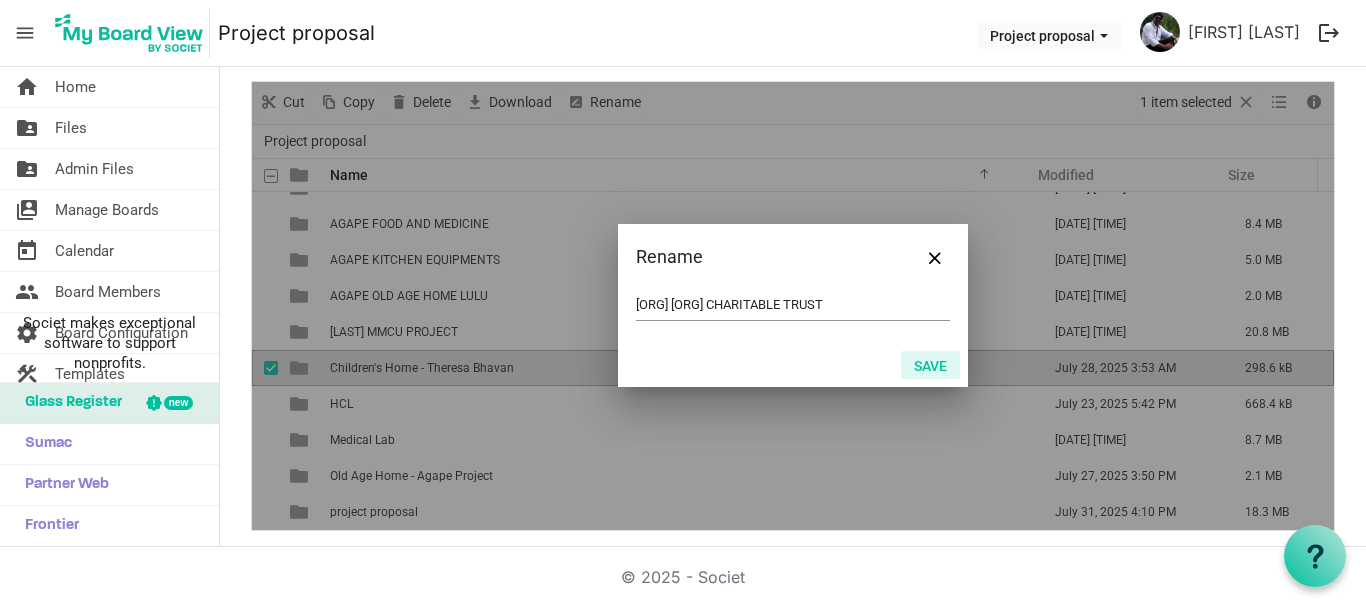 click on "Save" at bounding box center (930, 365) 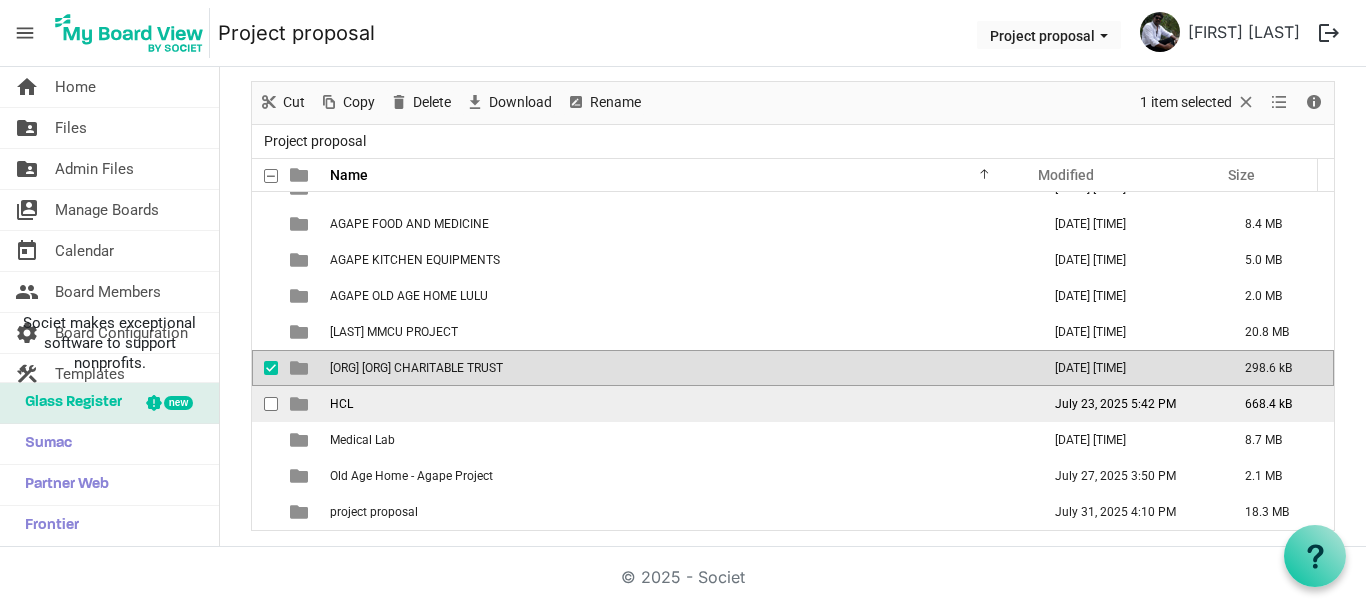 click on "HCL" at bounding box center [679, 404] 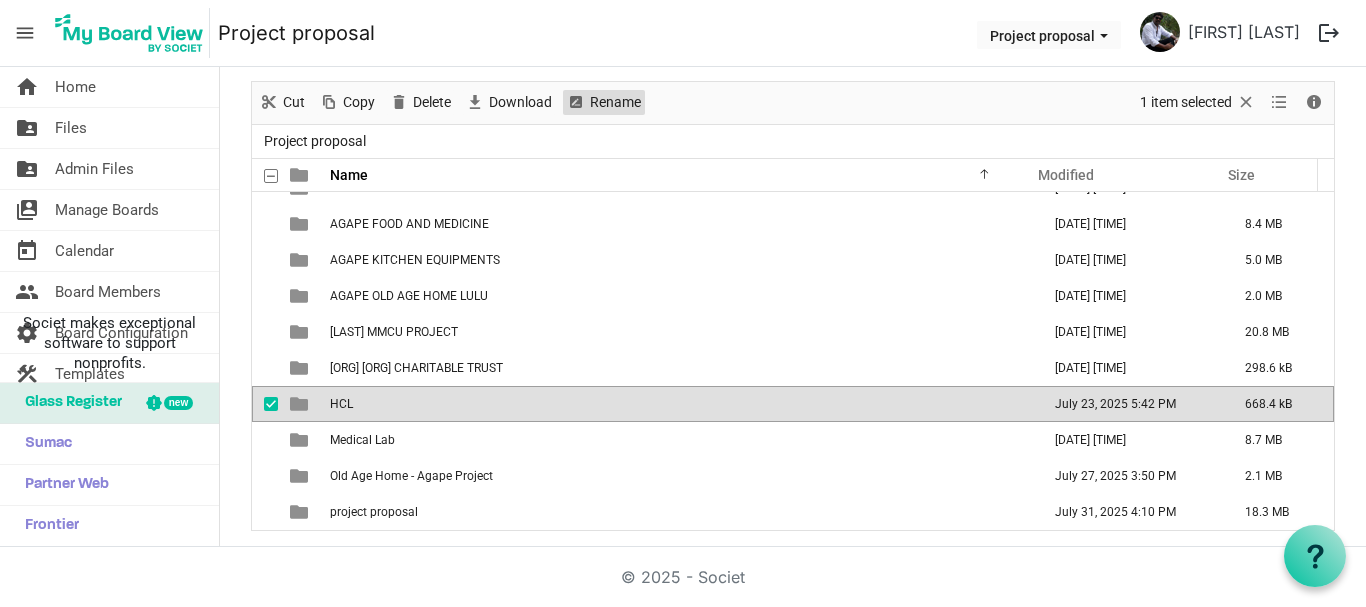 click on "Rename" at bounding box center [615, 102] 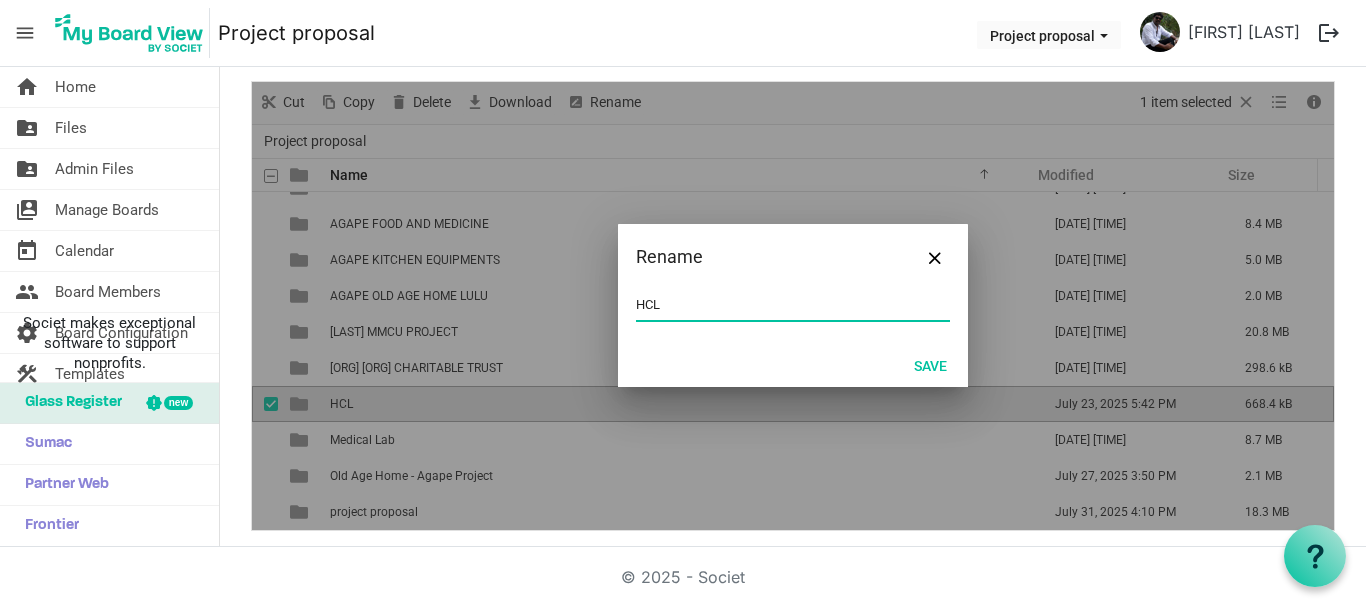 click on "HCL" at bounding box center (793, 305) 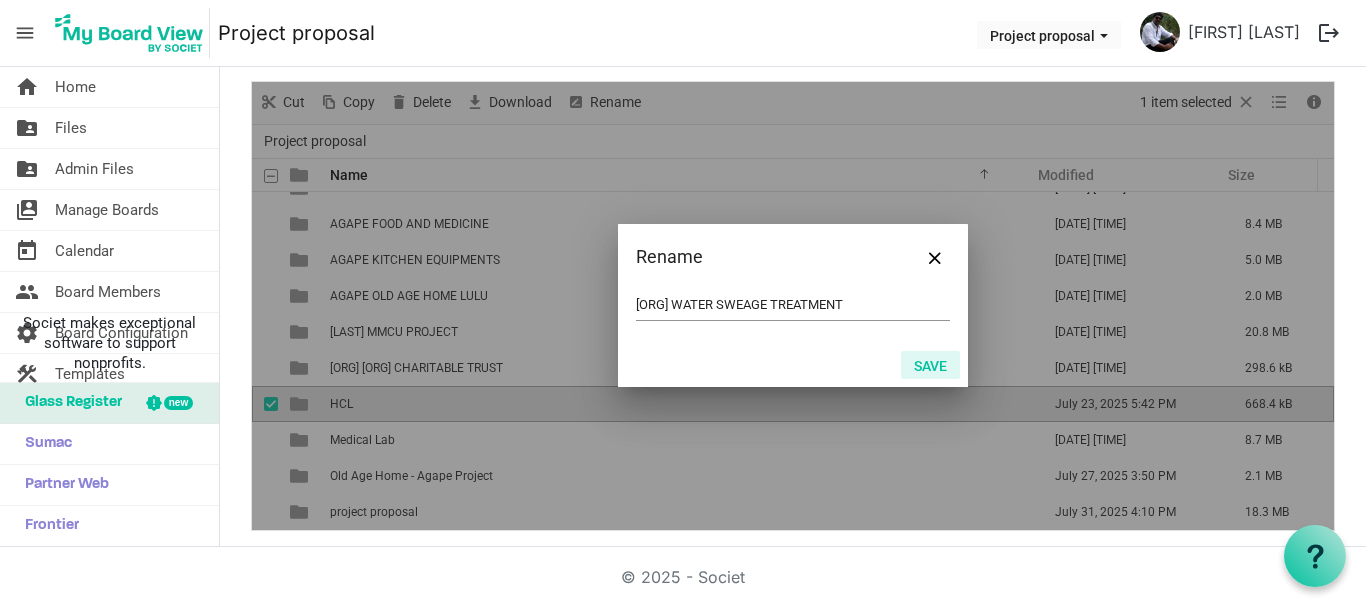 click on "Save" at bounding box center [930, 365] 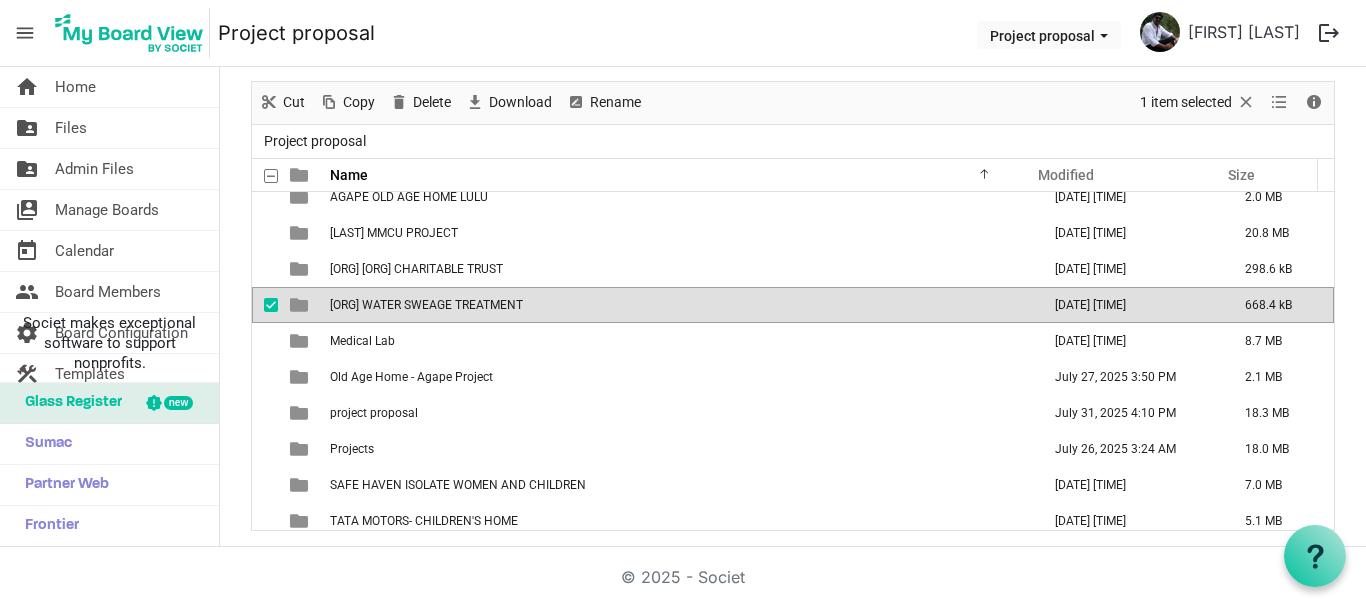 scroll, scrollTop: 147, scrollLeft: 0, axis: vertical 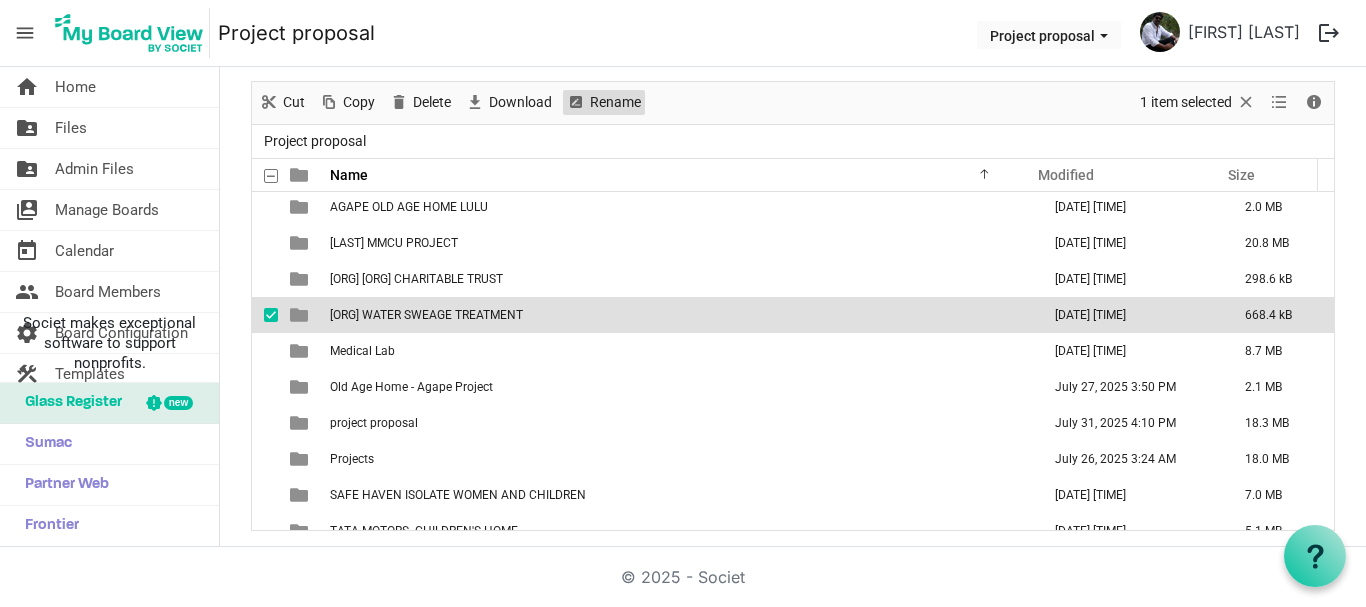 click on "Rename" at bounding box center (615, 102) 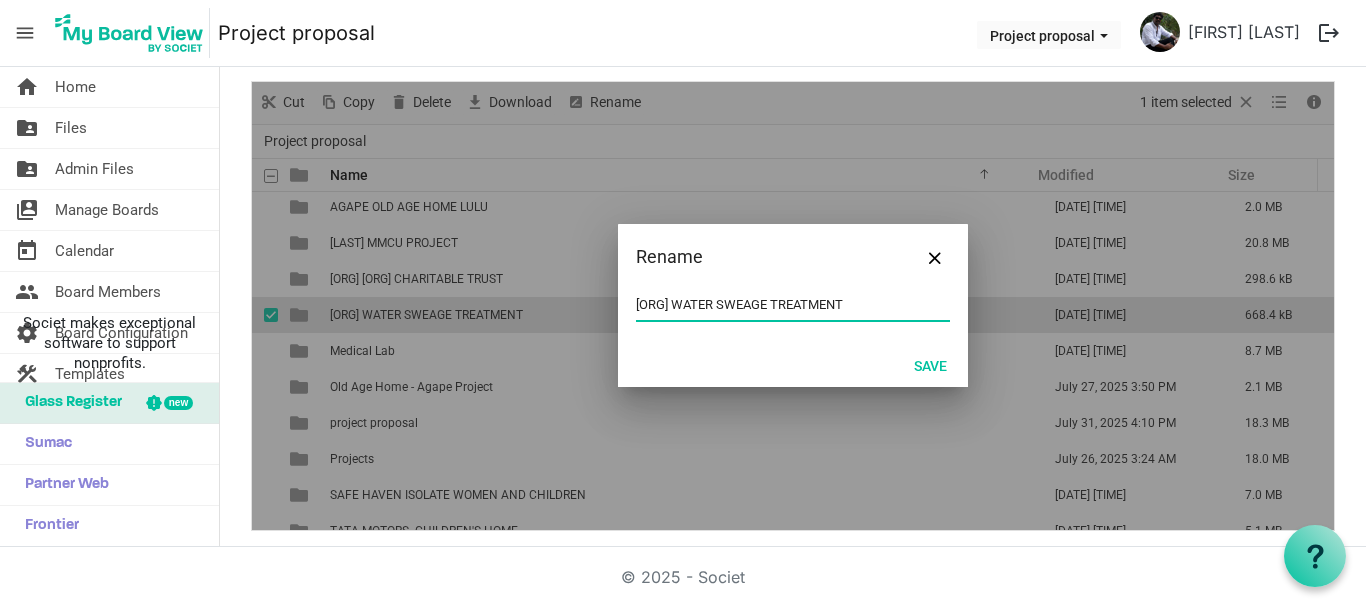 click on "[ORG] WATER SWEAGE TREATMENT" at bounding box center (793, 305) 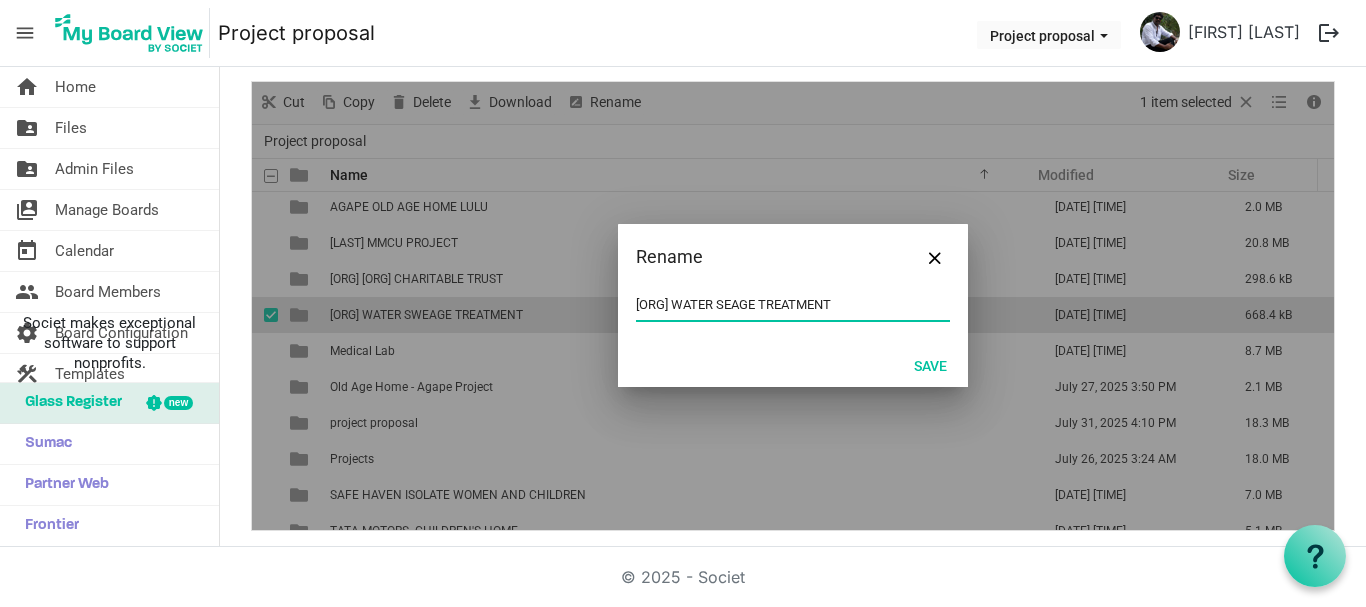 click on "[ORG] WATER SEAGE TREATMENT" at bounding box center (793, 305) 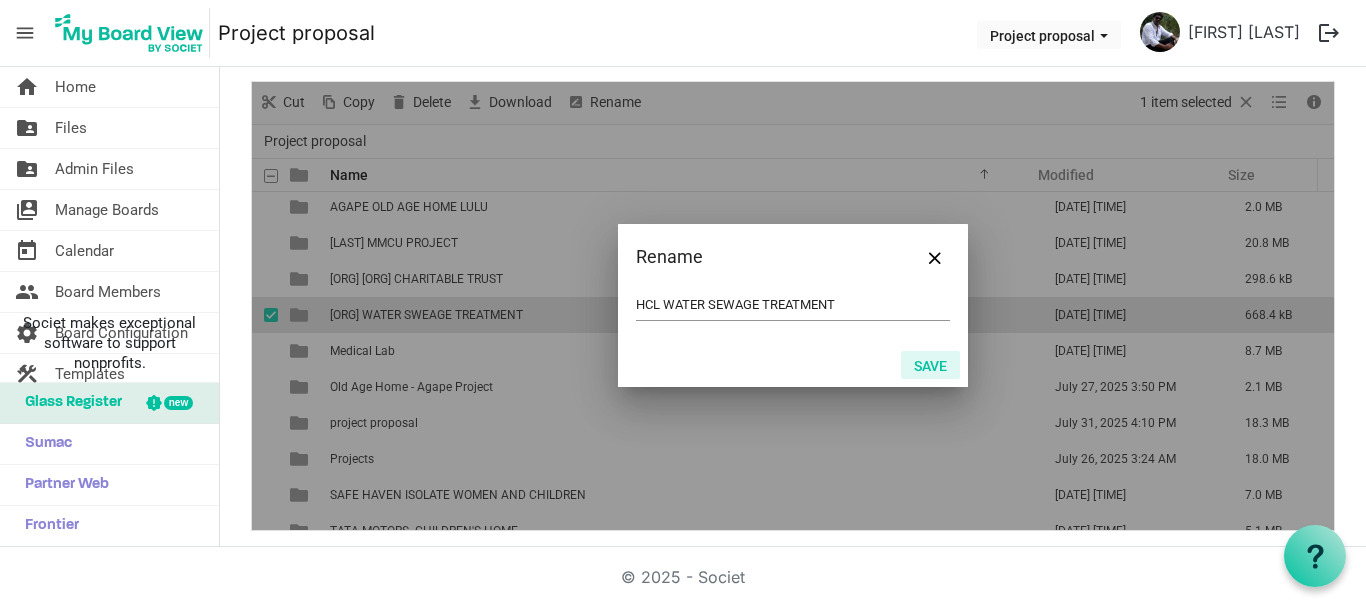 click on "Save" at bounding box center (930, 365) 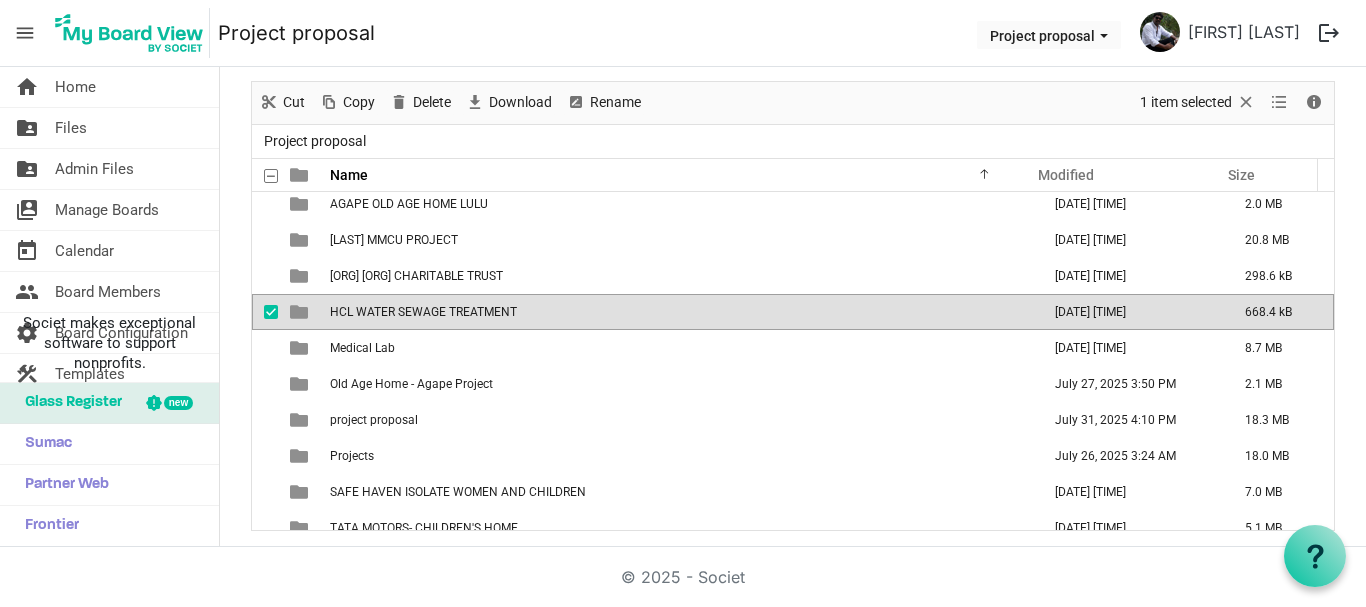 scroll, scrollTop: 173, scrollLeft: 0, axis: vertical 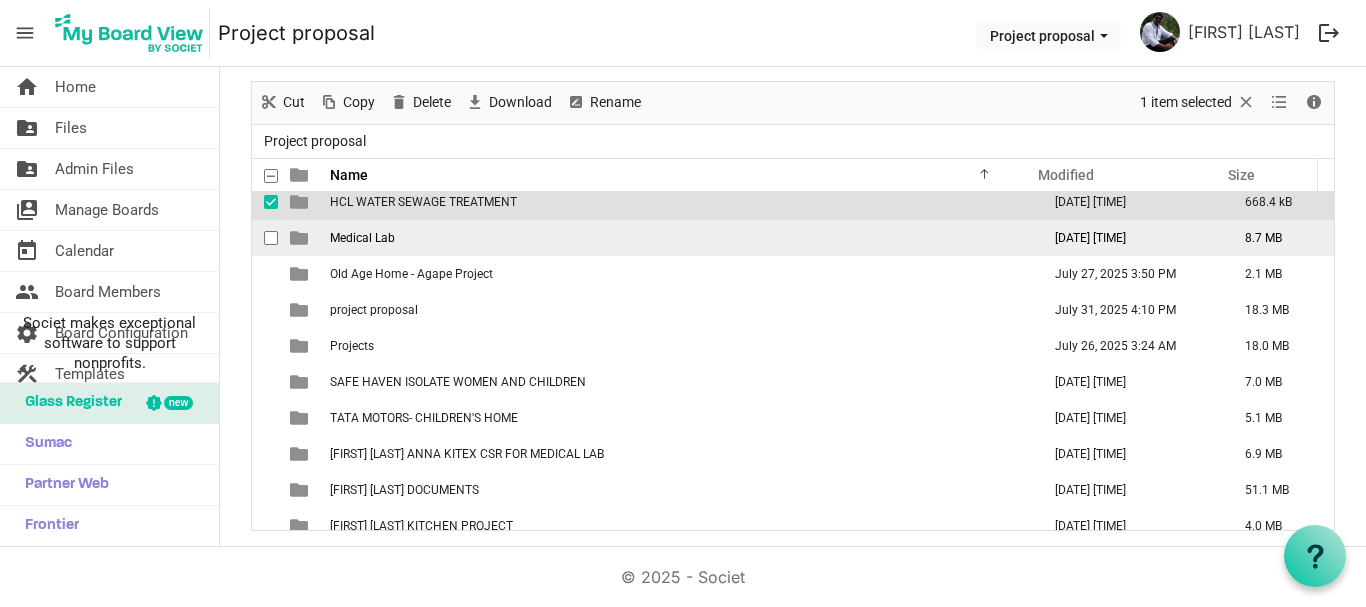 click on "Medical Lab" at bounding box center [679, 238] 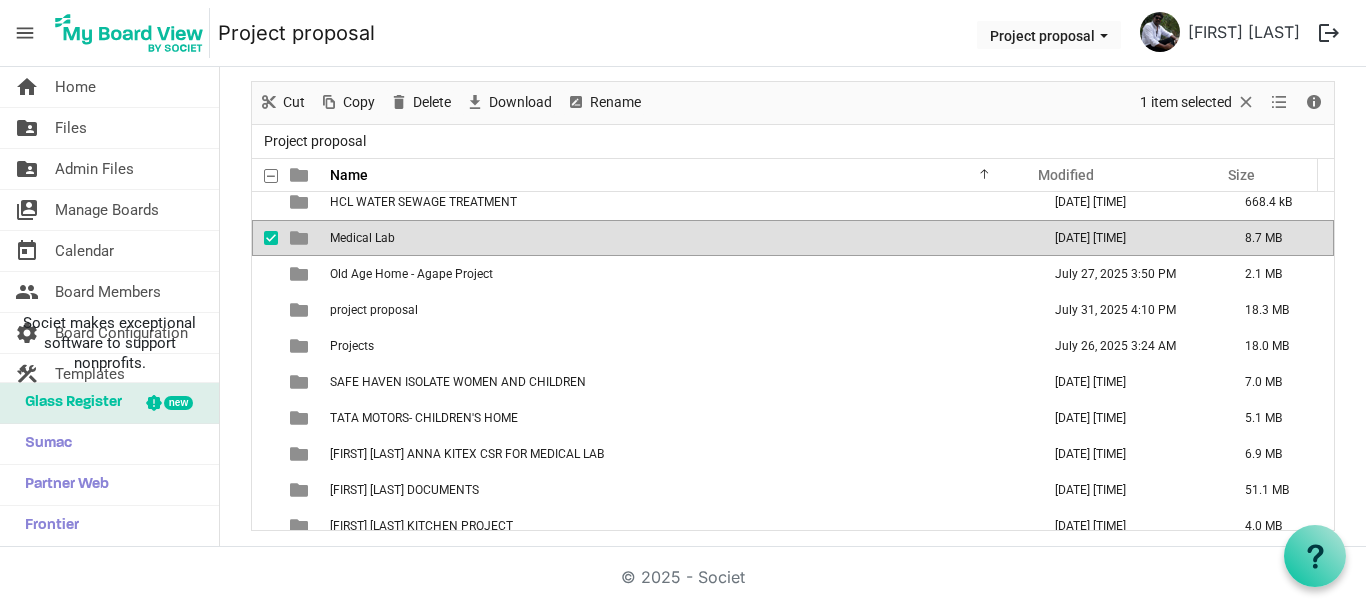 click on "Medical Lab" at bounding box center (679, 238) 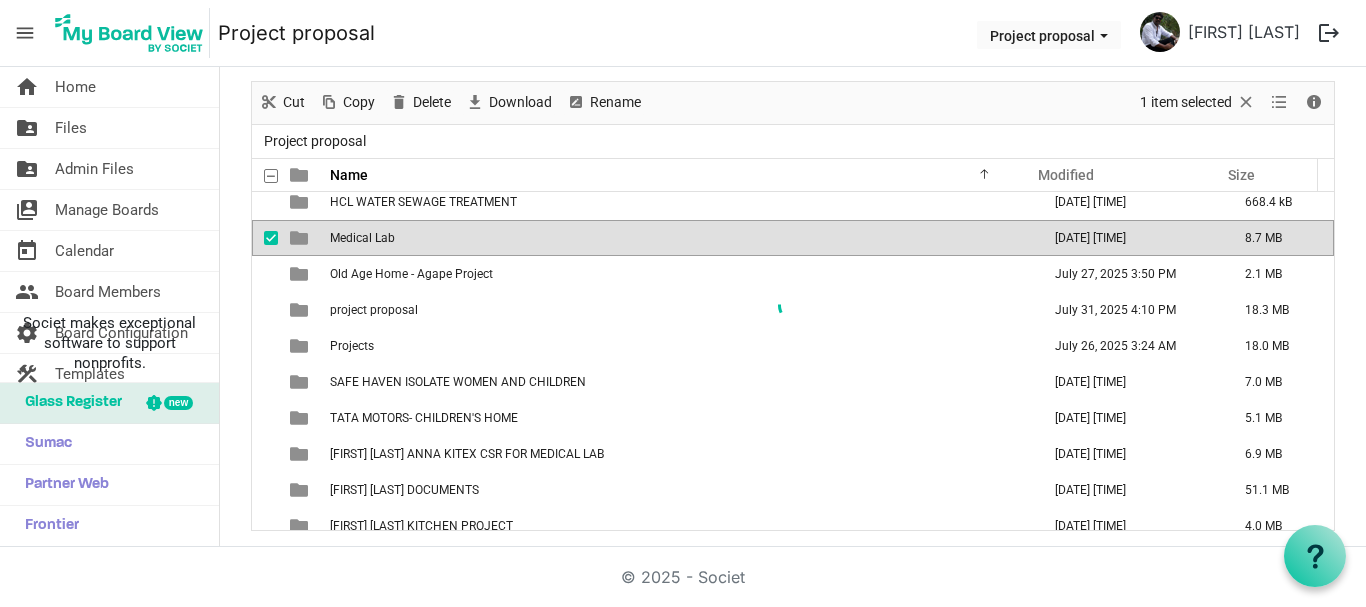 scroll, scrollTop: 0, scrollLeft: 0, axis: both 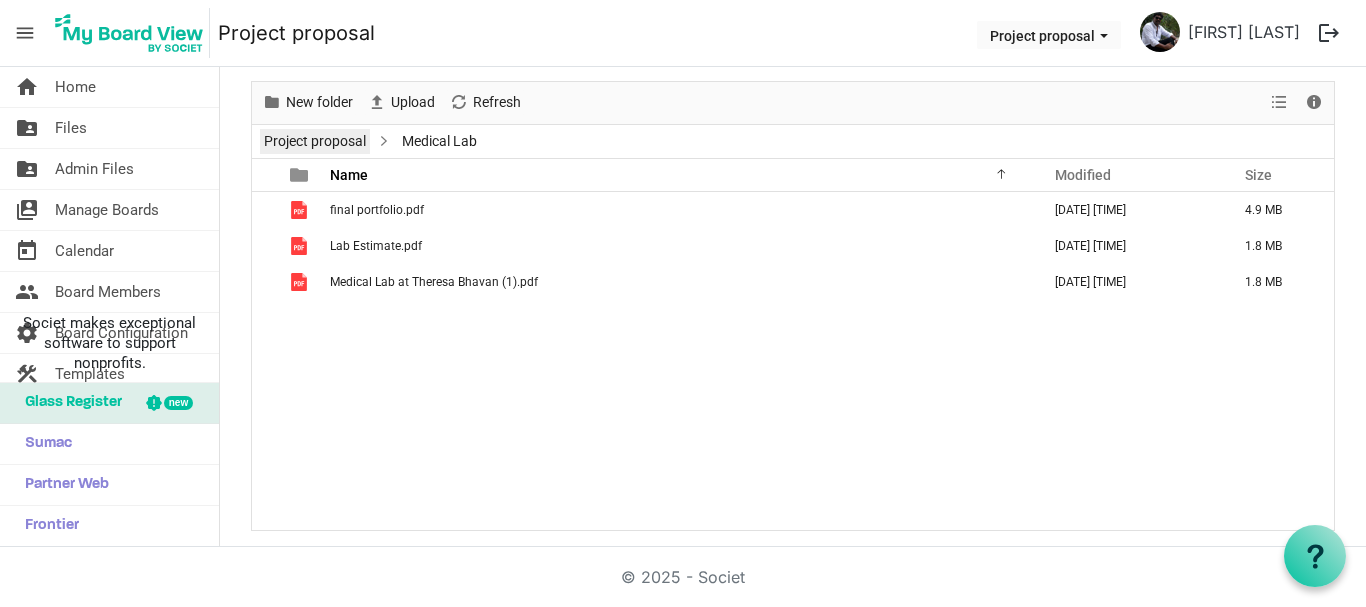 click on "Project proposal" at bounding box center (315, 141) 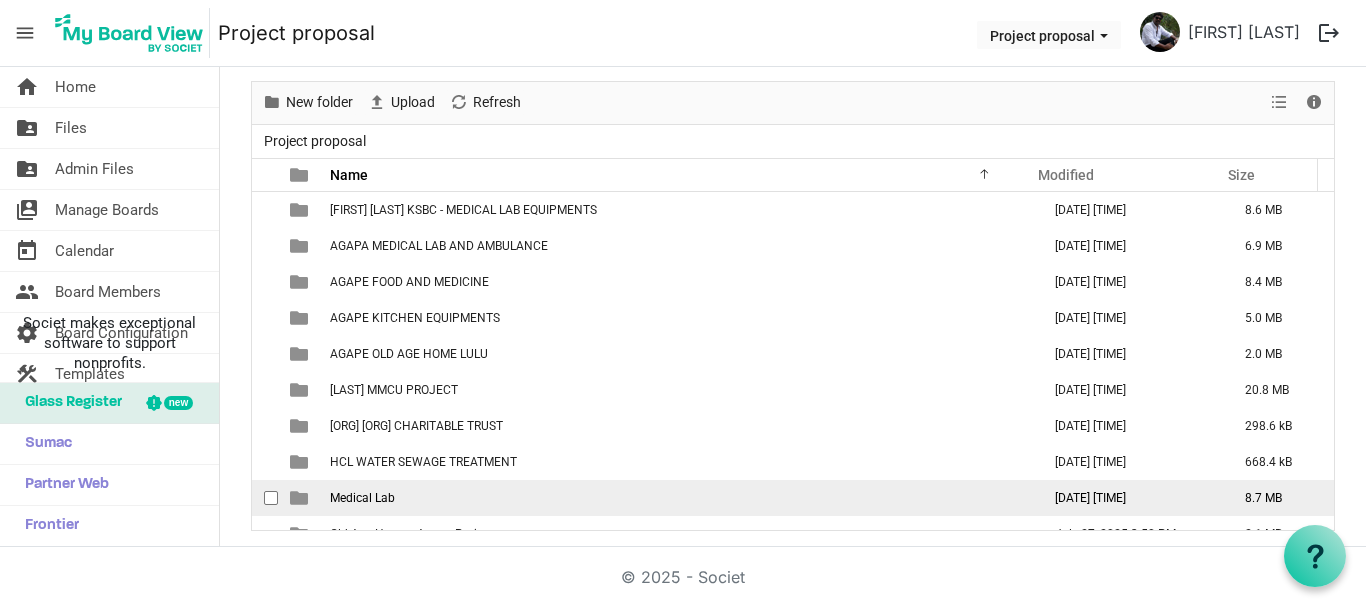 click on "Medical Lab" at bounding box center (679, 498) 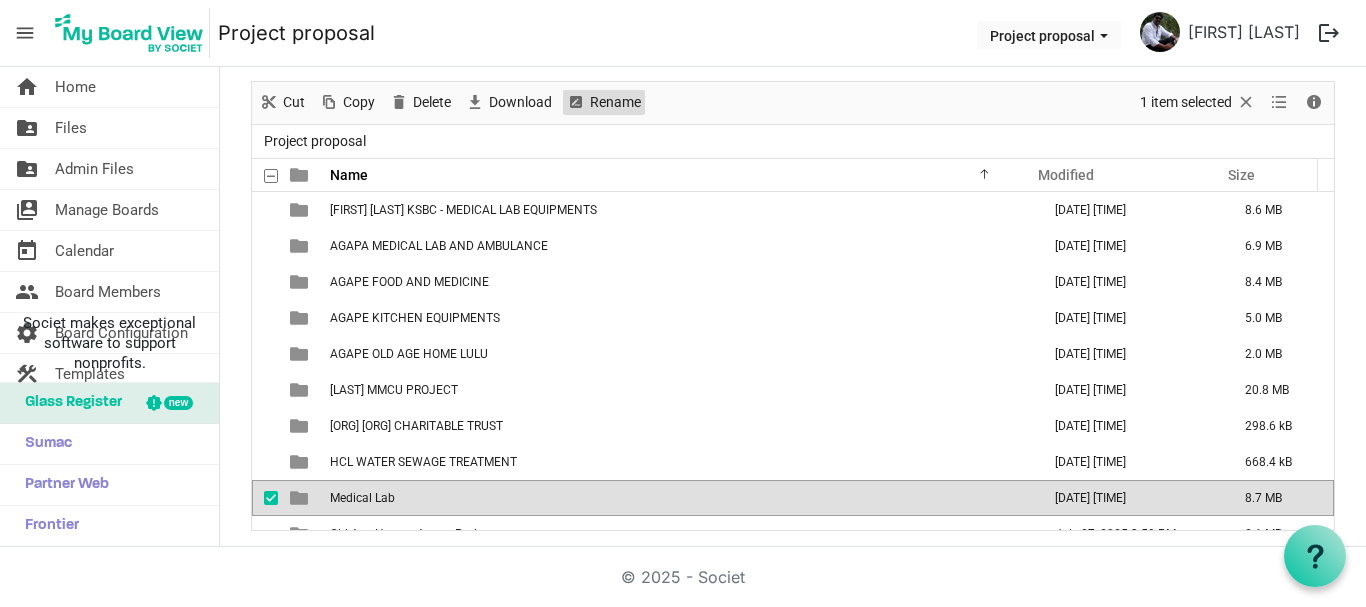 click on "Rename" at bounding box center [615, 102] 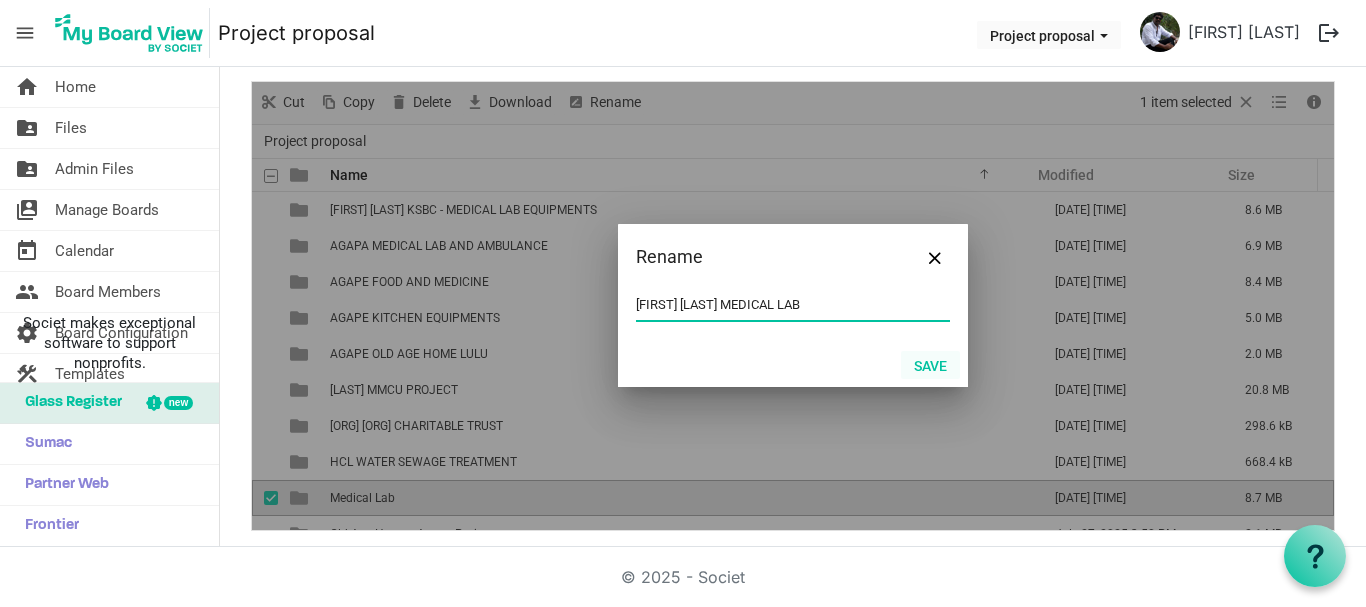 type on "[FIRST] [LAST] MEDICAL LAB" 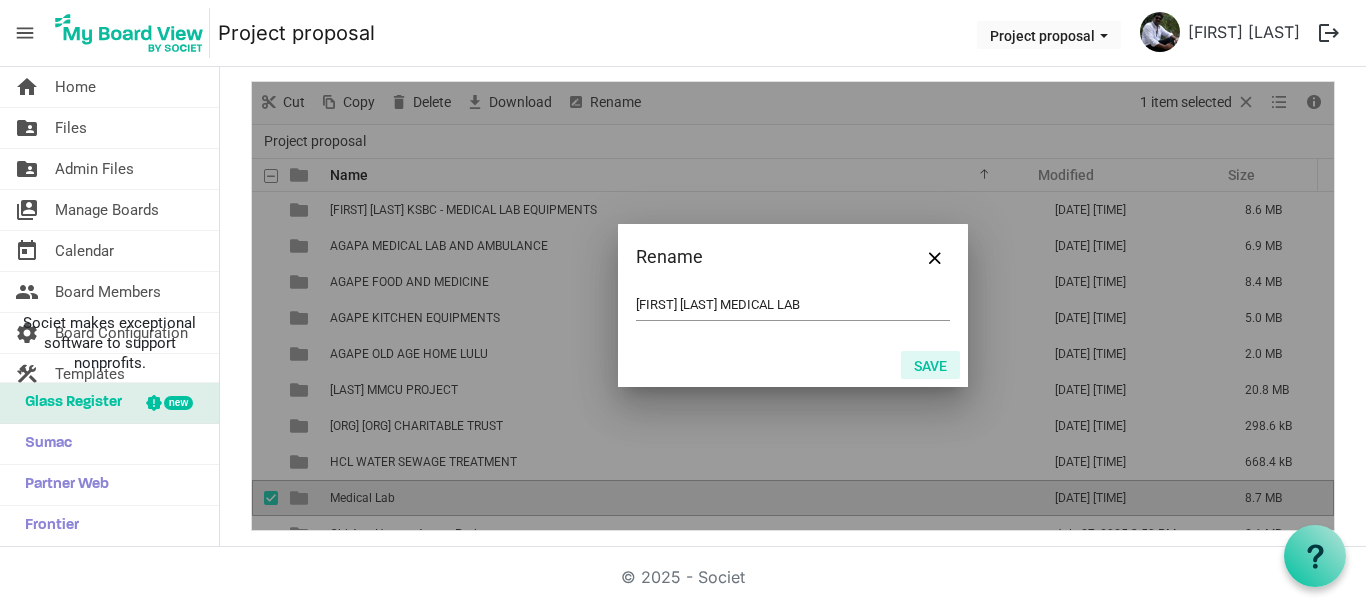 click on "Save" at bounding box center (930, 365) 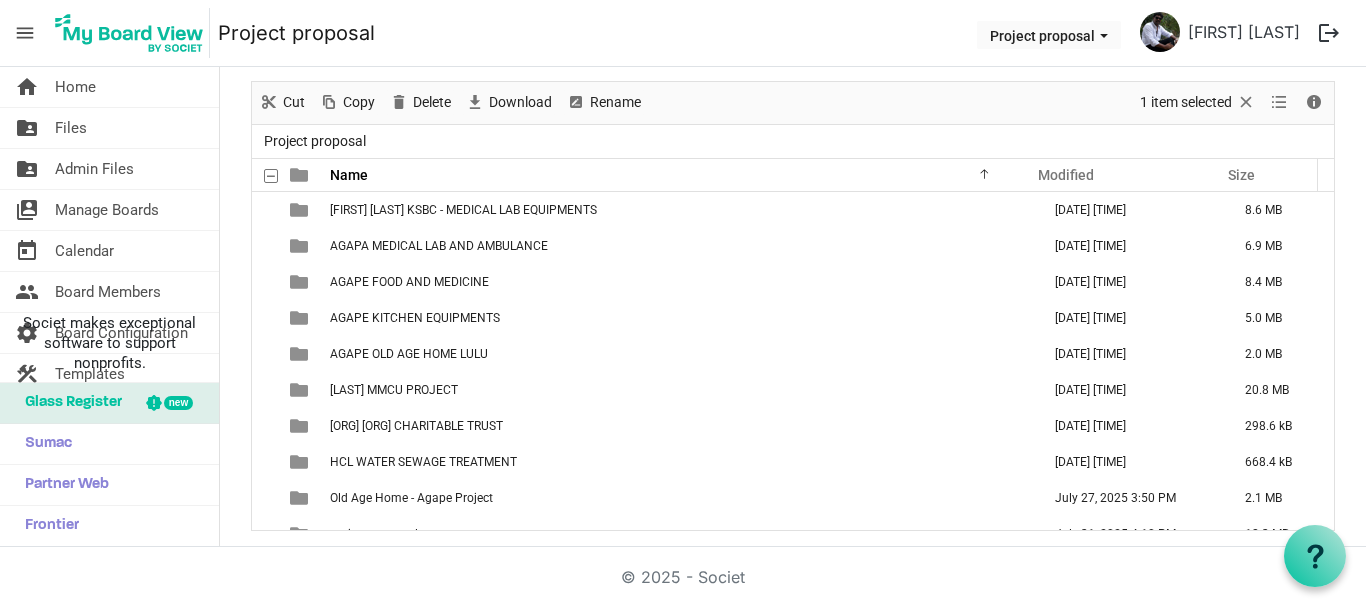 scroll, scrollTop: 422, scrollLeft: 0, axis: vertical 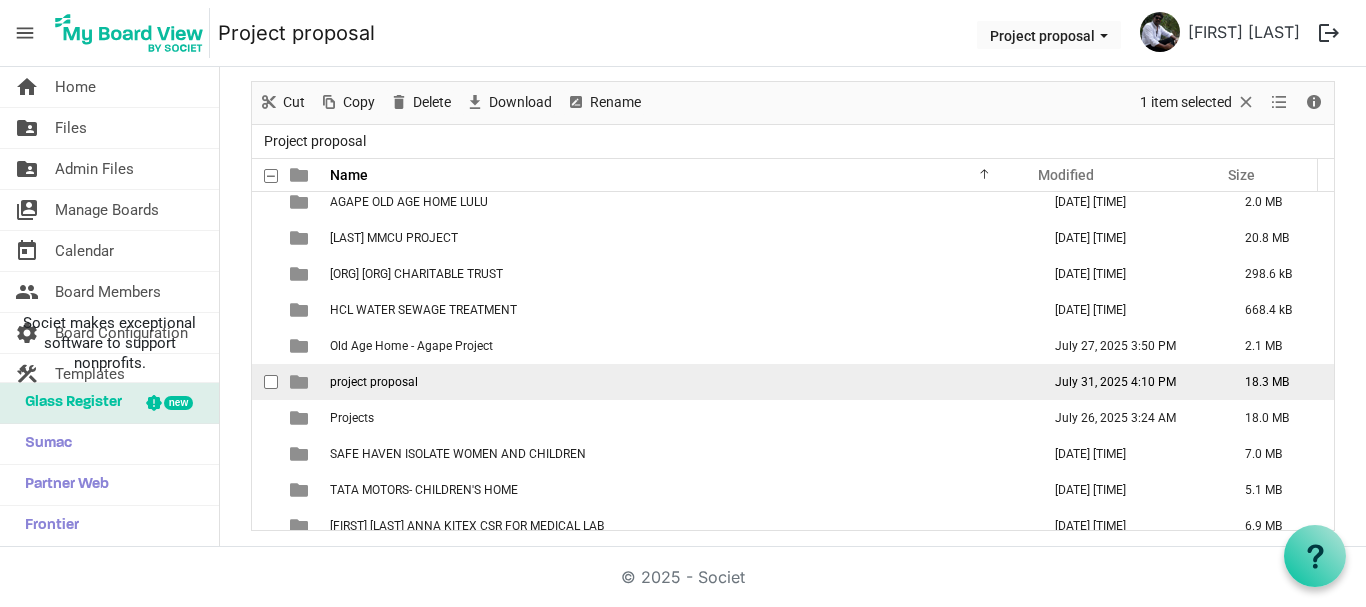 click on "project proposal" at bounding box center (679, 382) 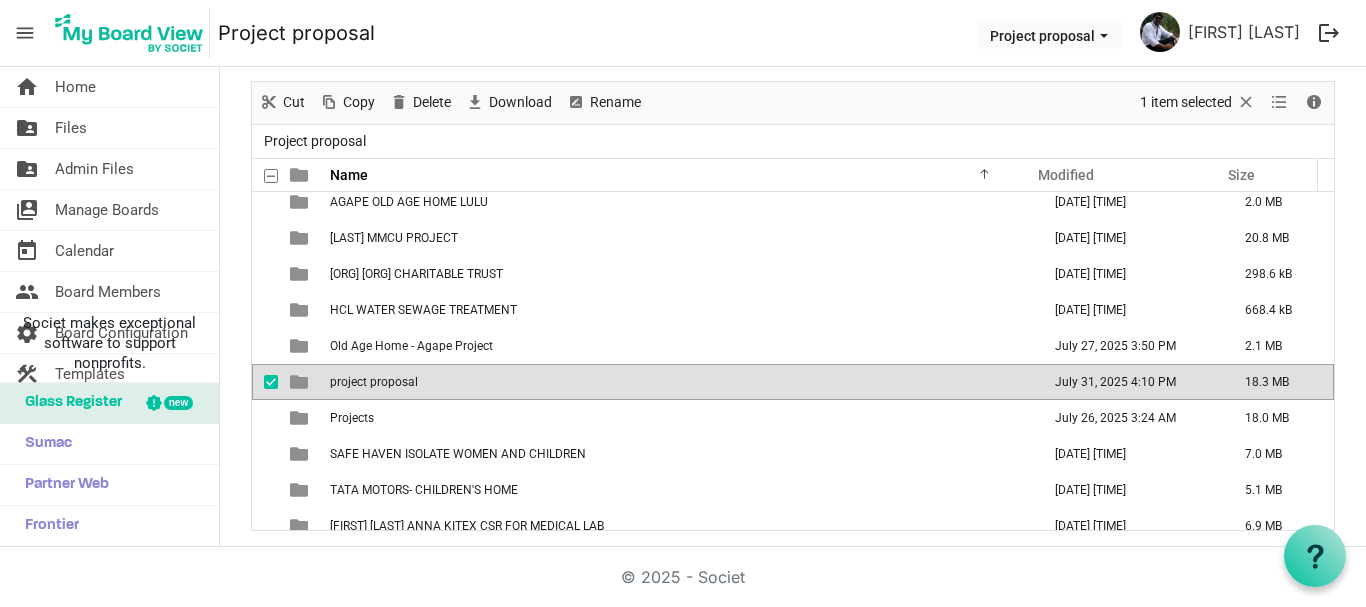 click on "project proposal" at bounding box center [679, 382] 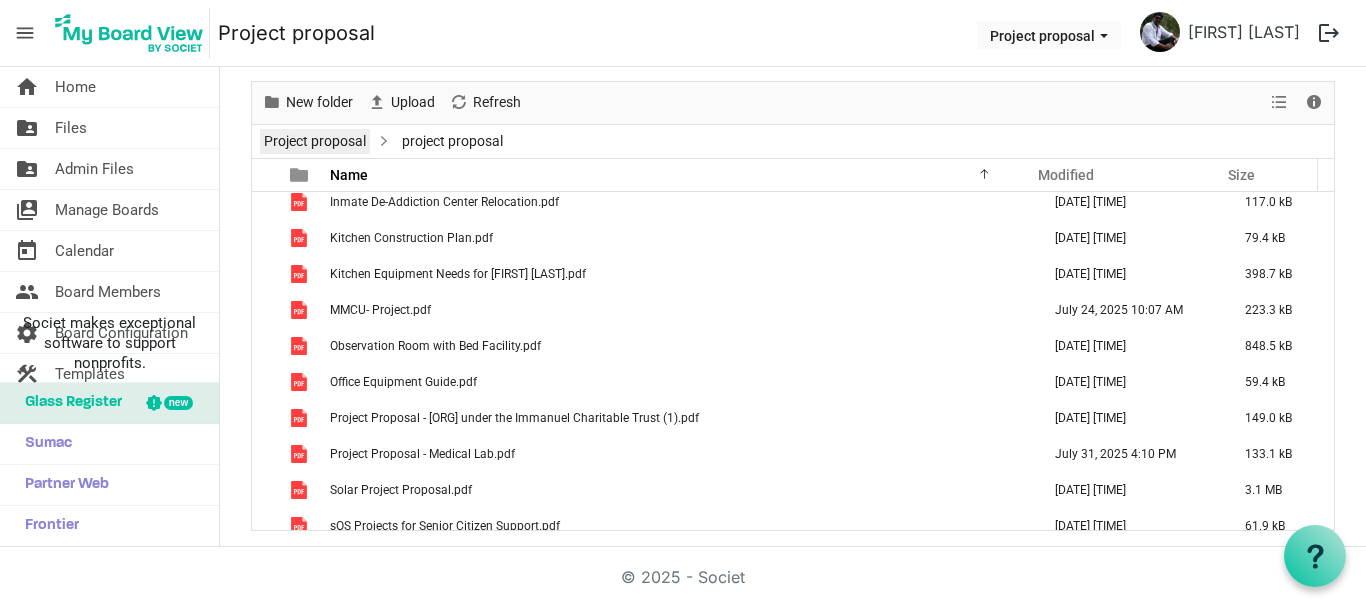 click on "Project proposal" at bounding box center [315, 141] 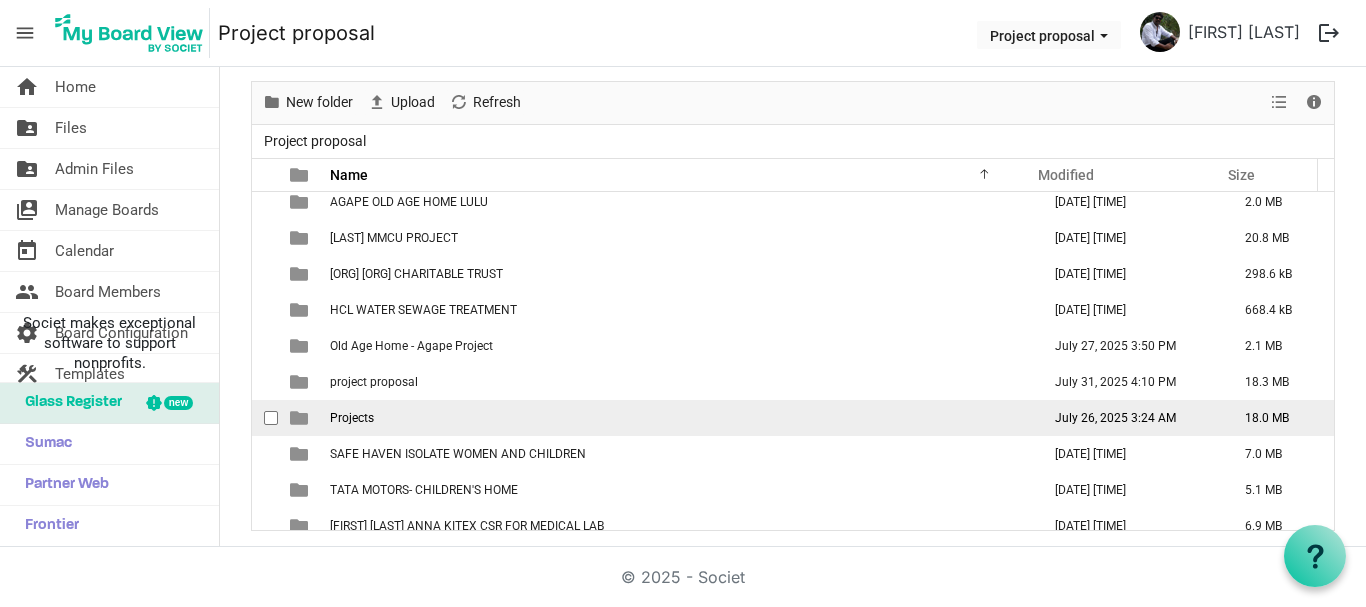 click on "Projects" at bounding box center [679, 418] 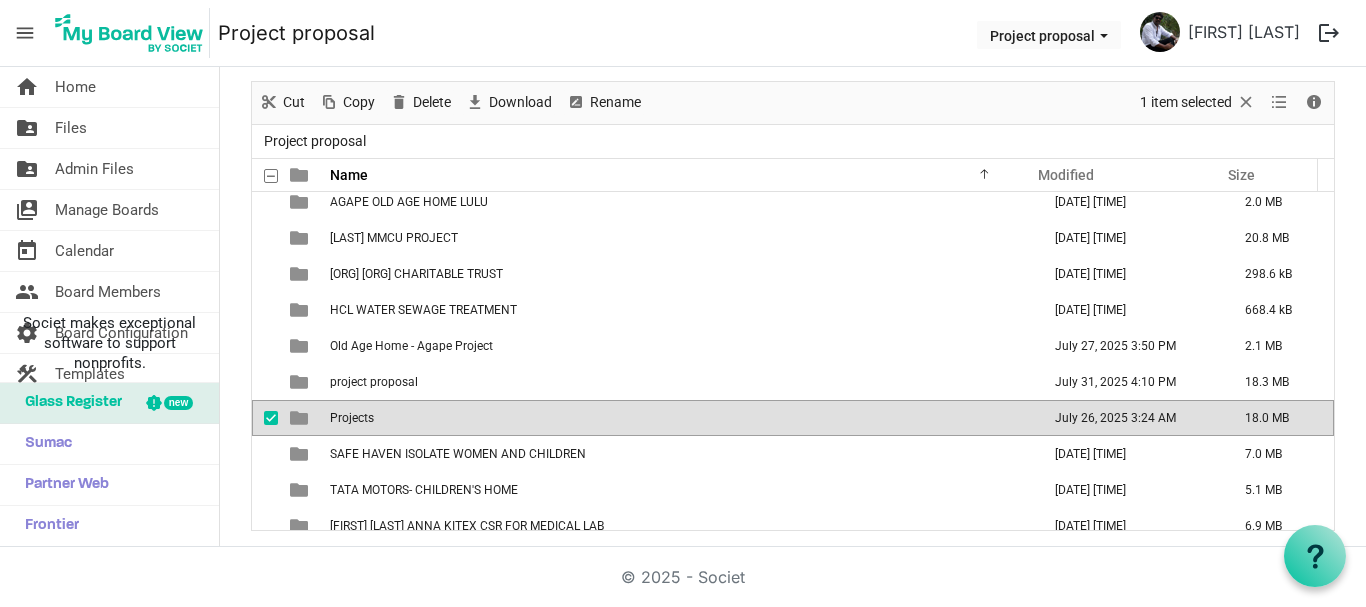 click on "Projects" at bounding box center (679, 418) 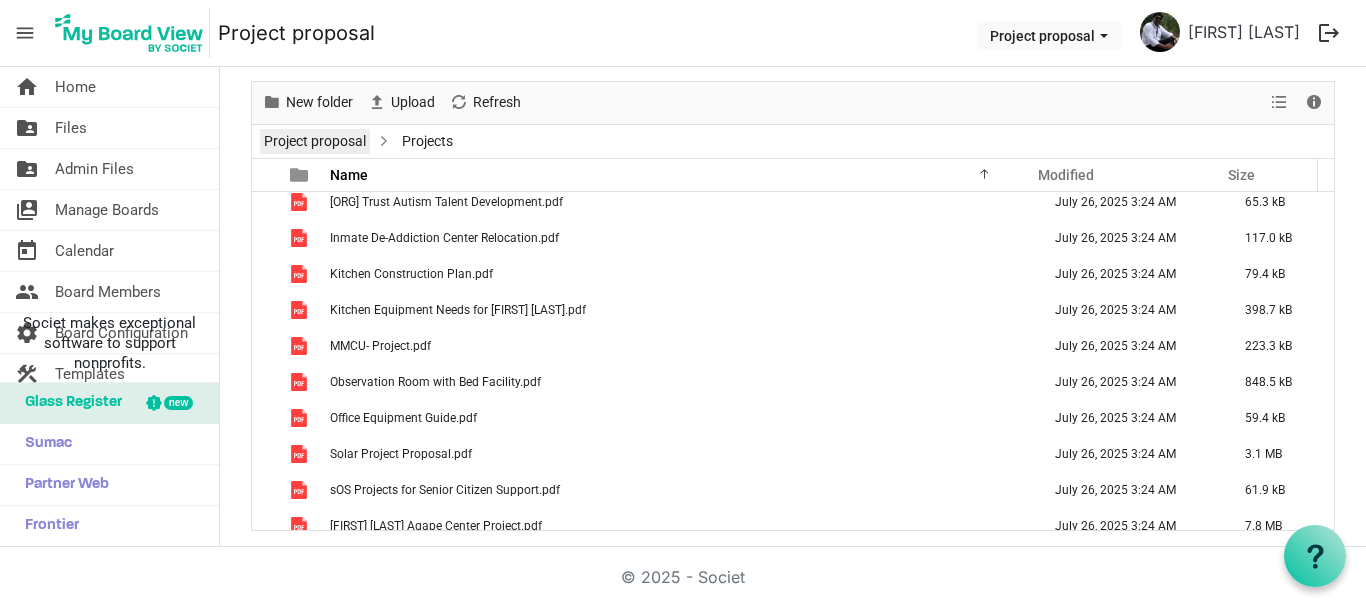 click on "Project proposal" at bounding box center [315, 141] 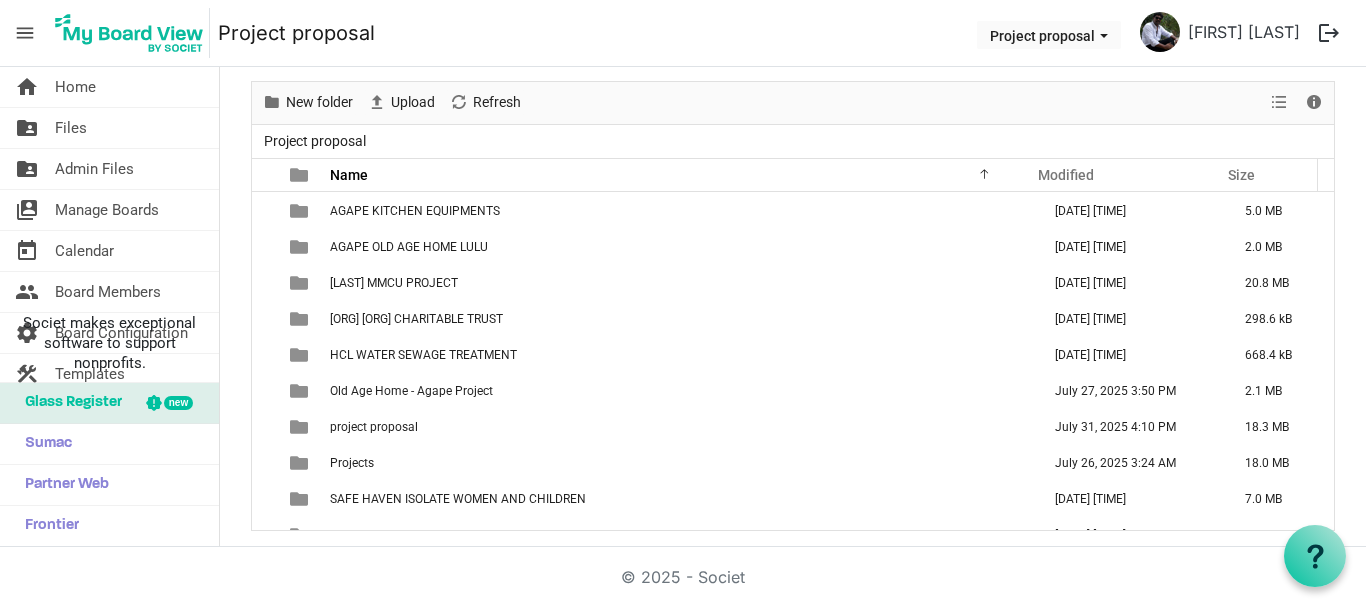 scroll, scrollTop: 0, scrollLeft: 0, axis: both 